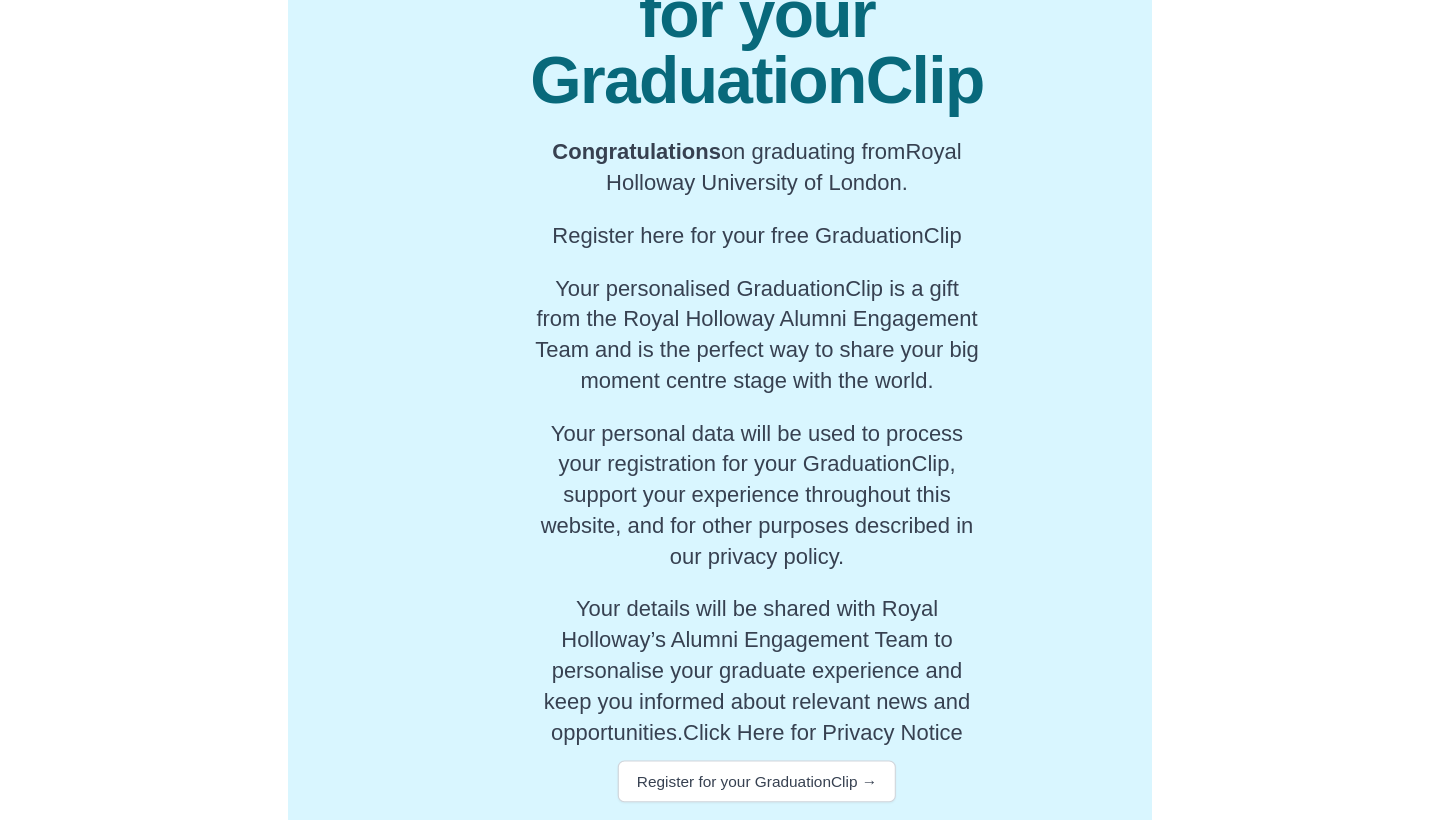 scroll, scrollTop: 190, scrollLeft: 0, axis: vertical 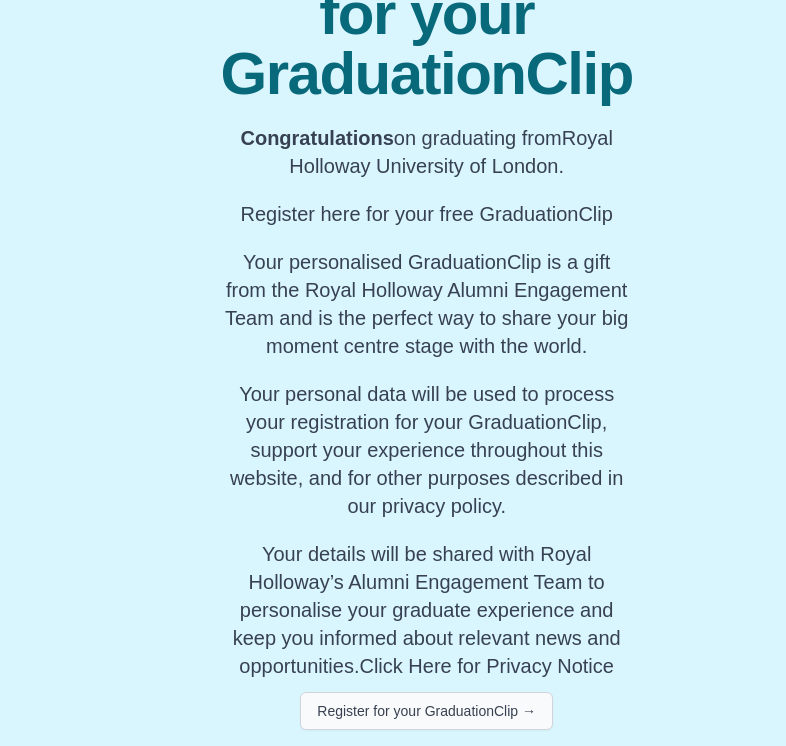 click on "Register for your GraduationClip →" at bounding box center [426, 711] 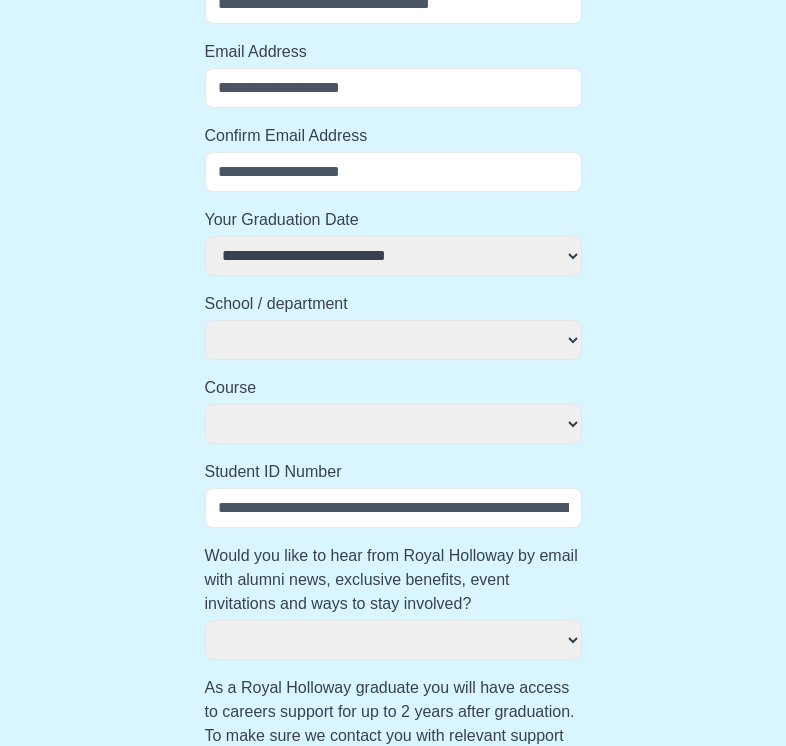 select 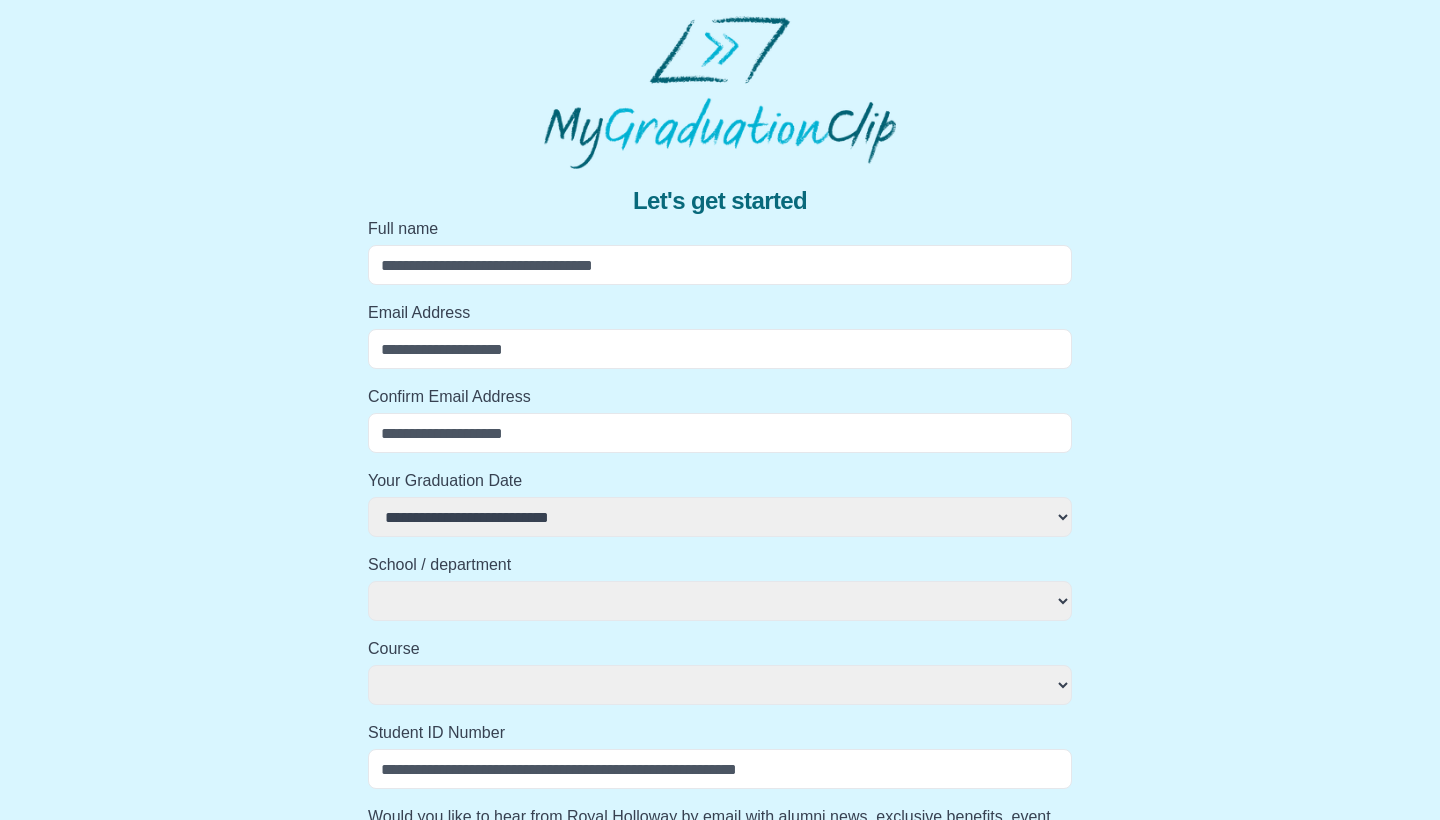 scroll, scrollTop: -5, scrollLeft: 0, axis: vertical 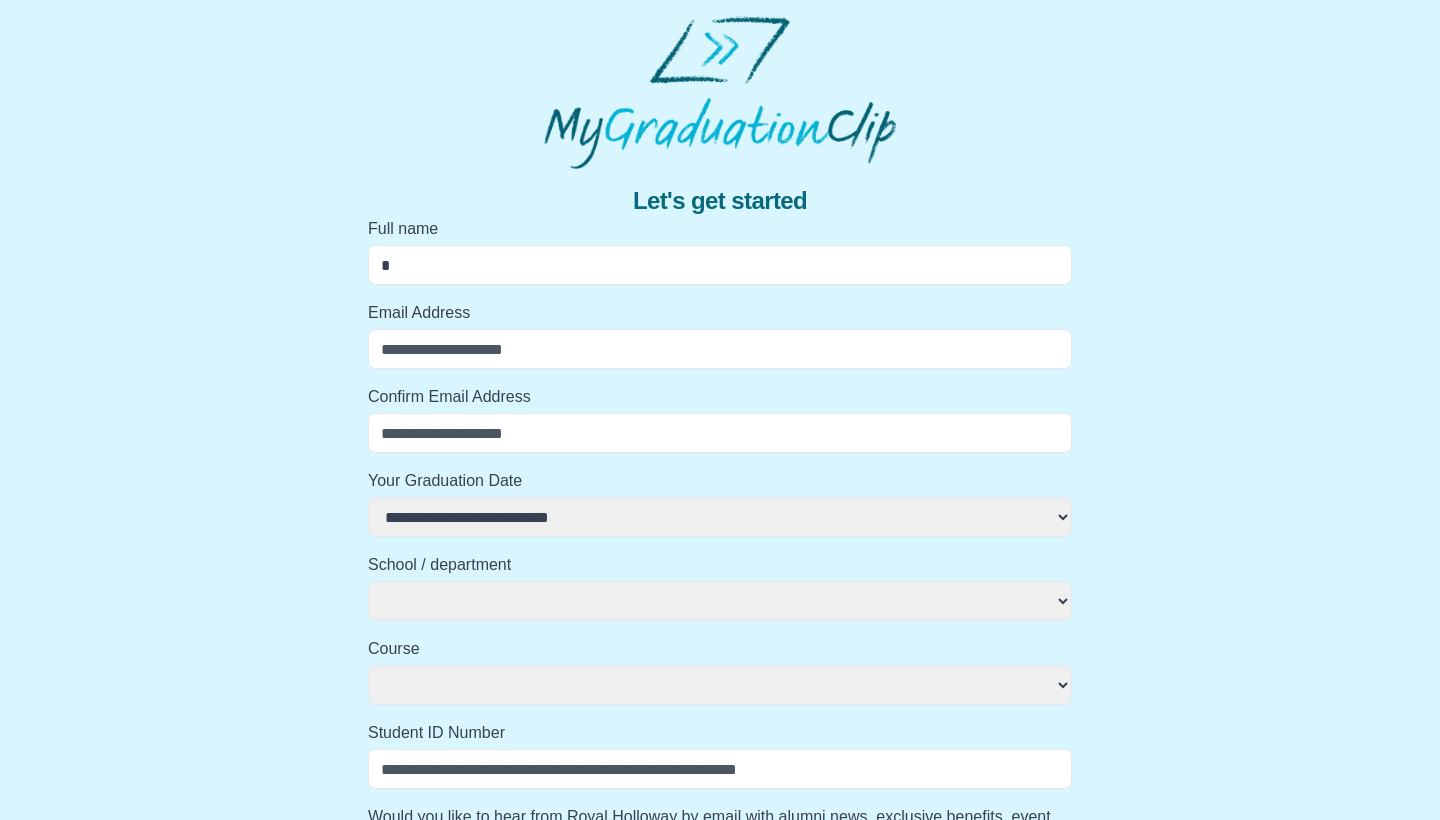 select 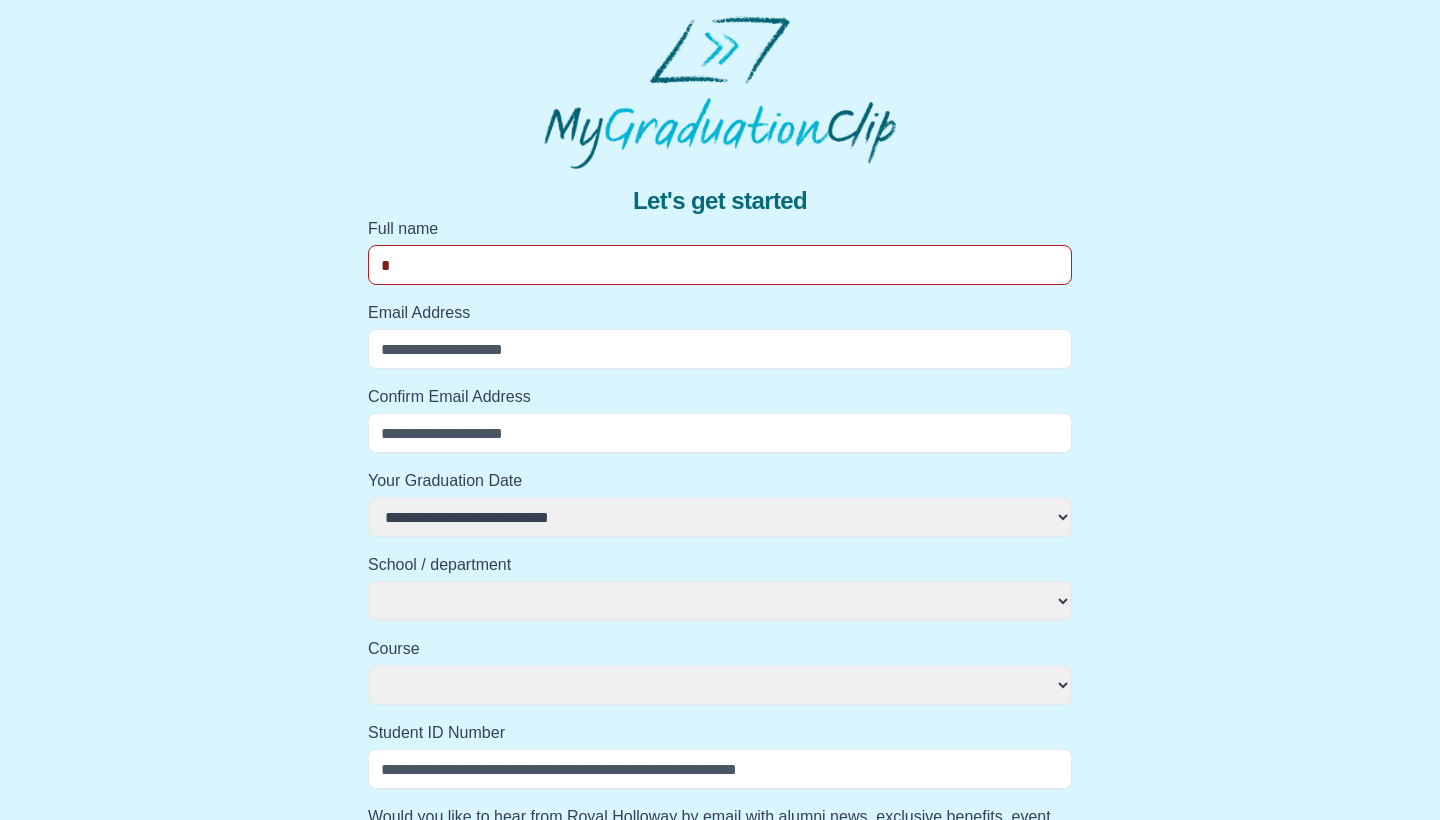 type on "**" 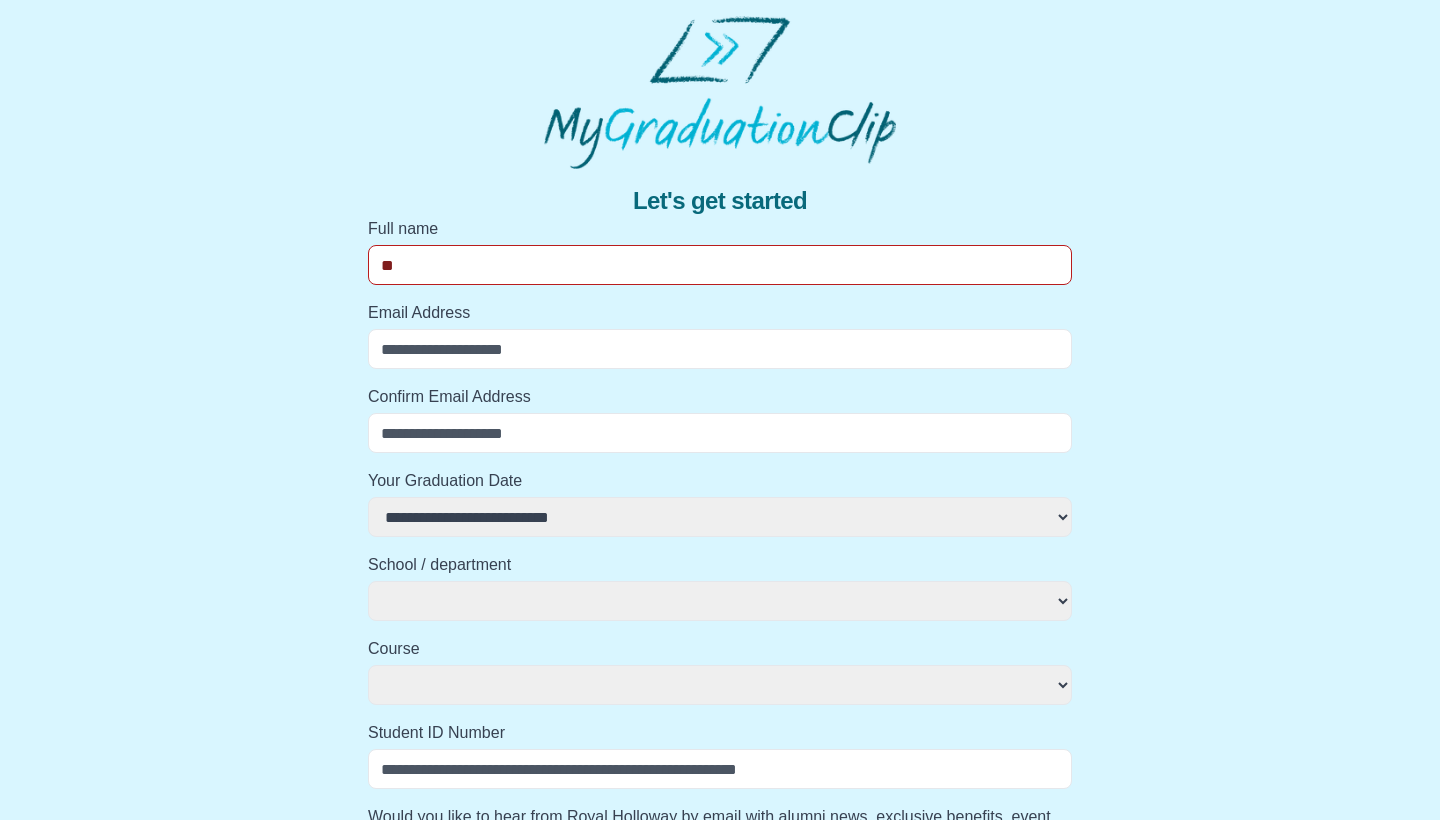 select 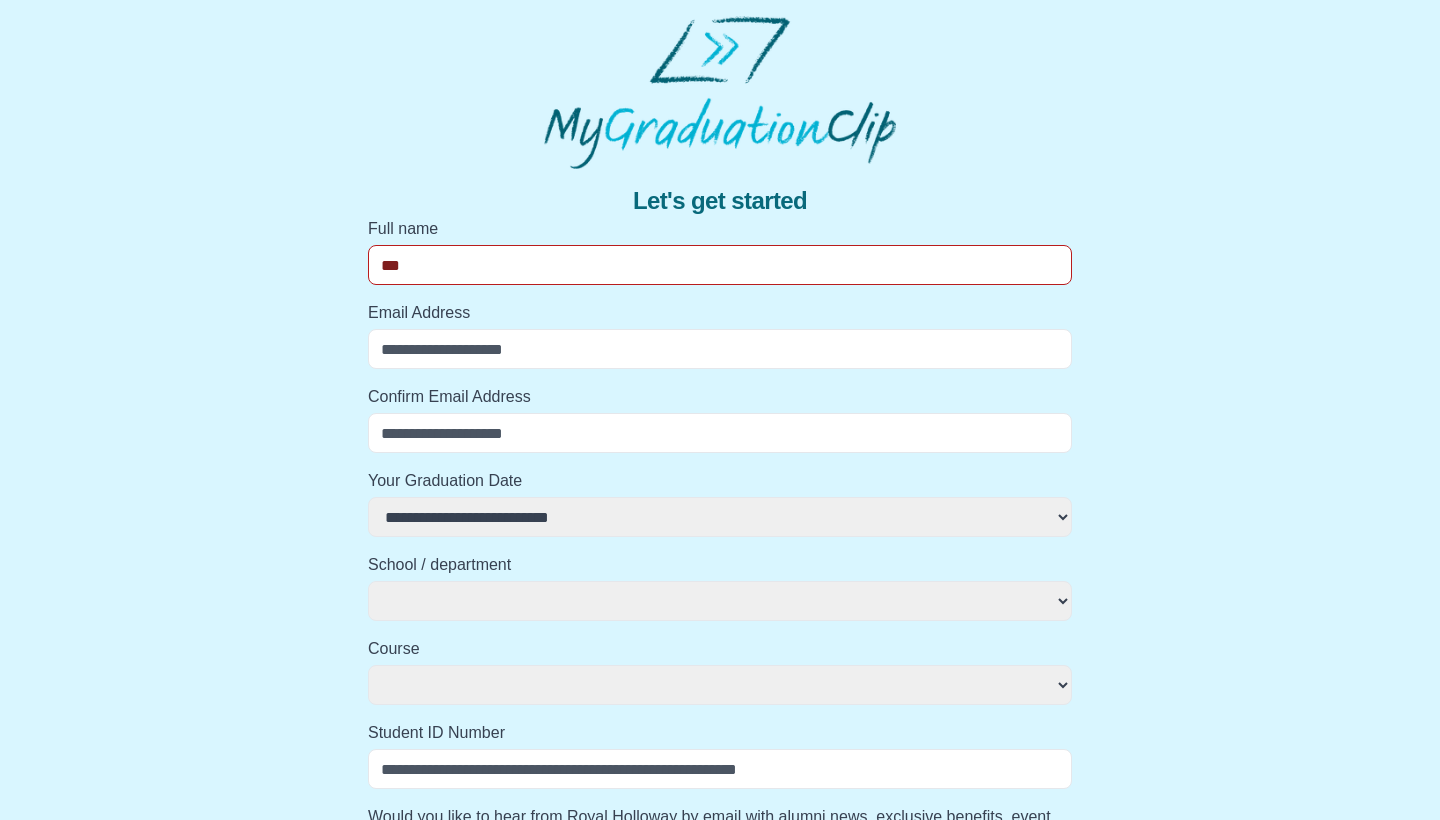 type on "****" 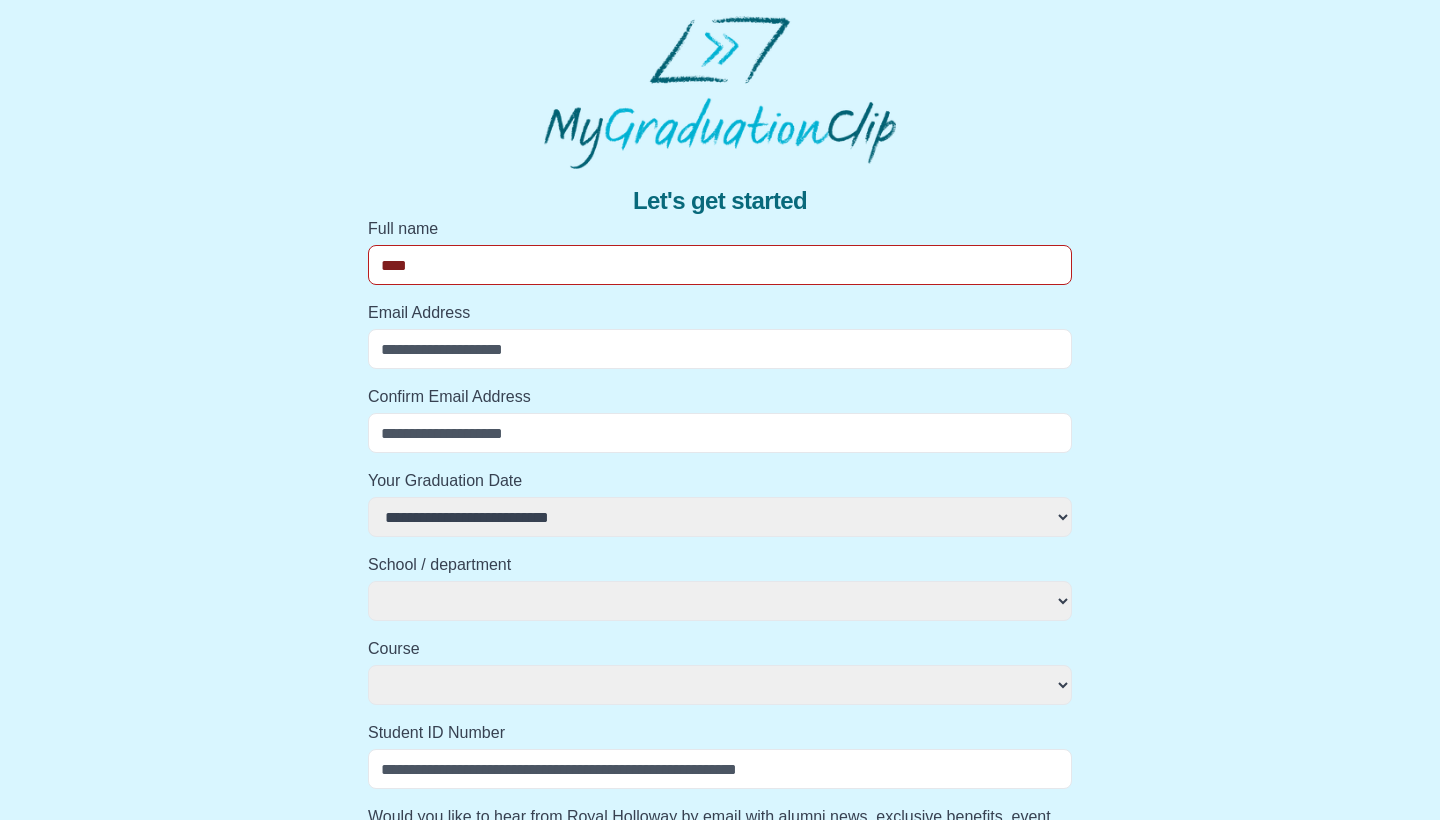 select 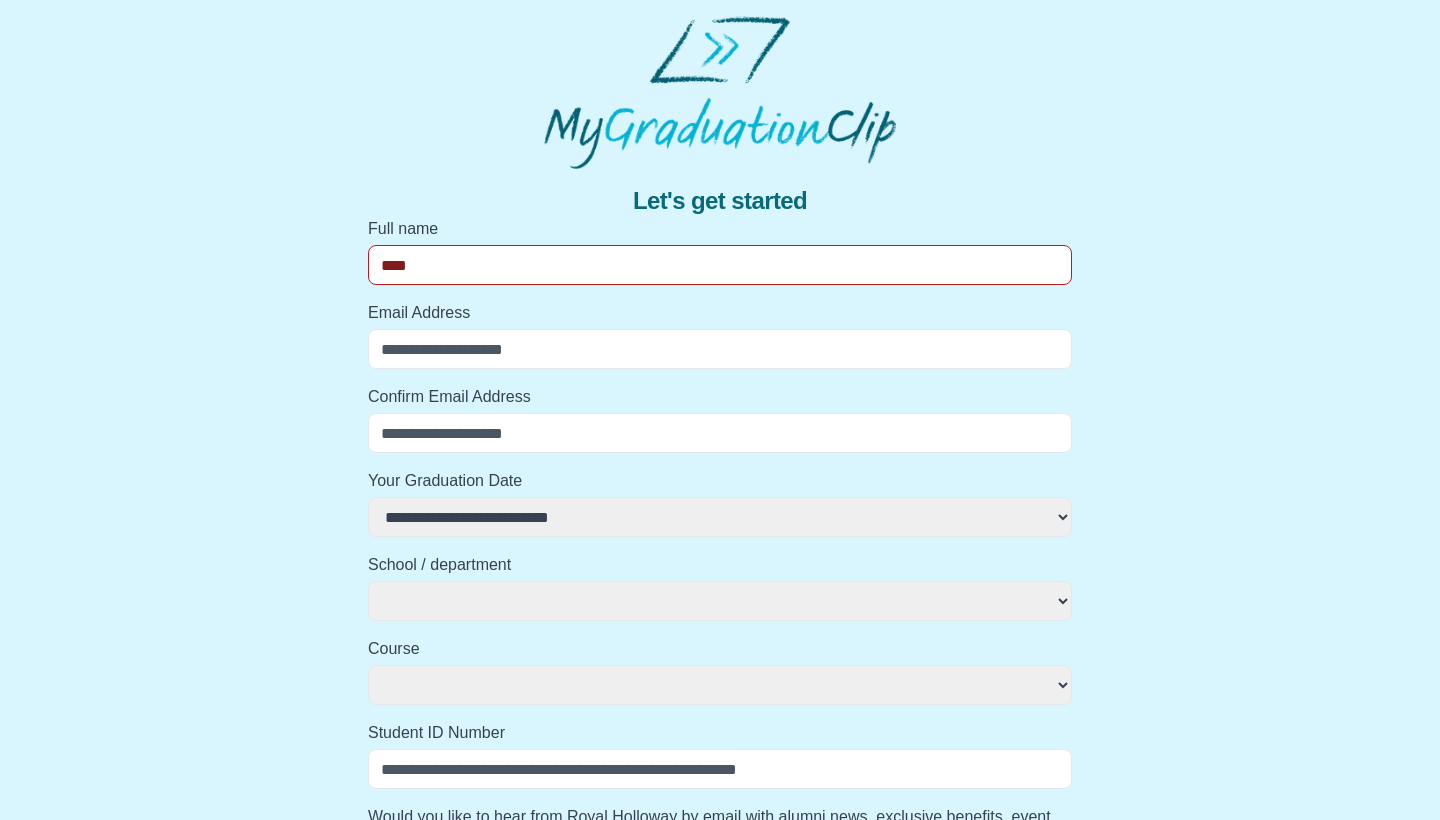 select 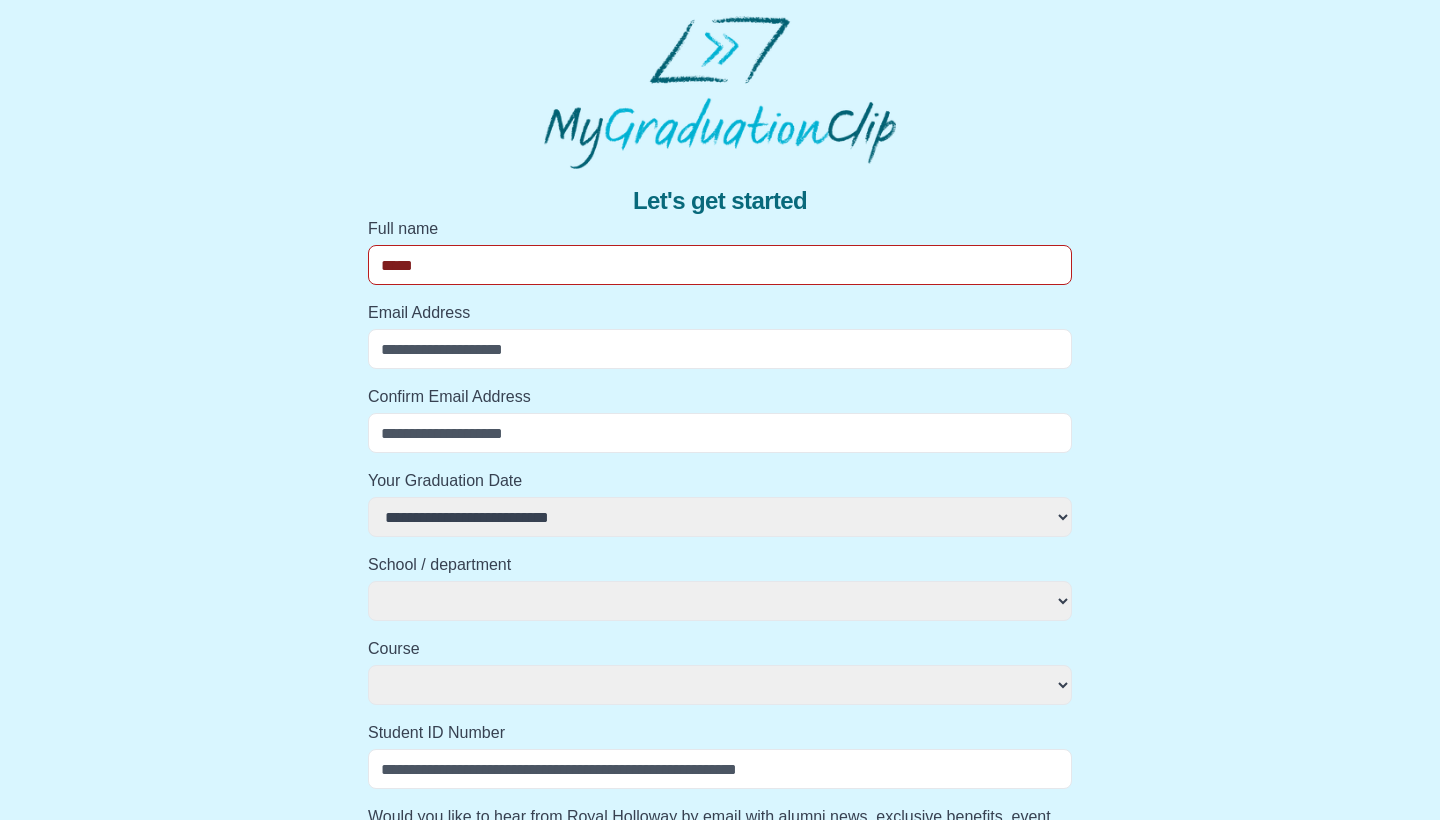 select 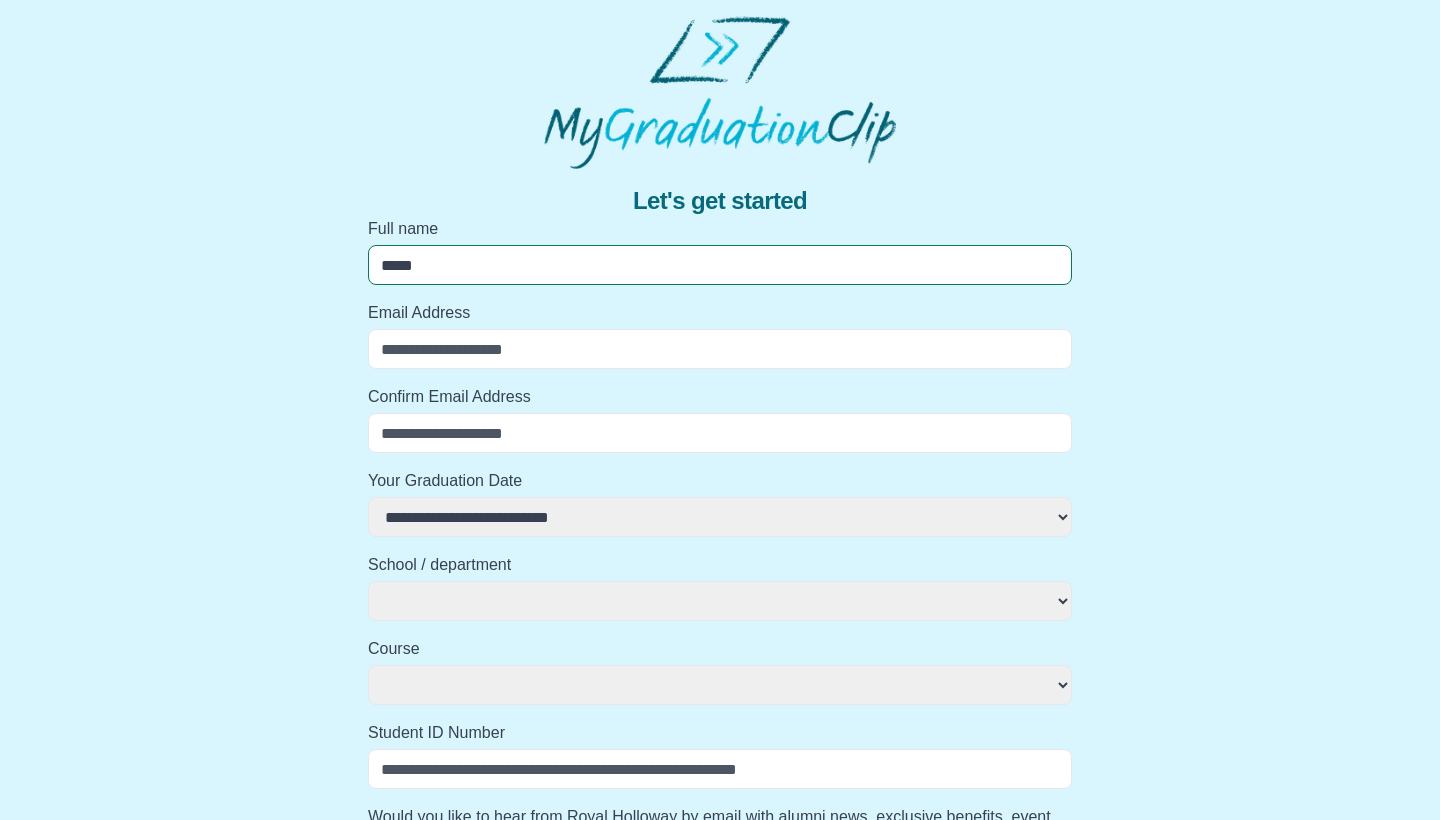 type on "******" 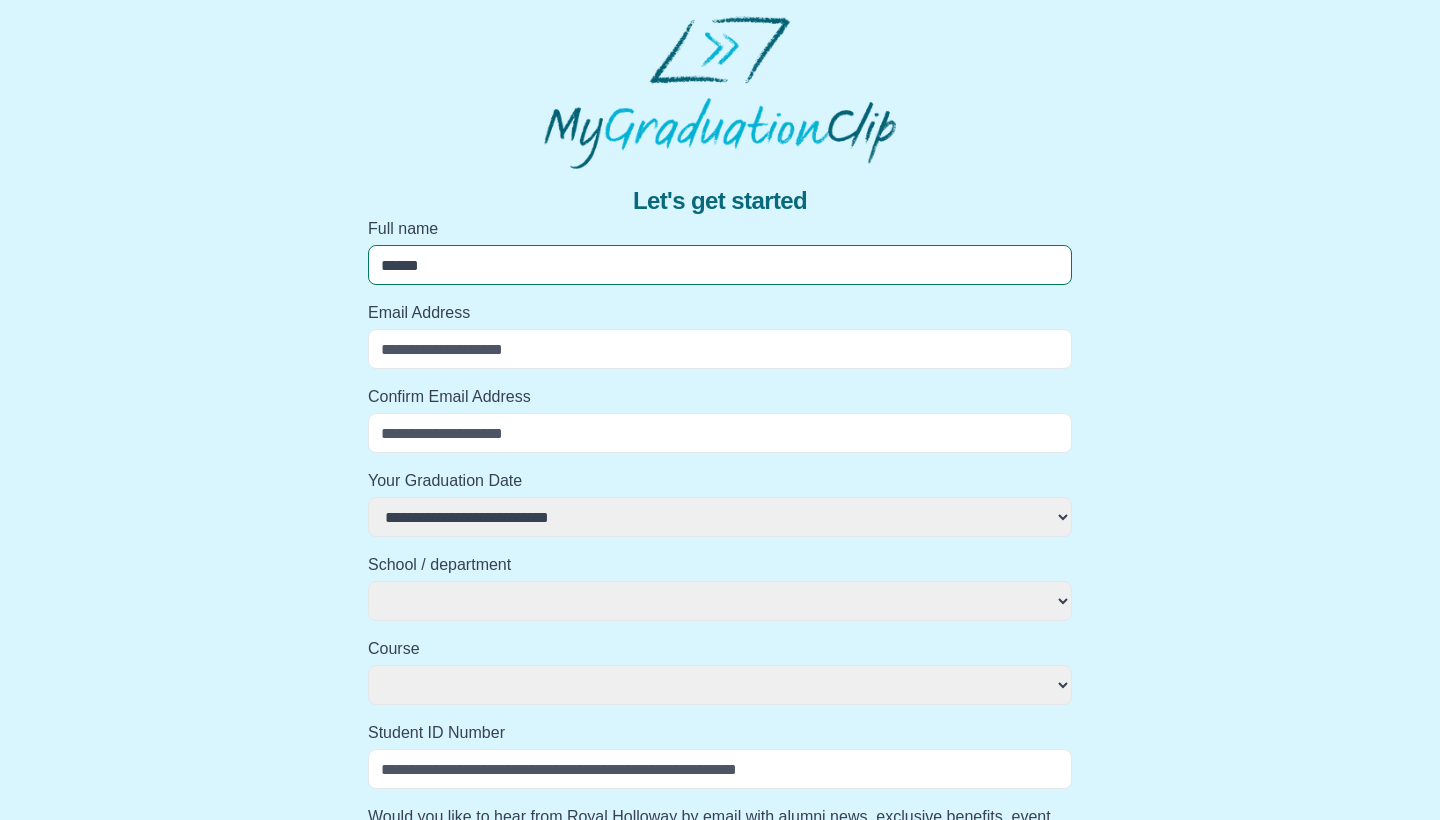 select 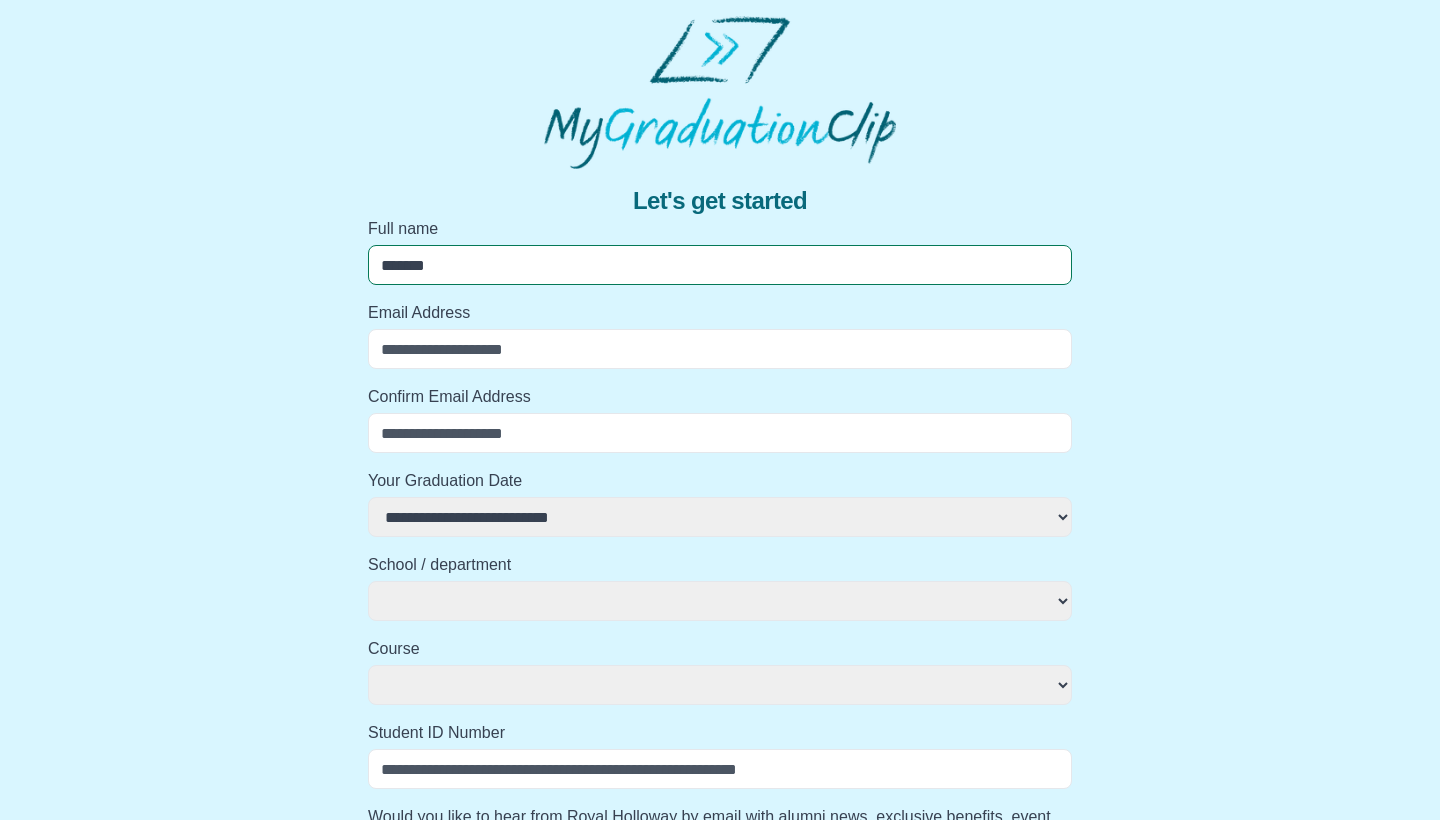 type on "********" 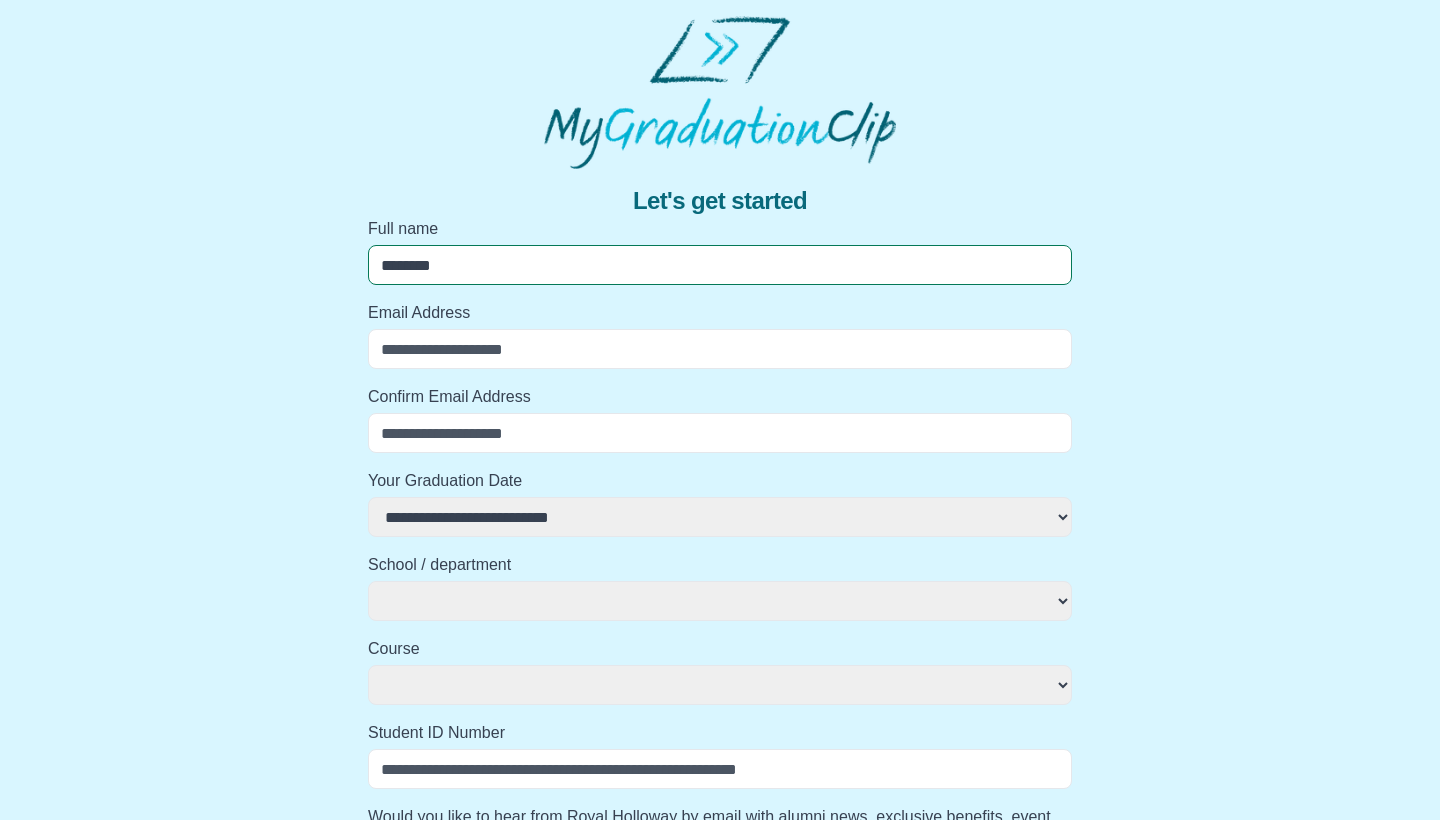 select 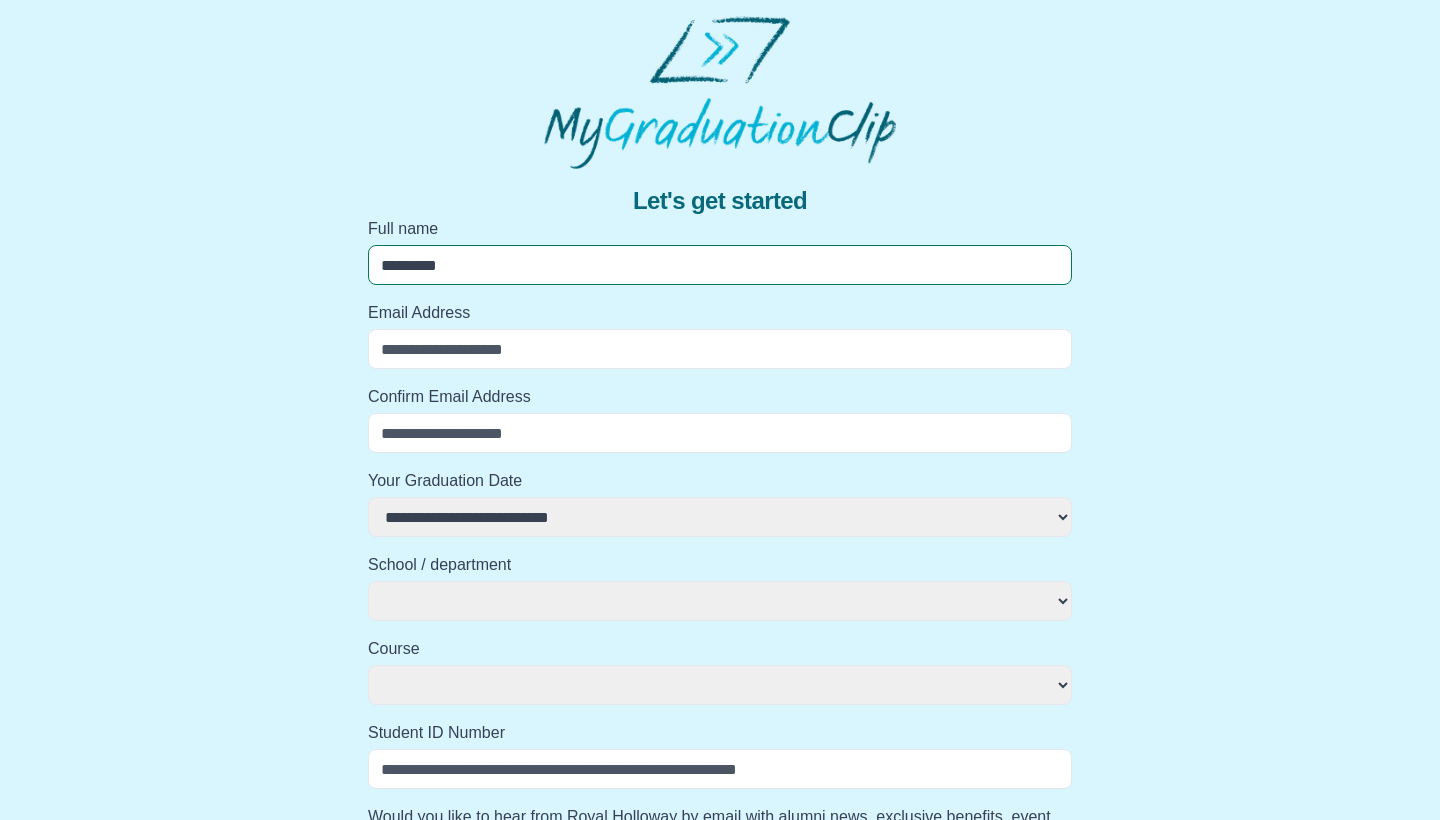 select 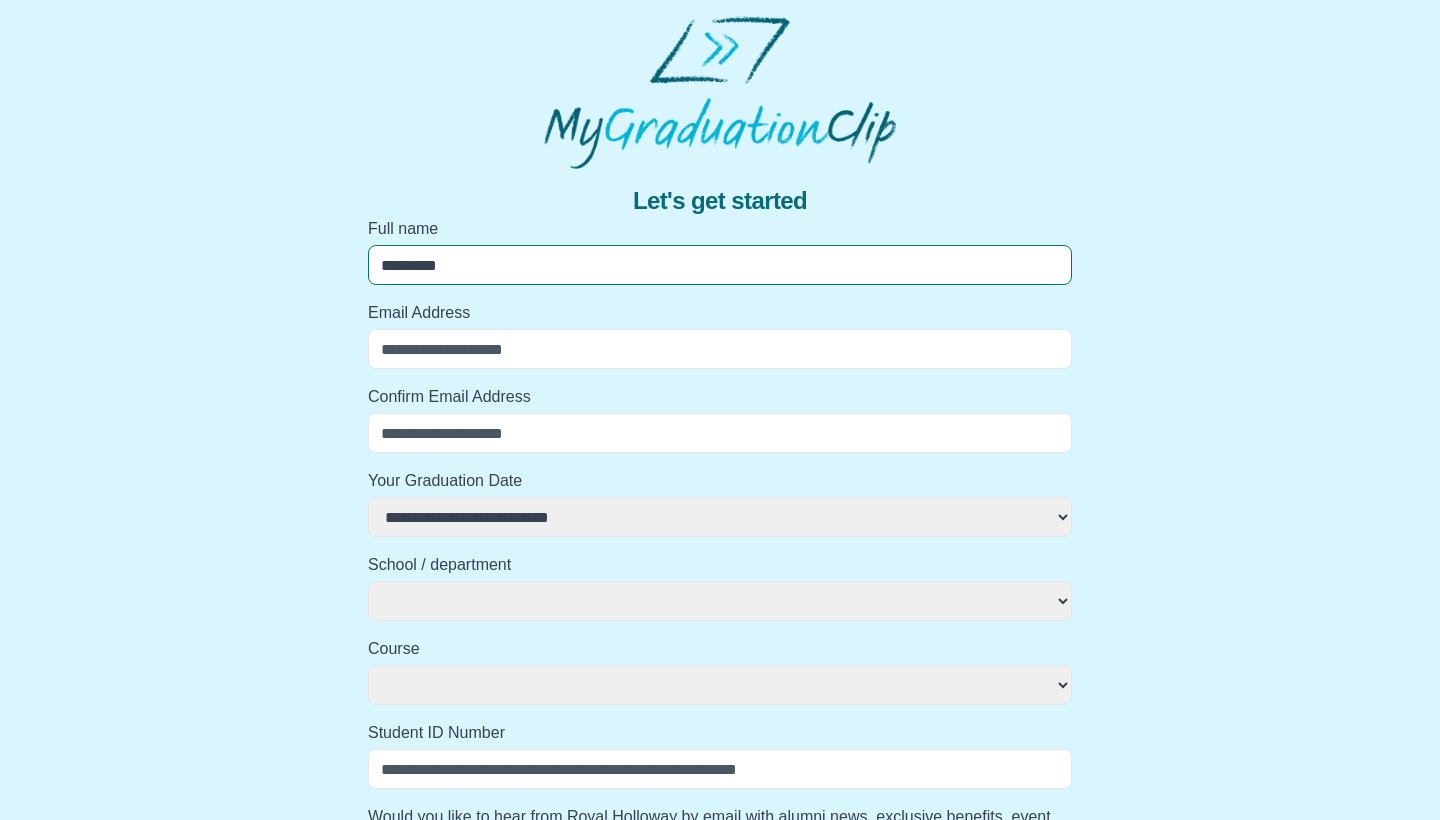 type on "**********" 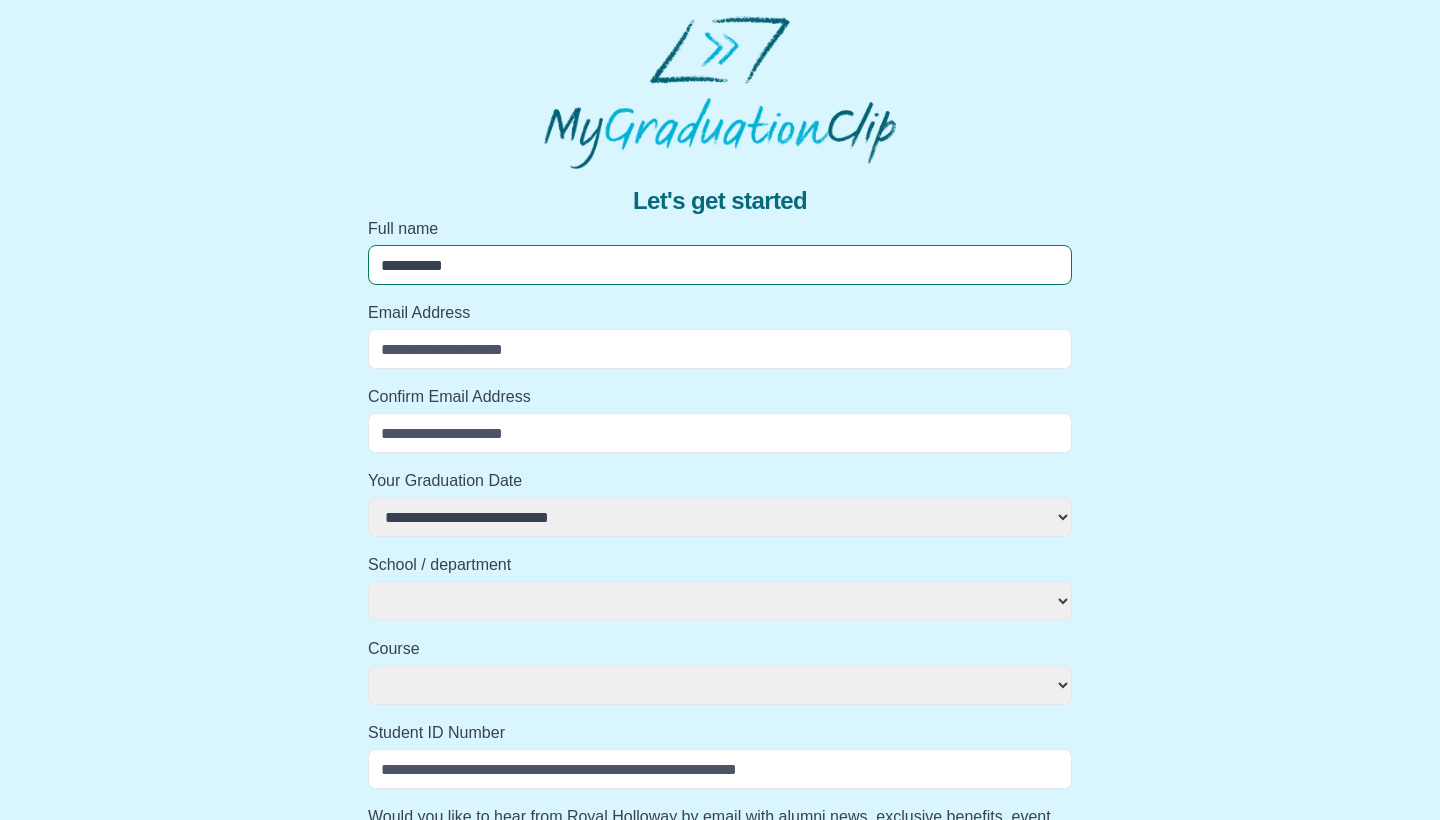 select 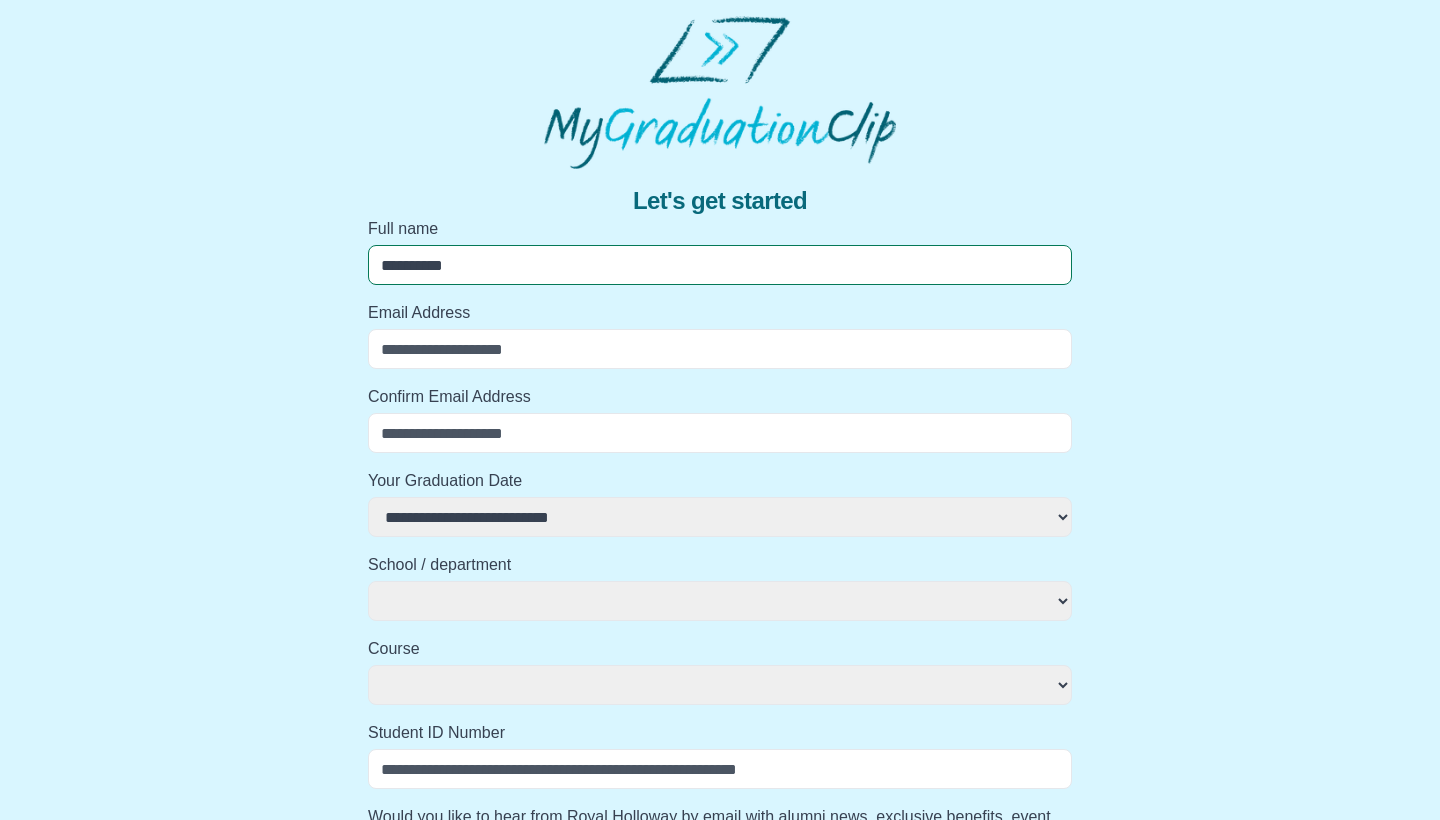 select 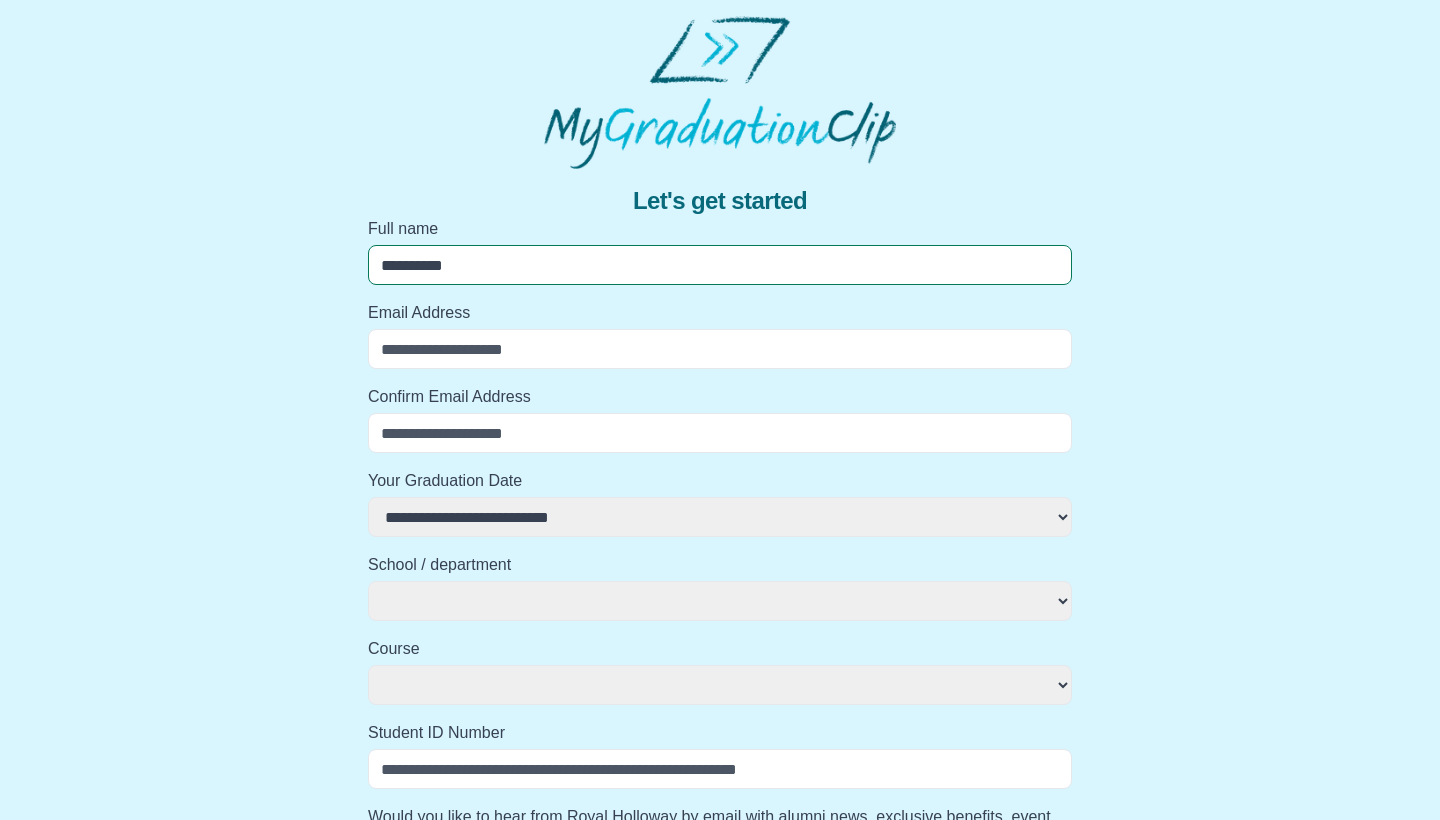 type on "**********" 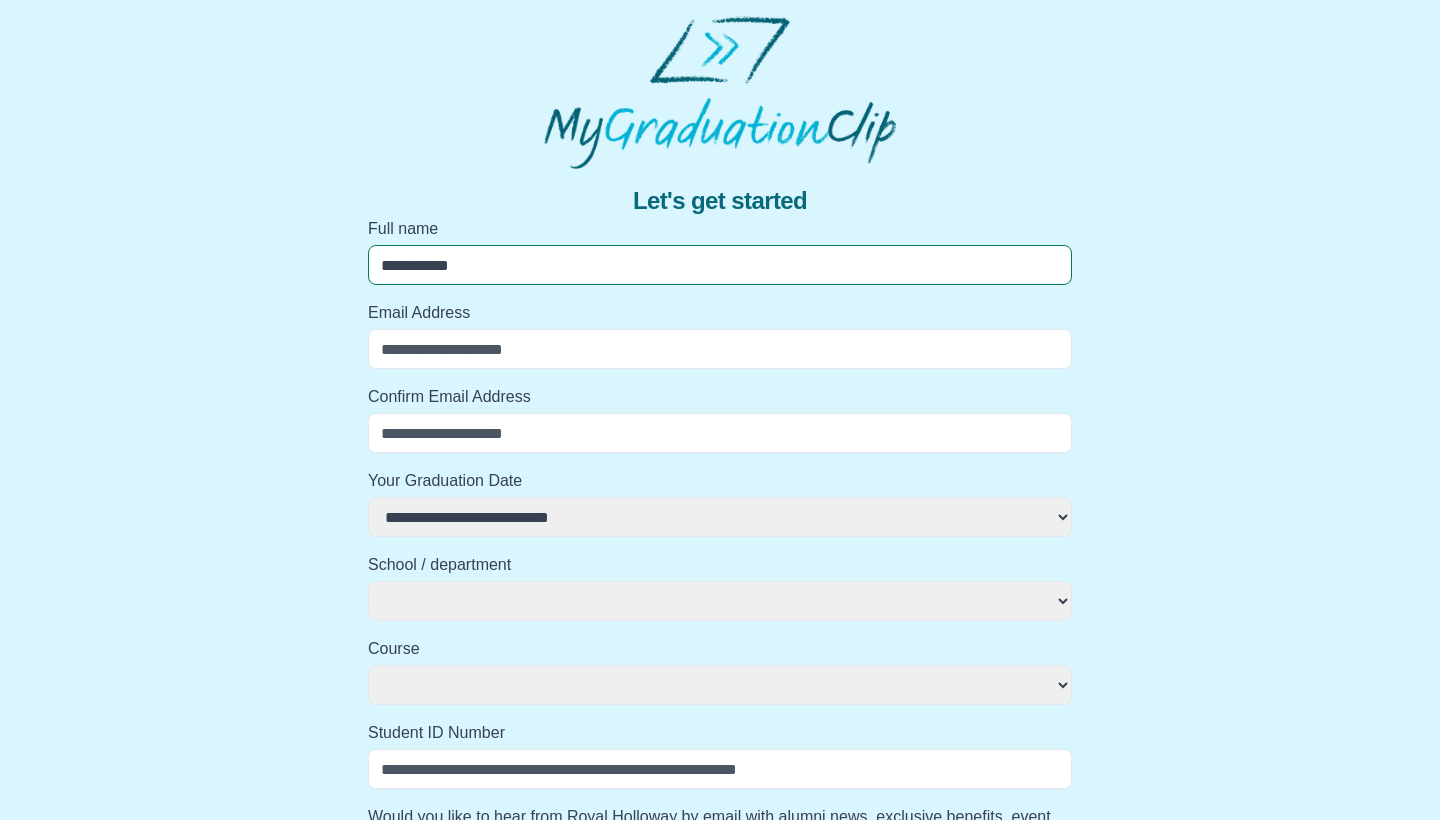 select 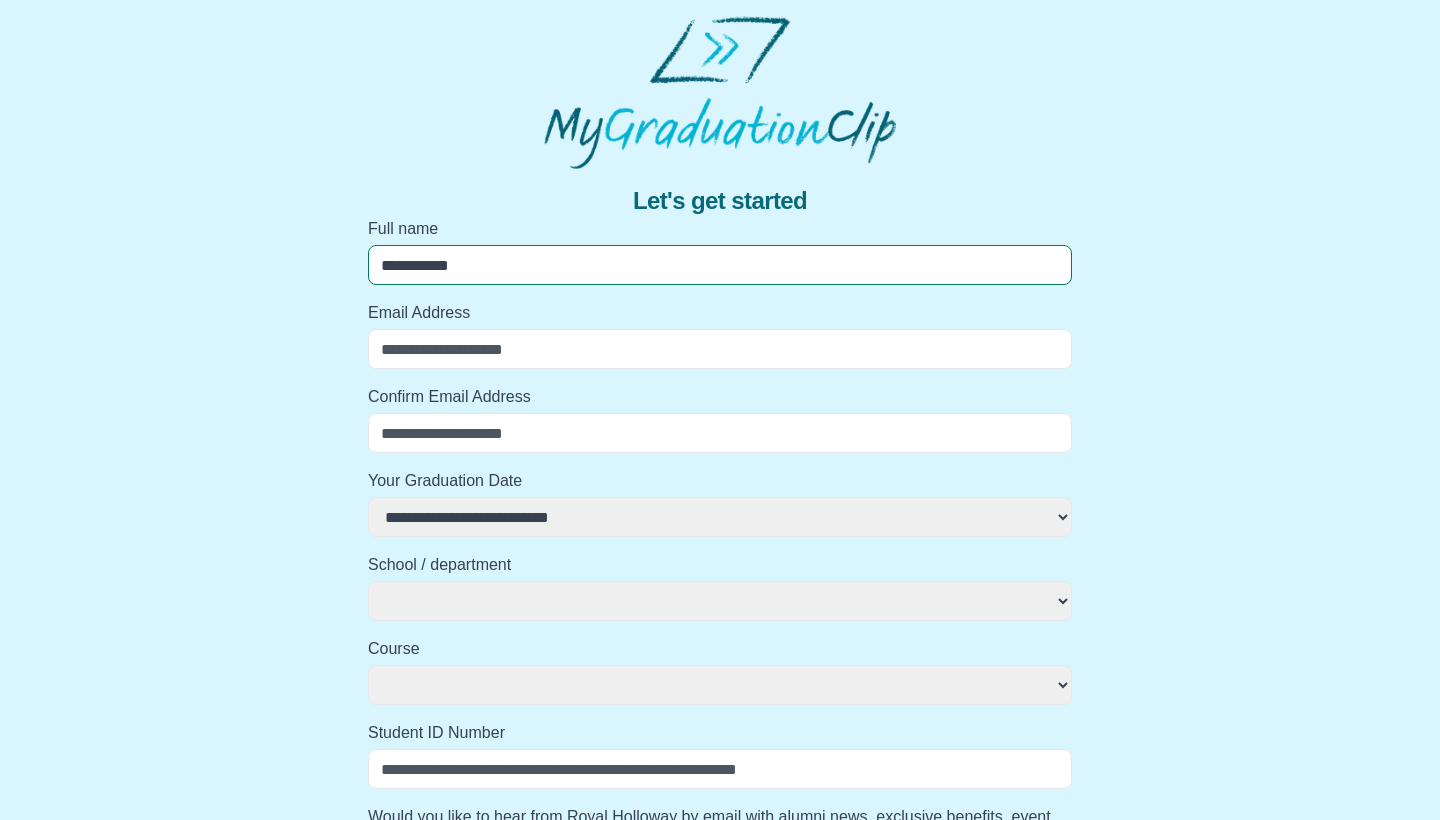 type on "**********" 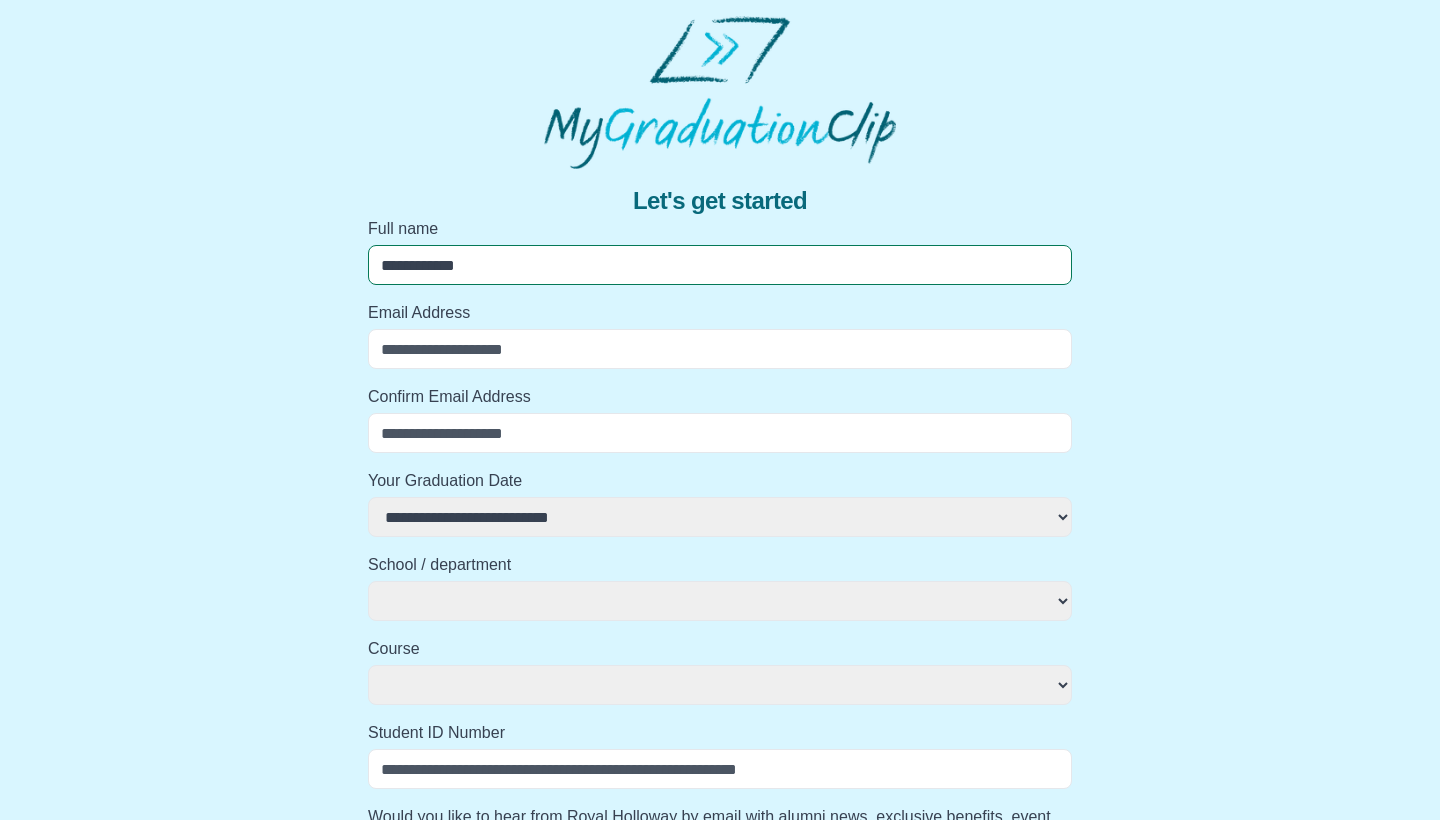 select 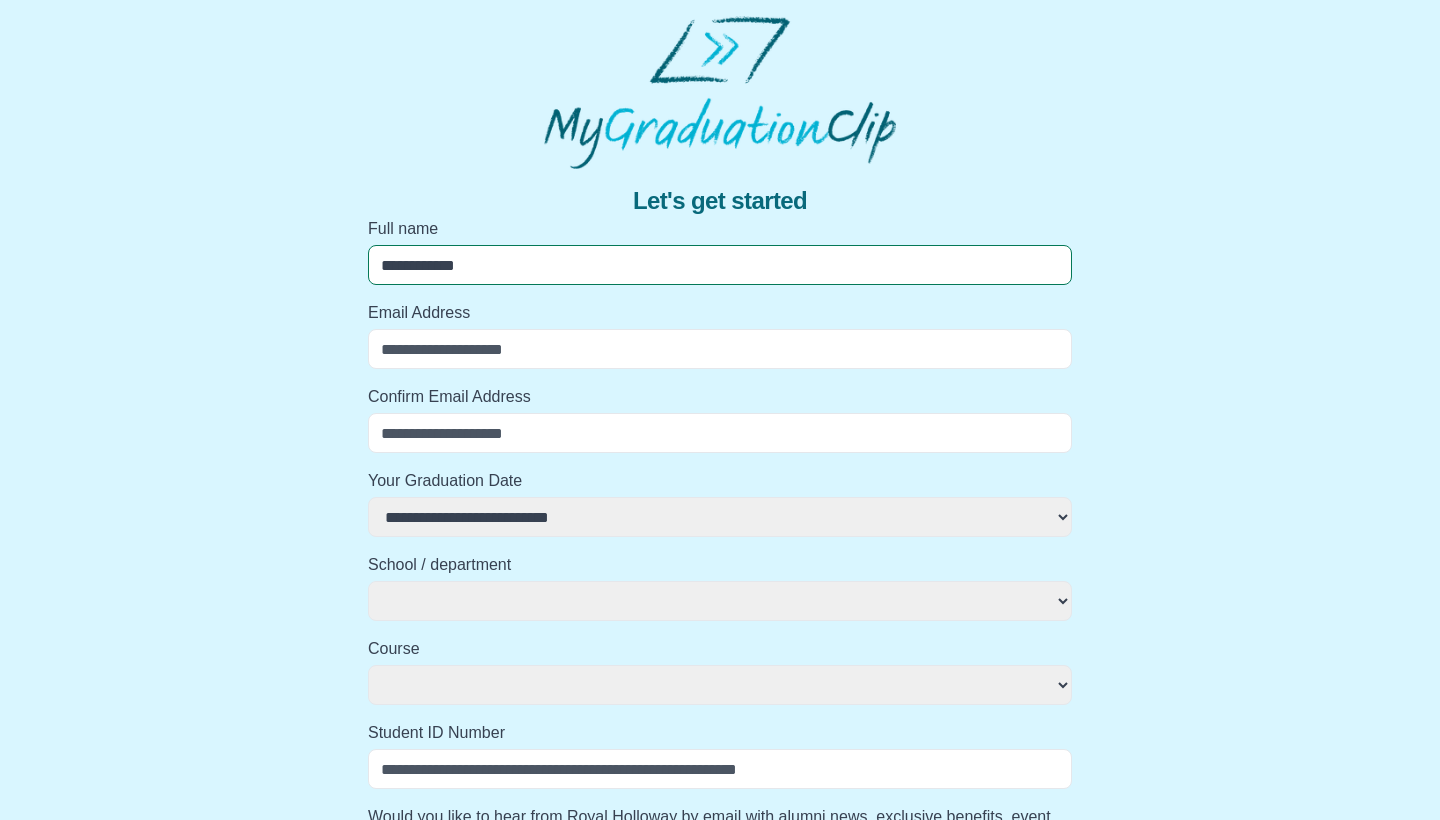 type on "**********" 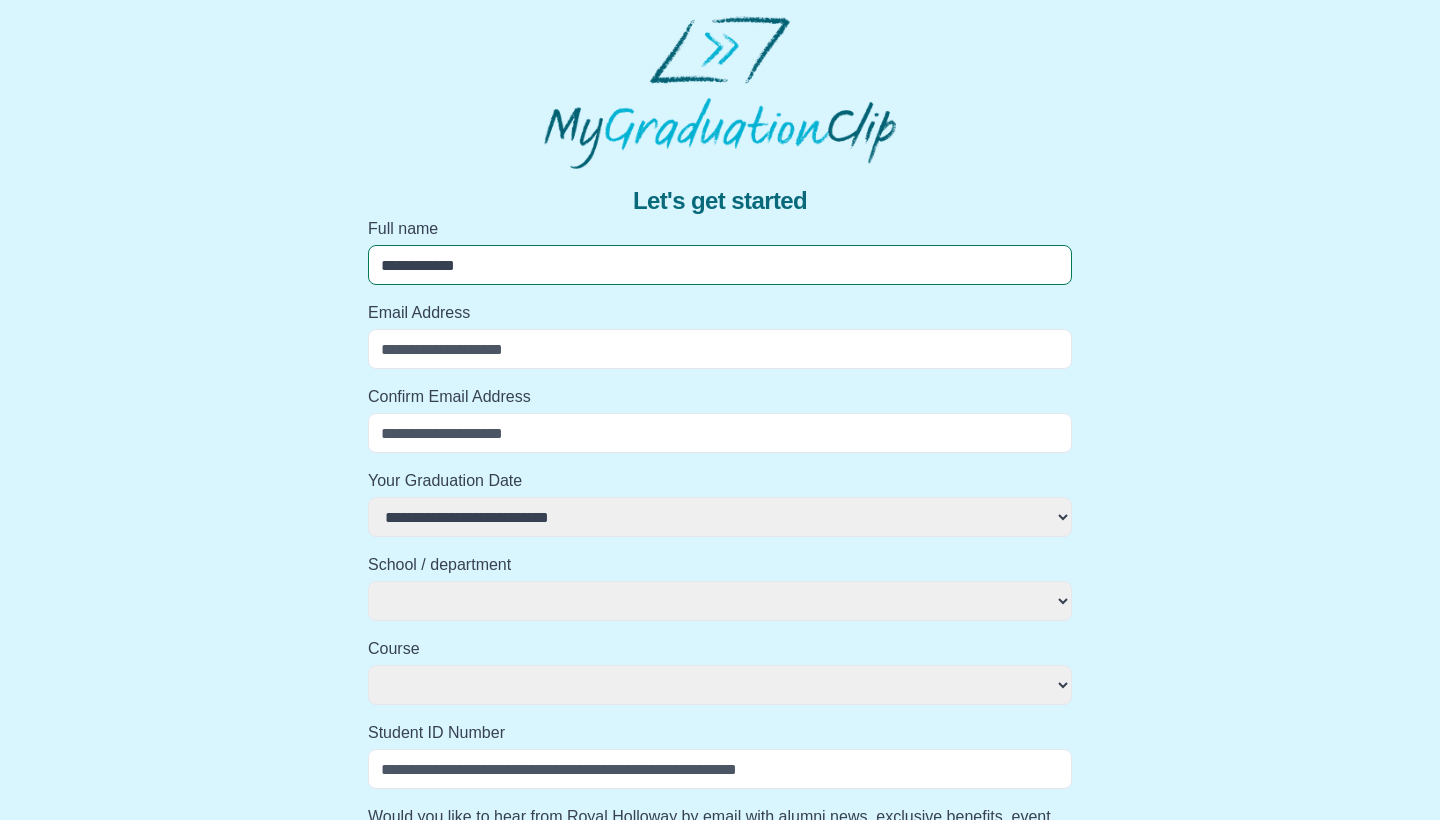 type on "*" 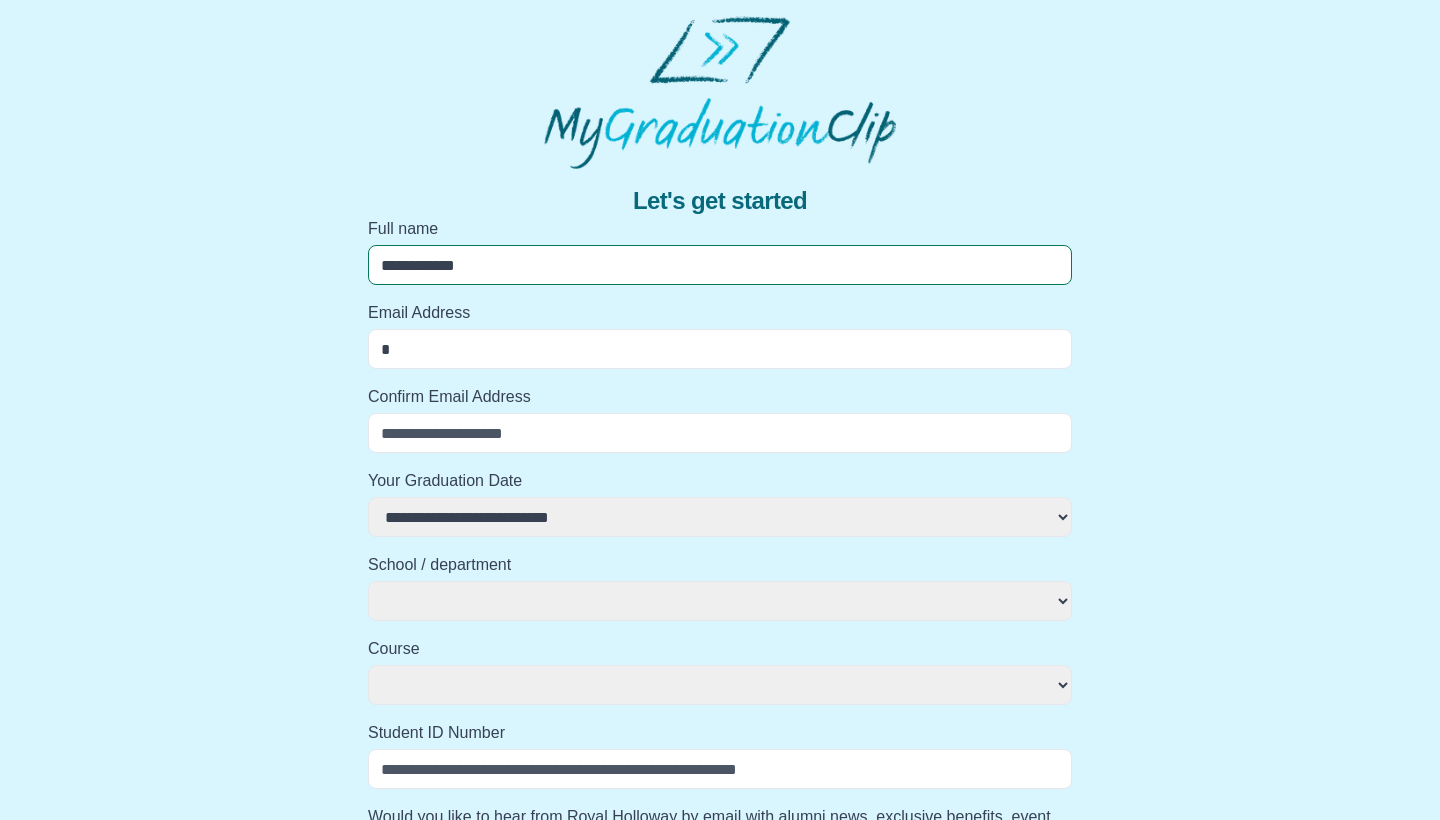 select 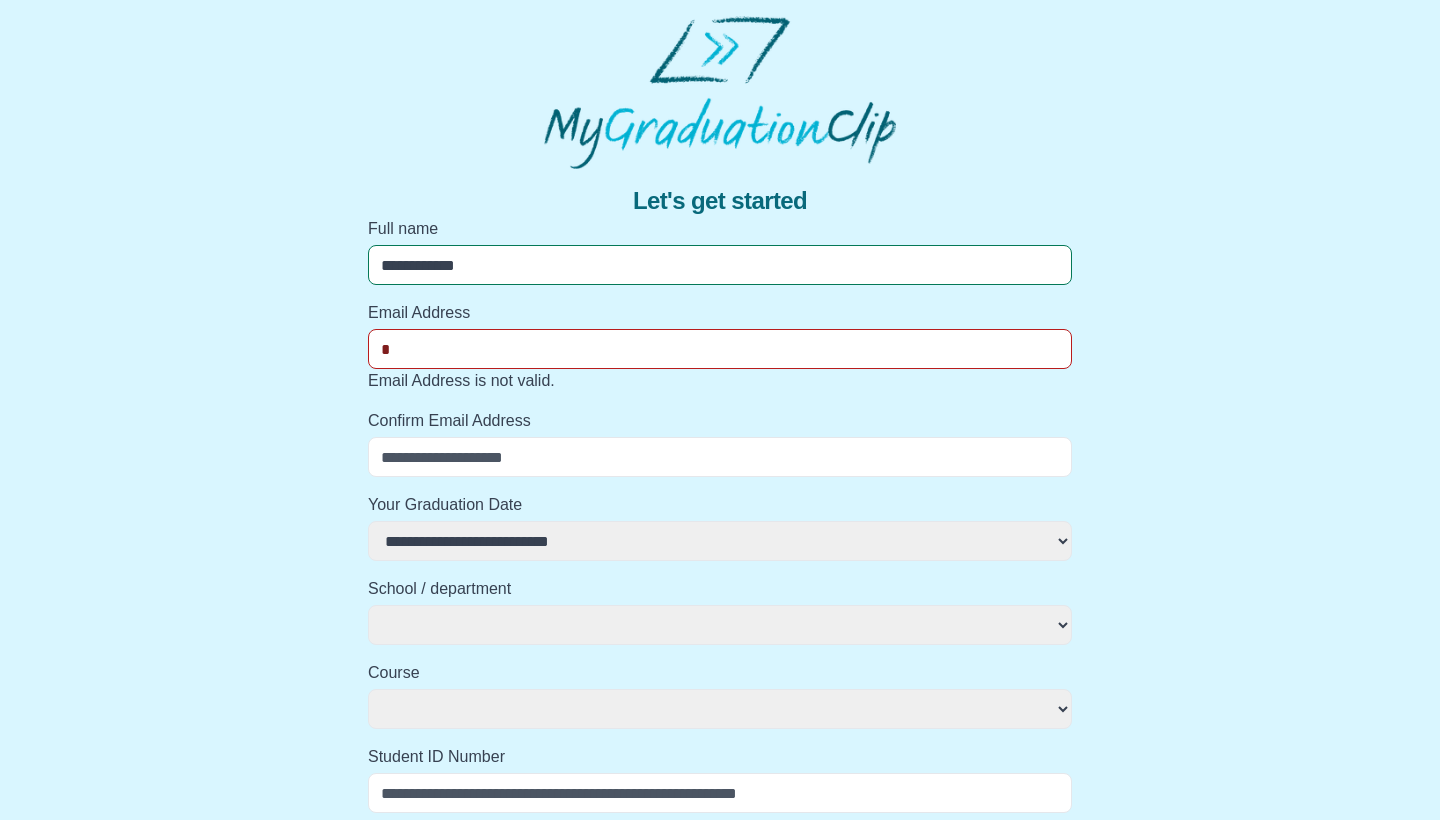 type on "**" 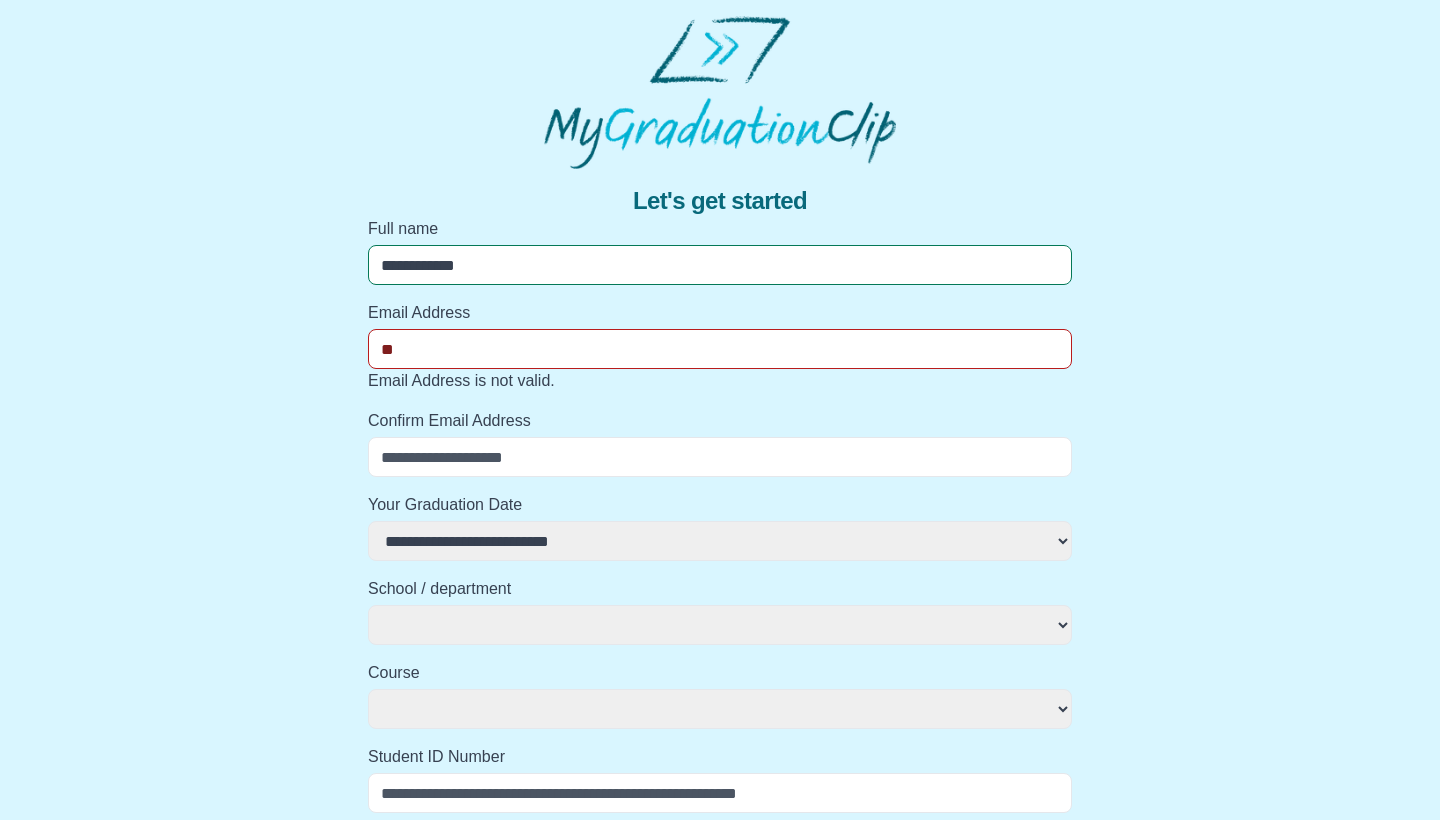 select 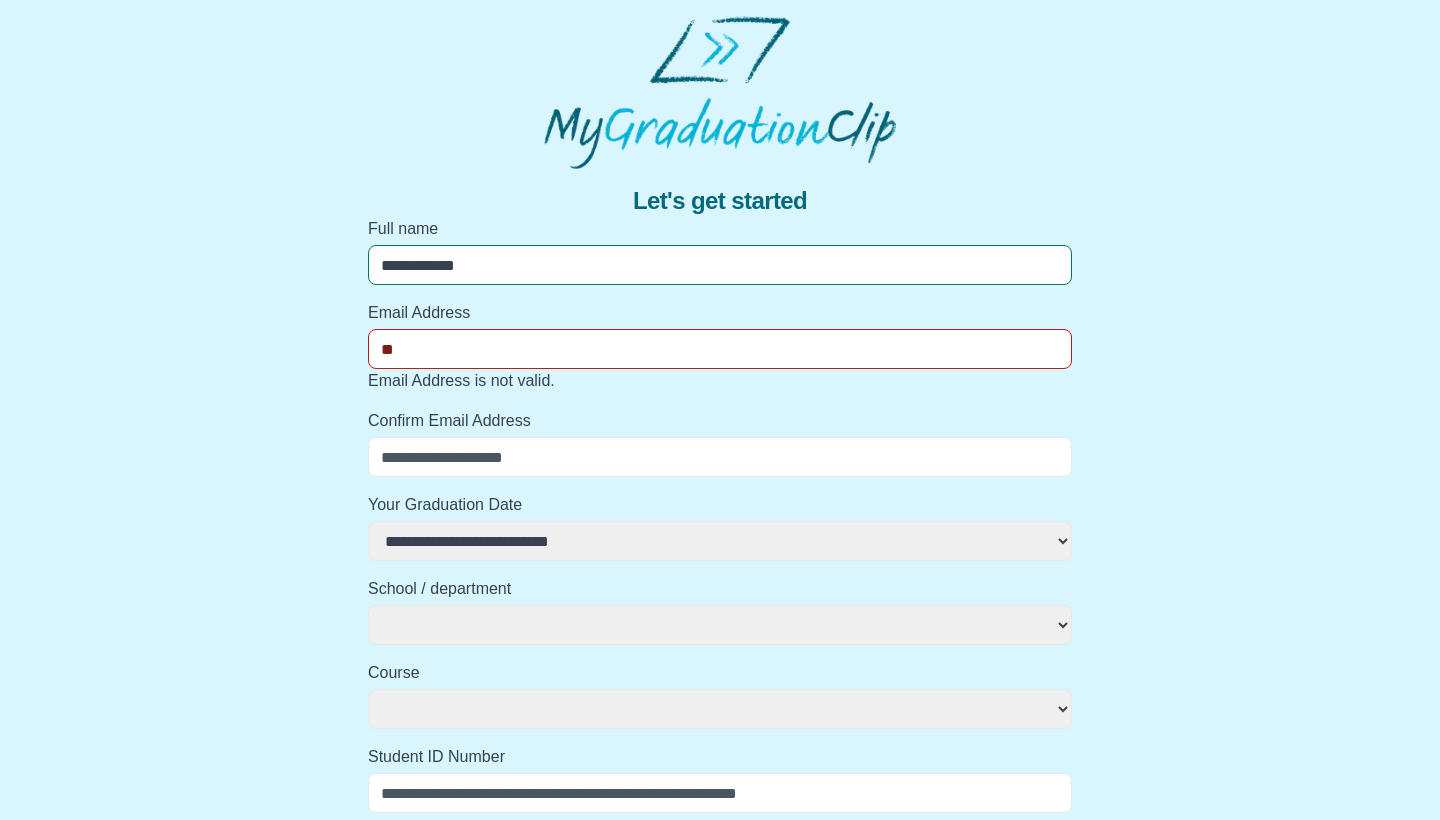 select 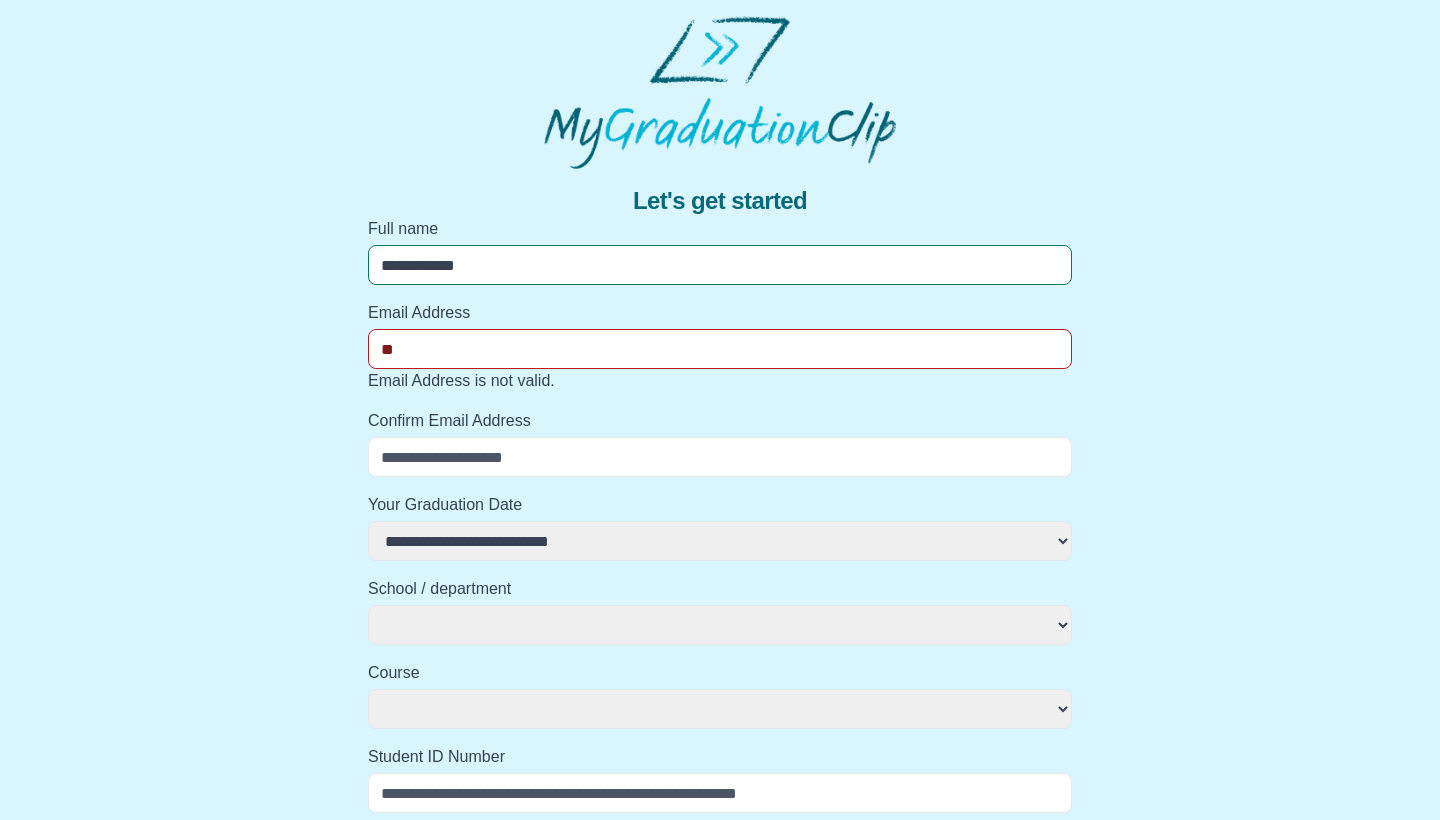 type on "***" 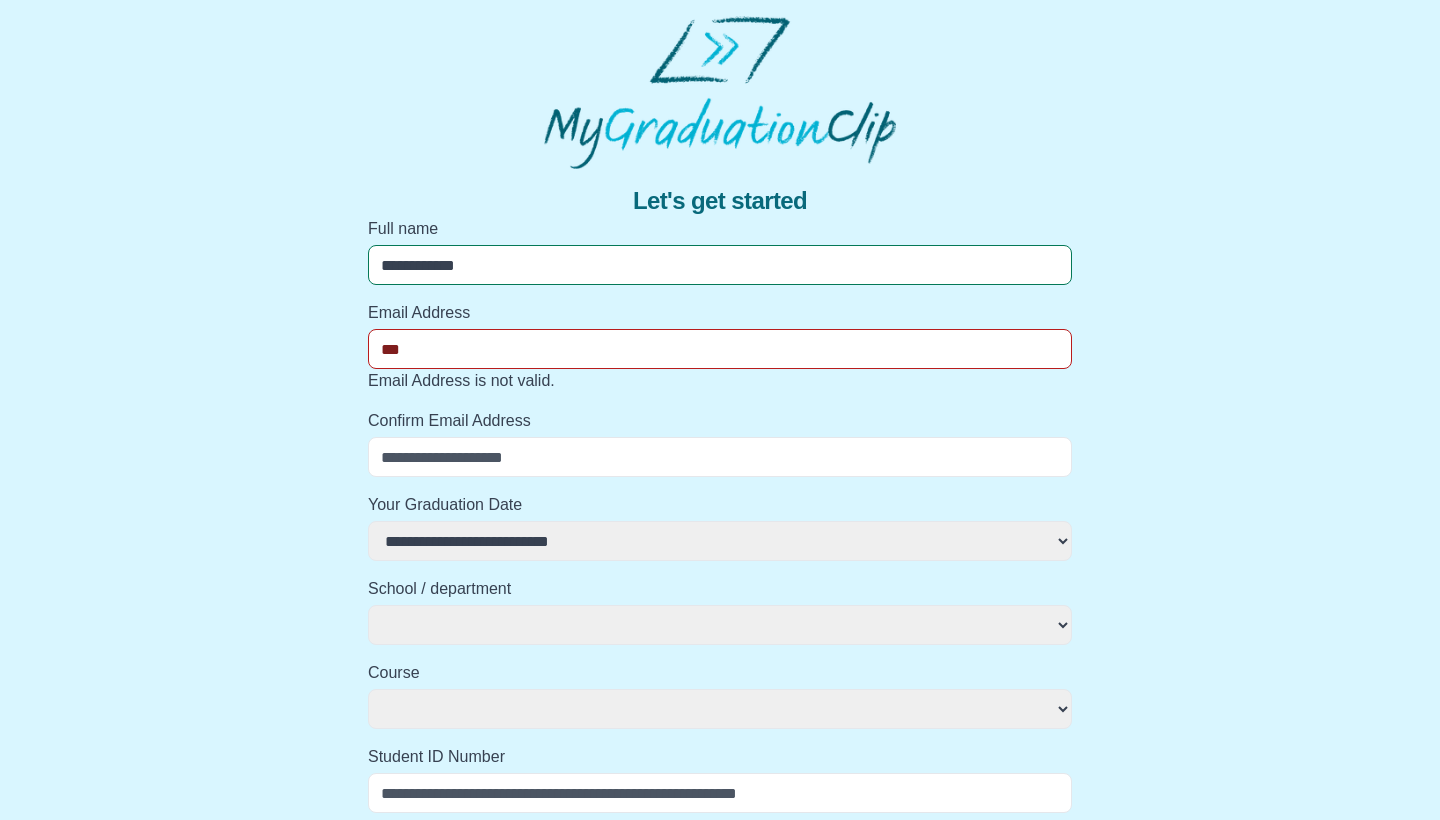 select 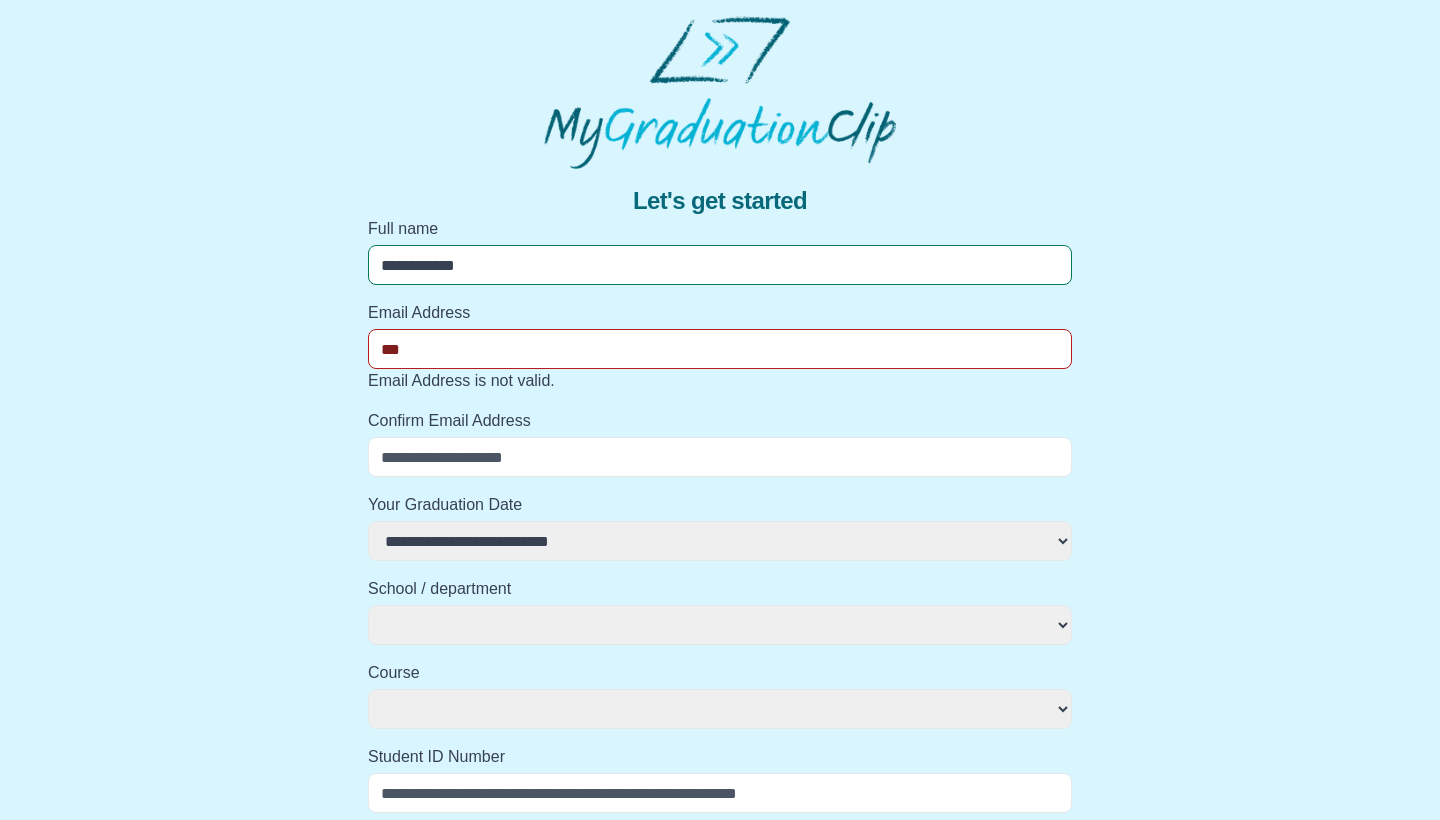 type on "****" 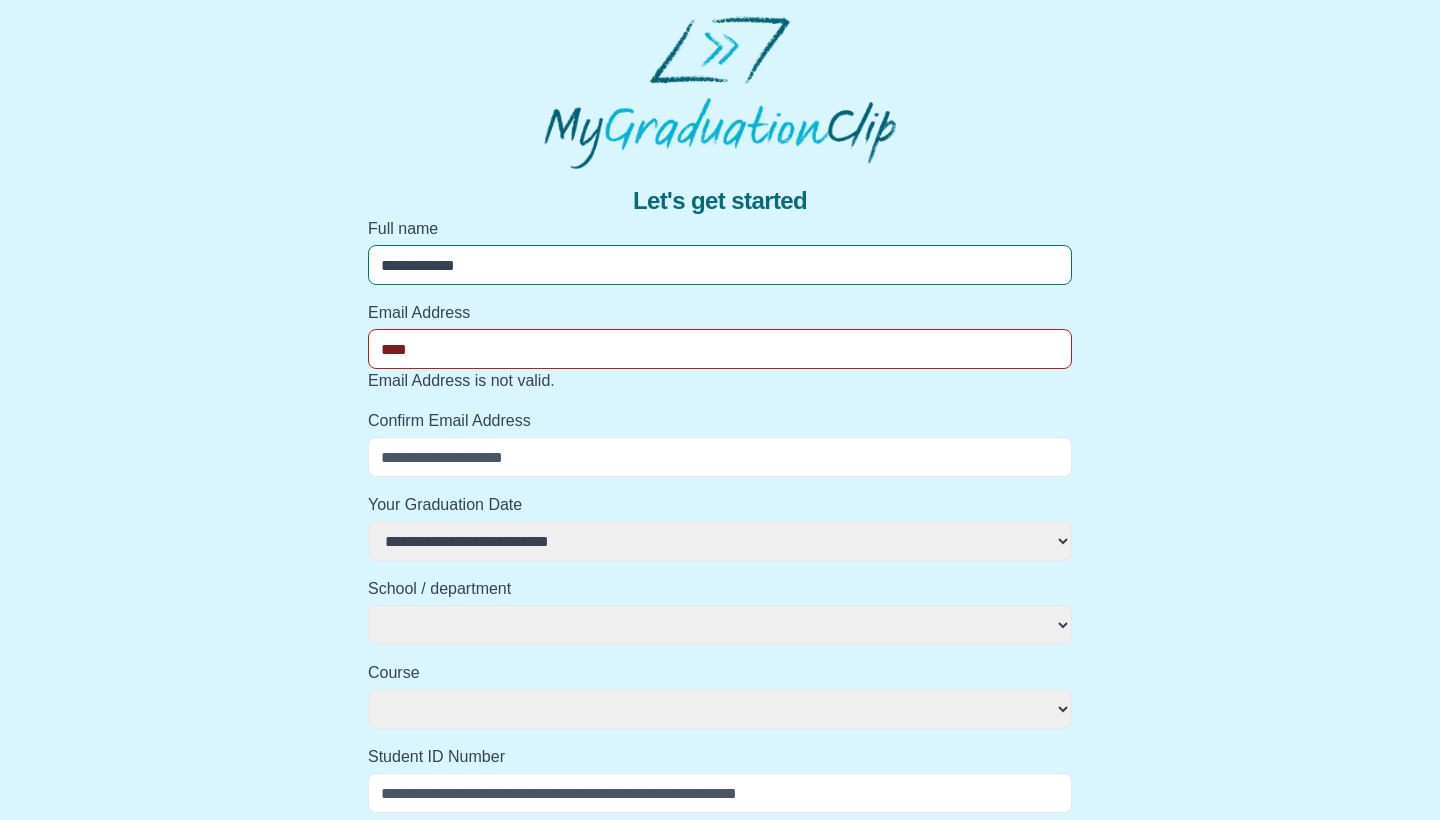 select 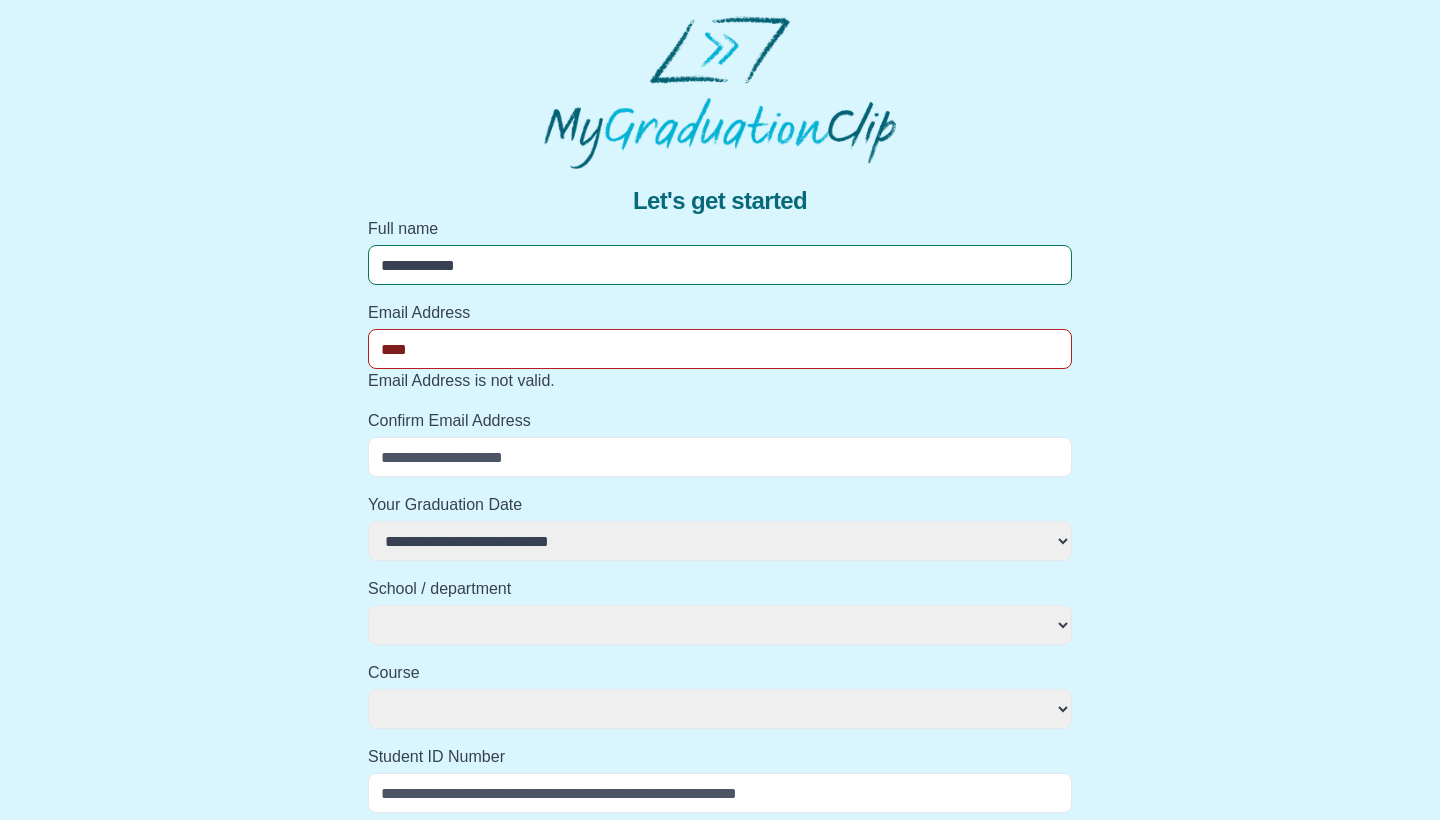 type on "*****" 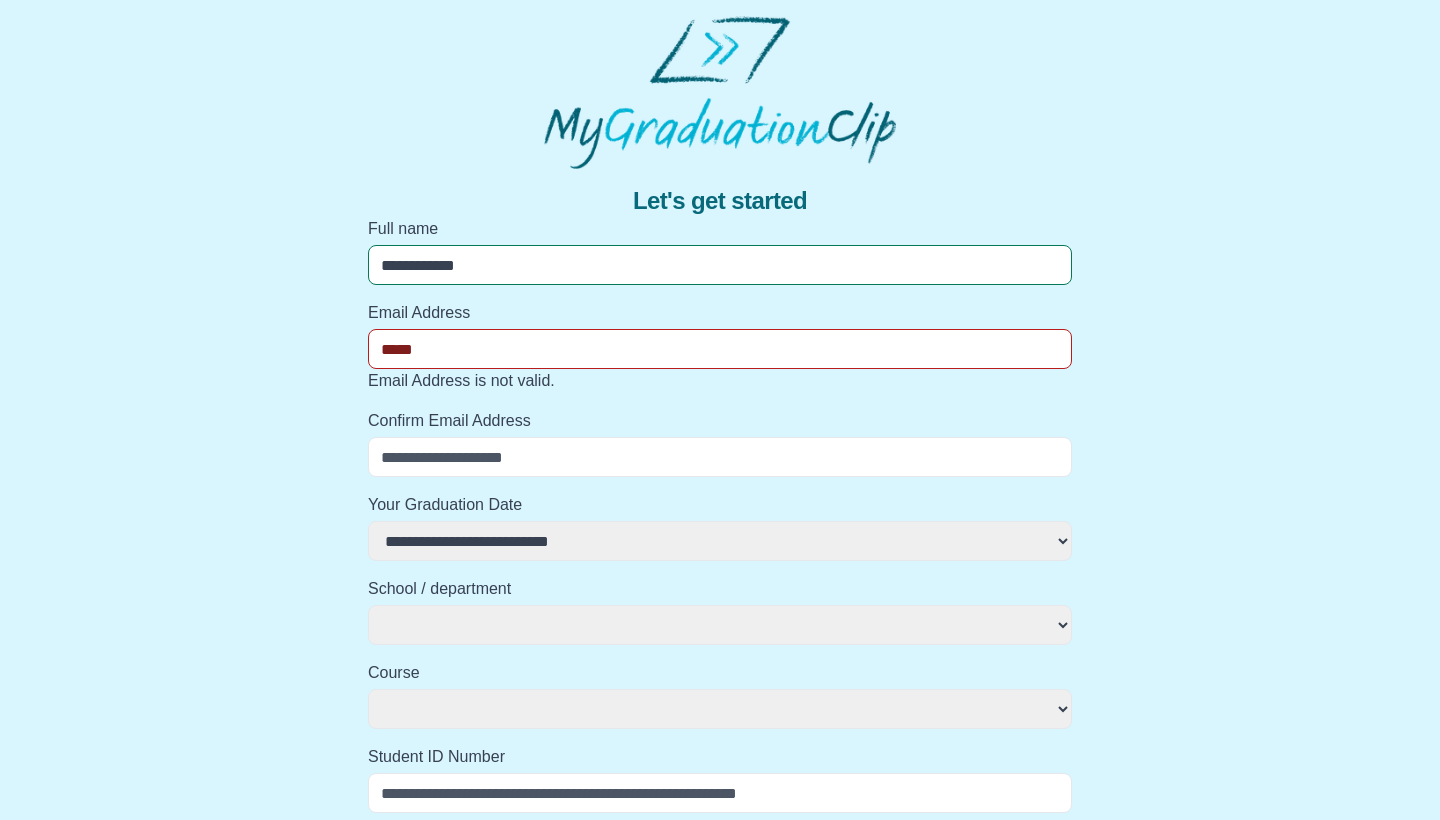 select 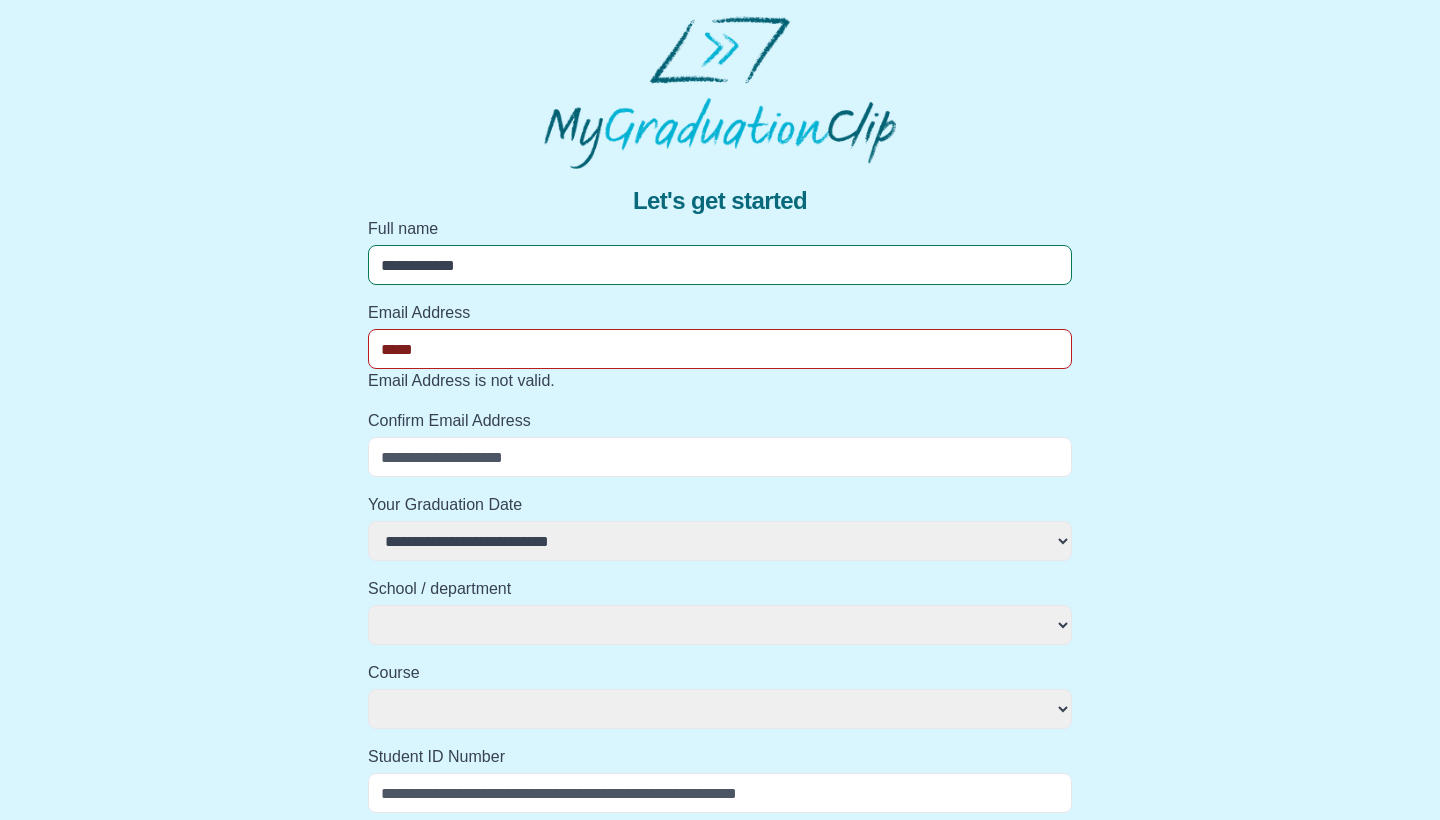 type on "******" 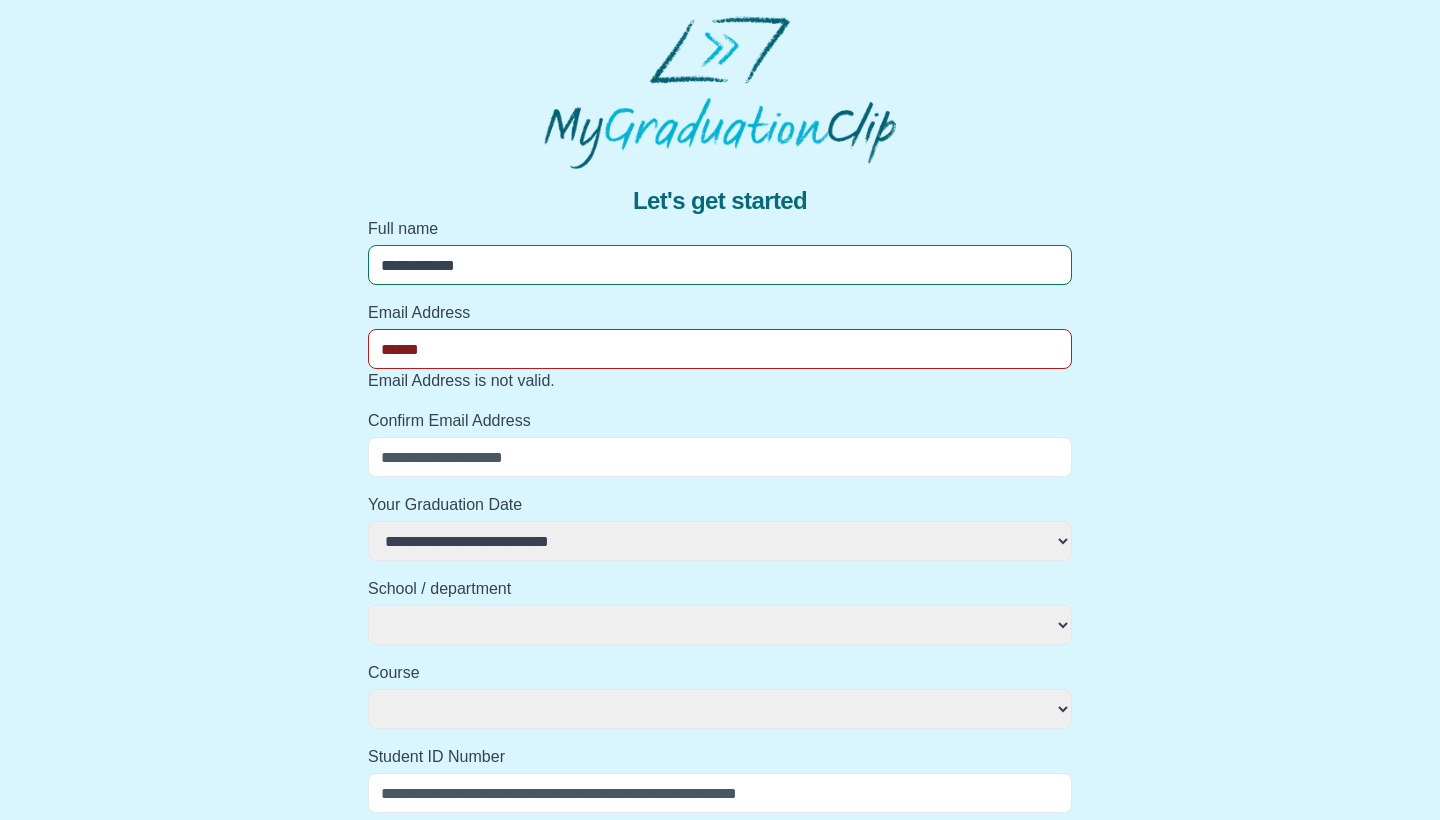 select 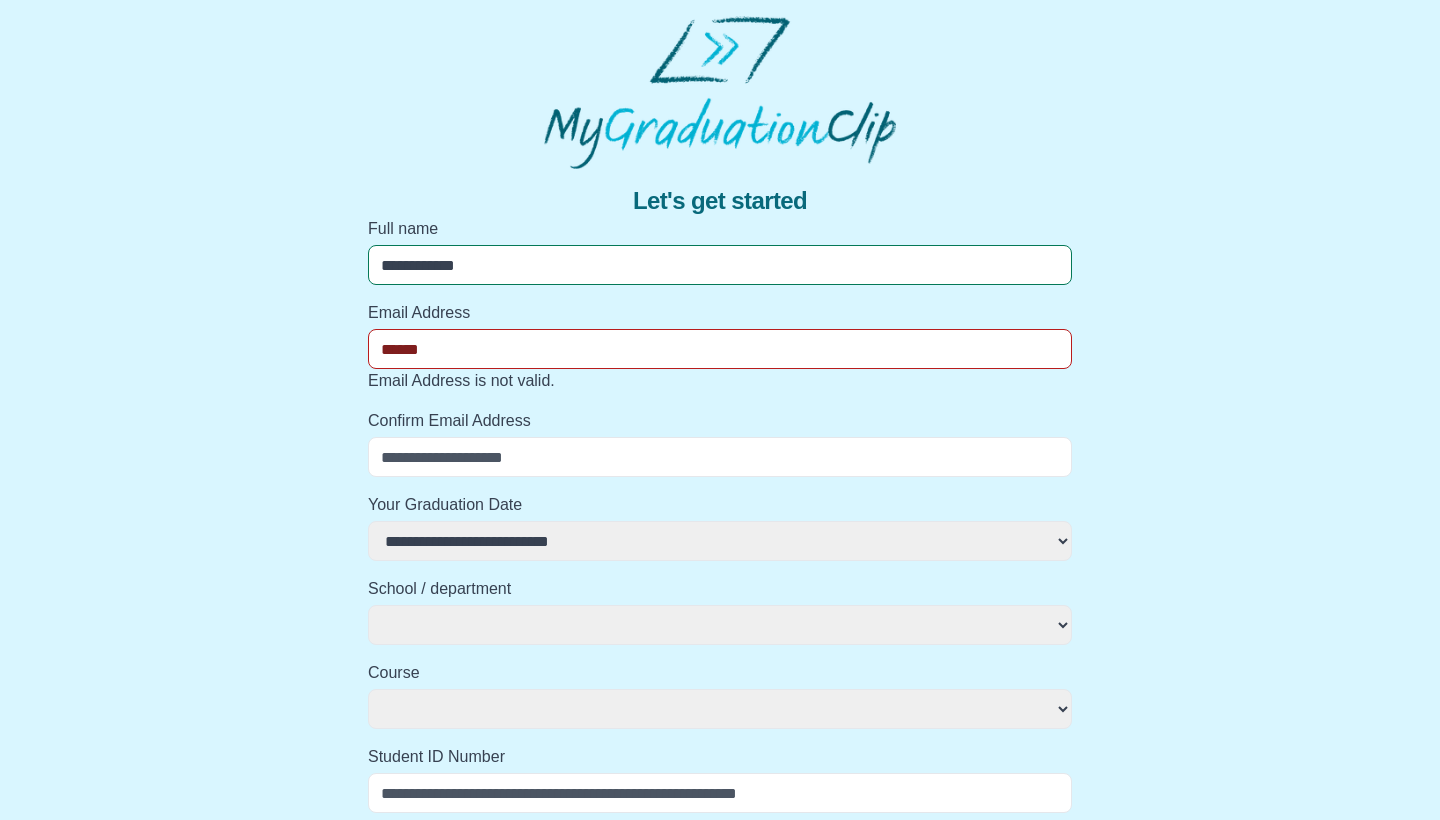 type on "*******" 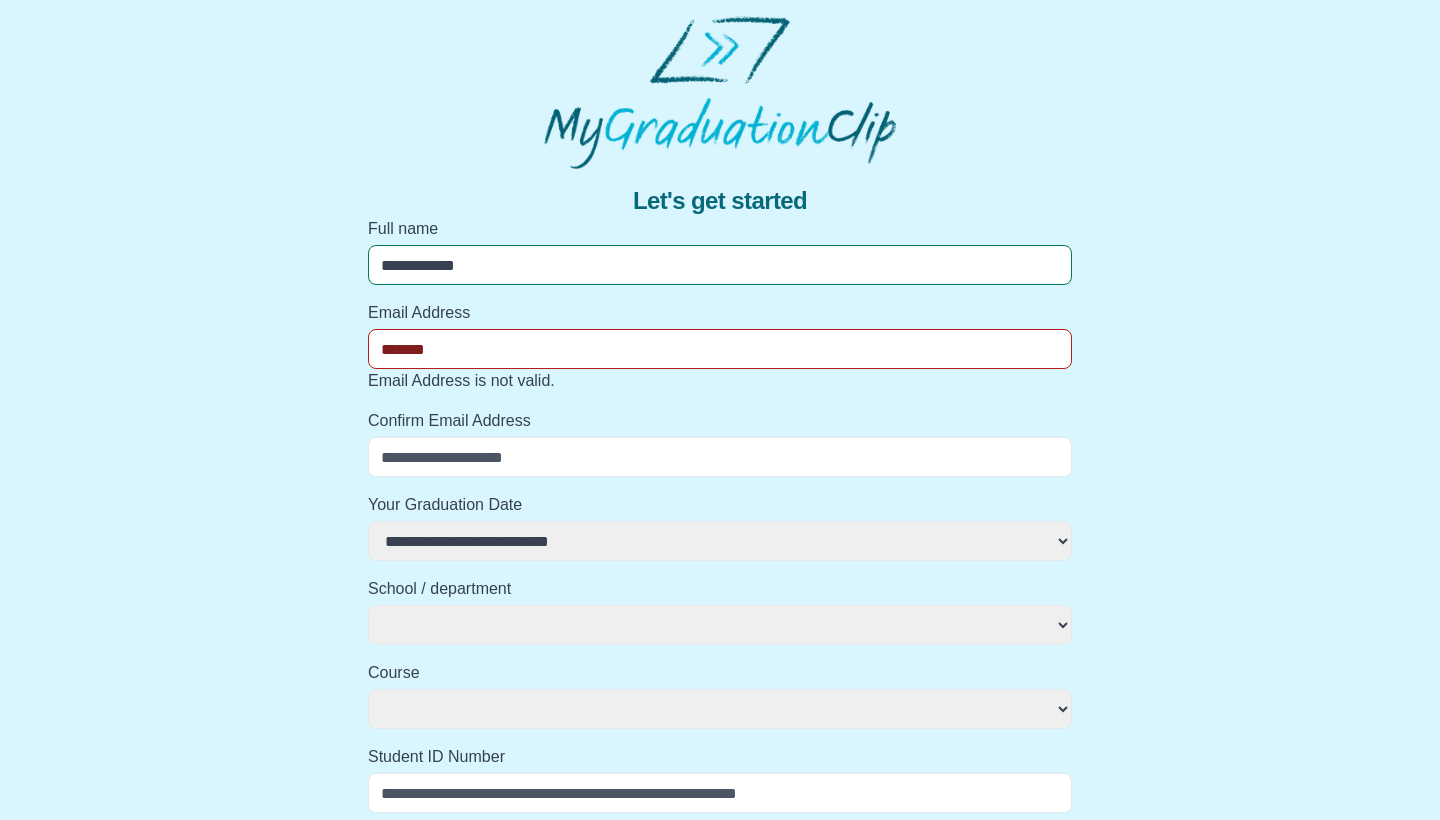 select 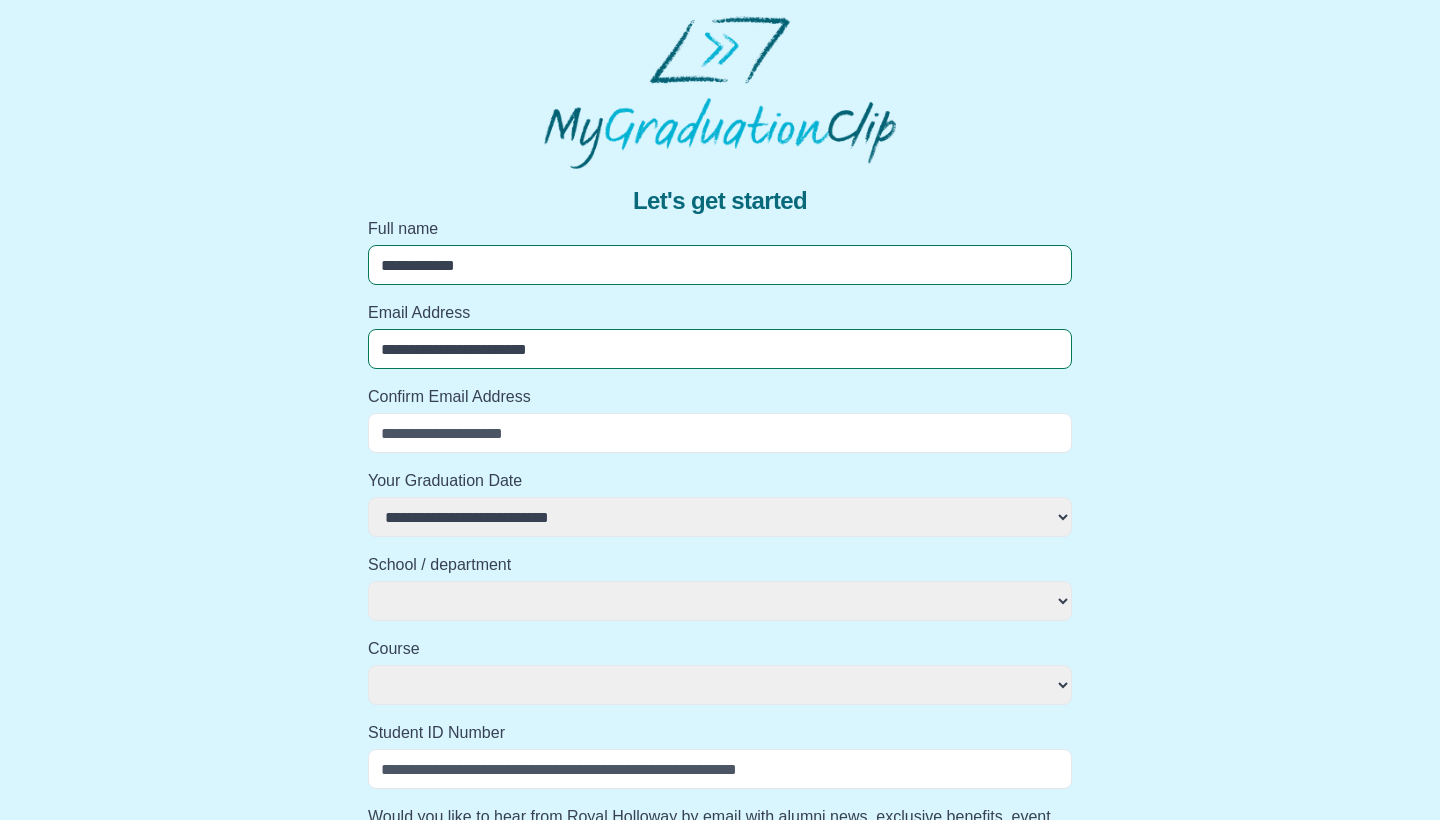 drag, startPoint x: 747, startPoint y: 360, endPoint x: 412, endPoint y: 325, distance: 336.8234 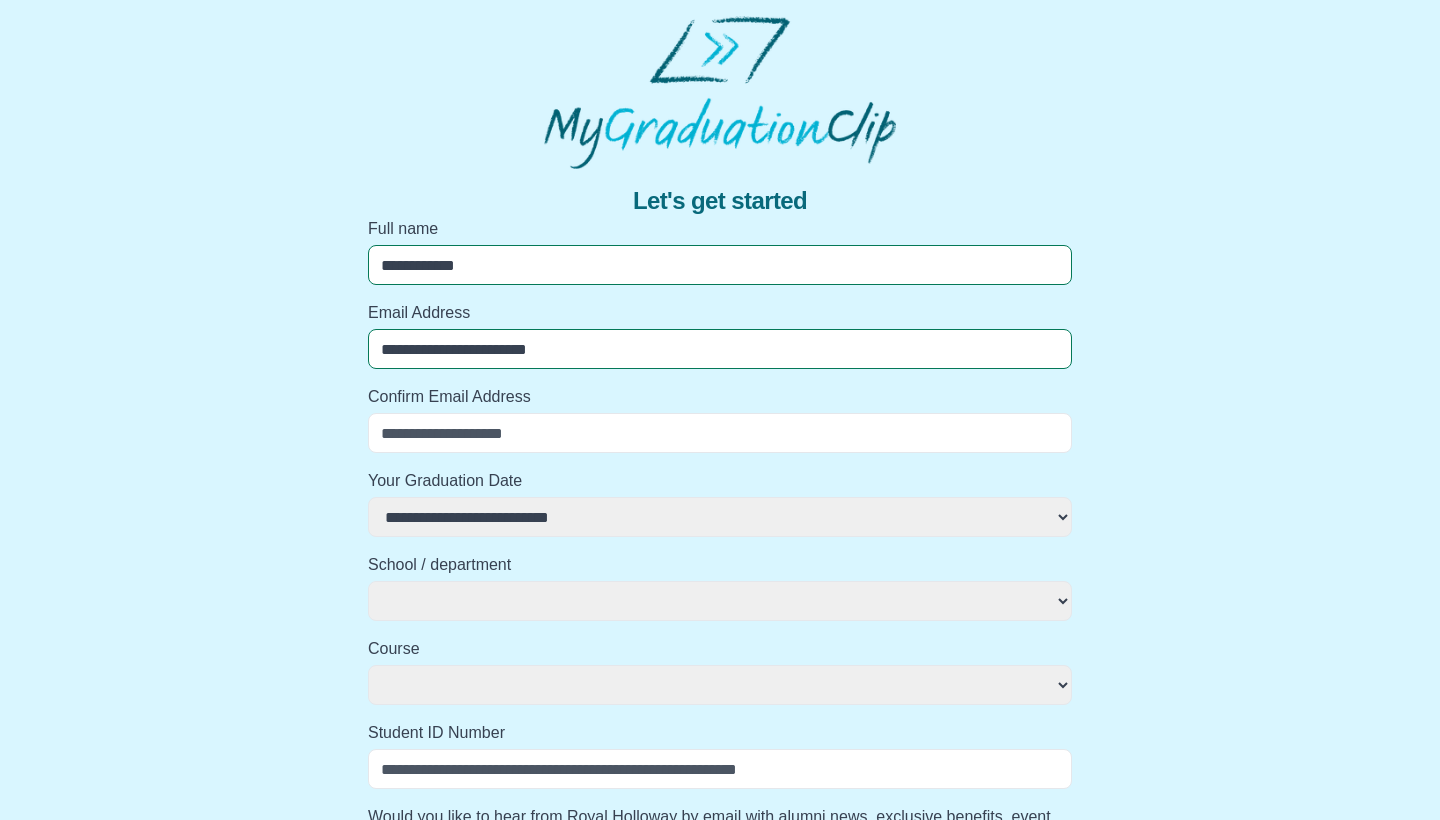 paste on "**********" 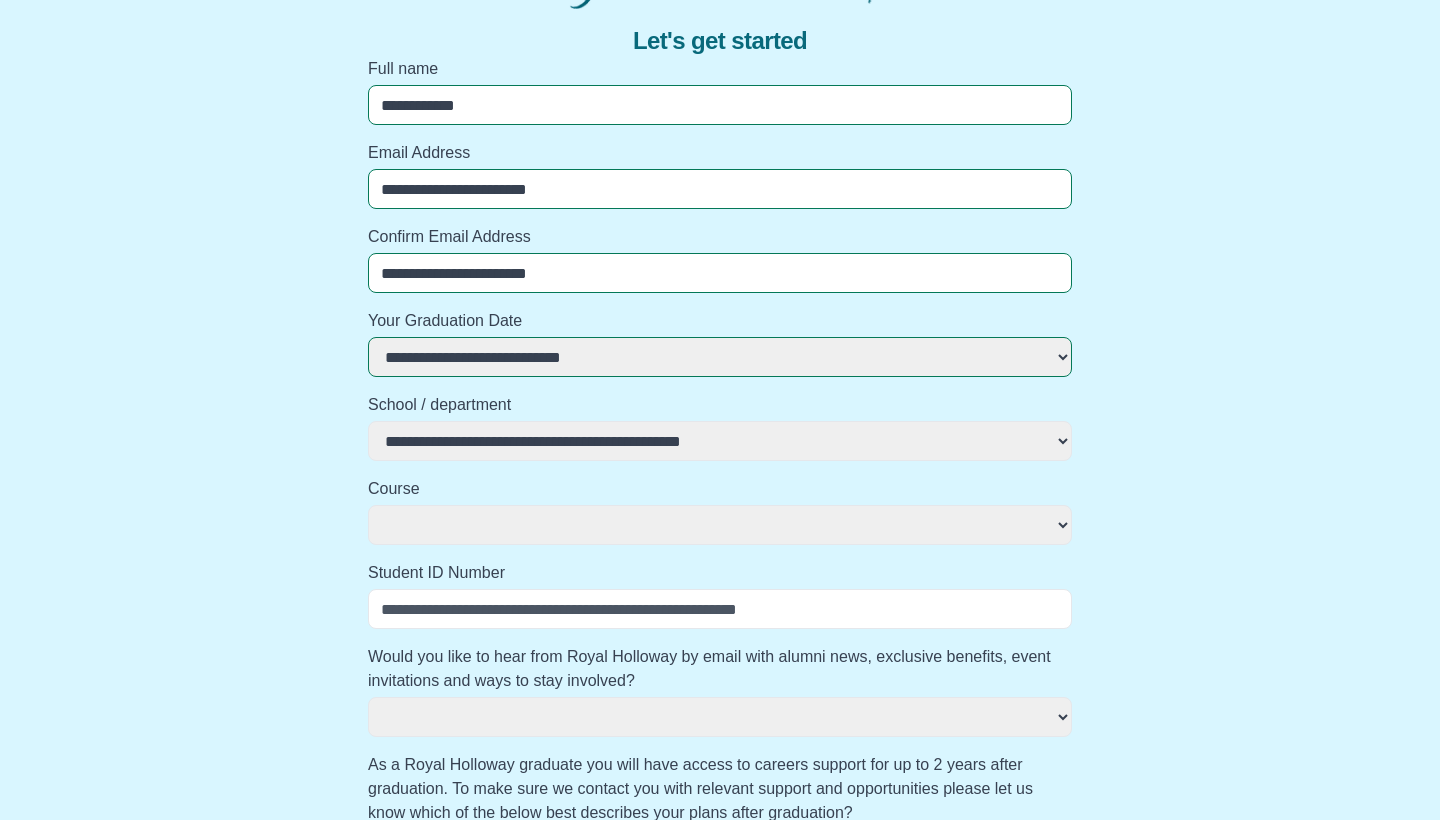 scroll, scrollTop: 161, scrollLeft: 0, axis: vertical 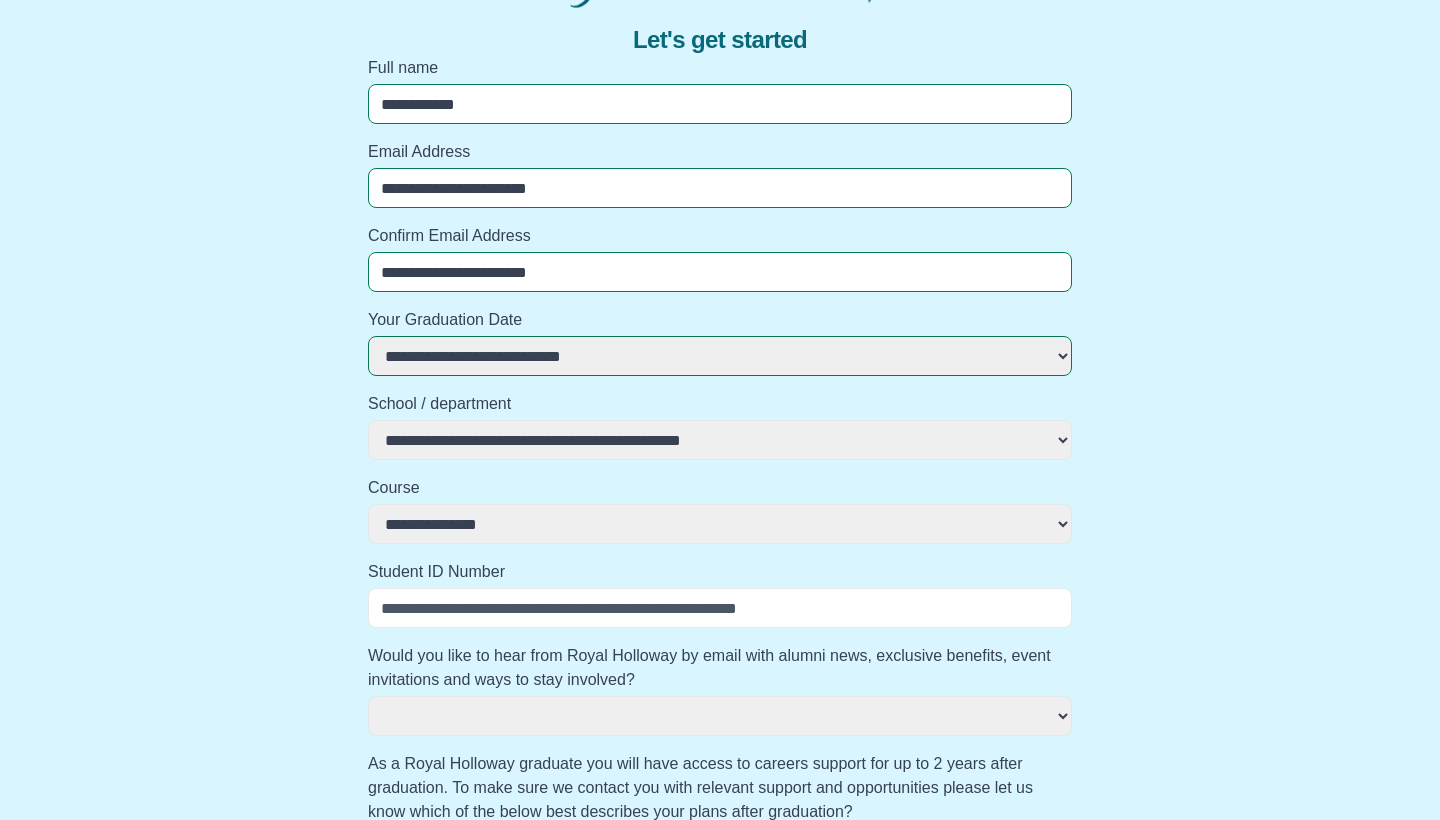 click on "Student ID Number" at bounding box center [720, 608] 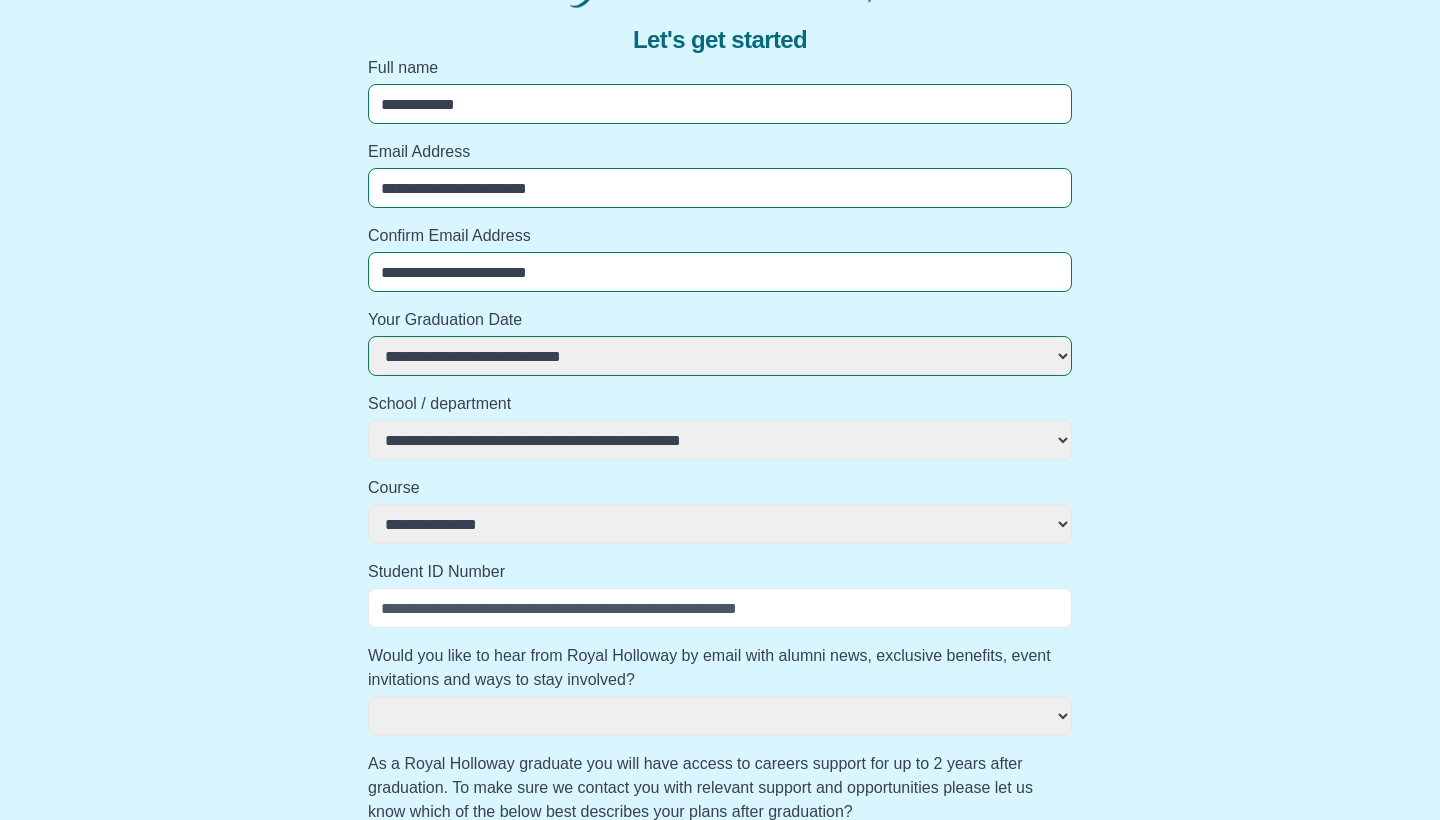 drag, startPoint x: 816, startPoint y: 607, endPoint x: 393, endPoint y: 590, distance: 423.34146 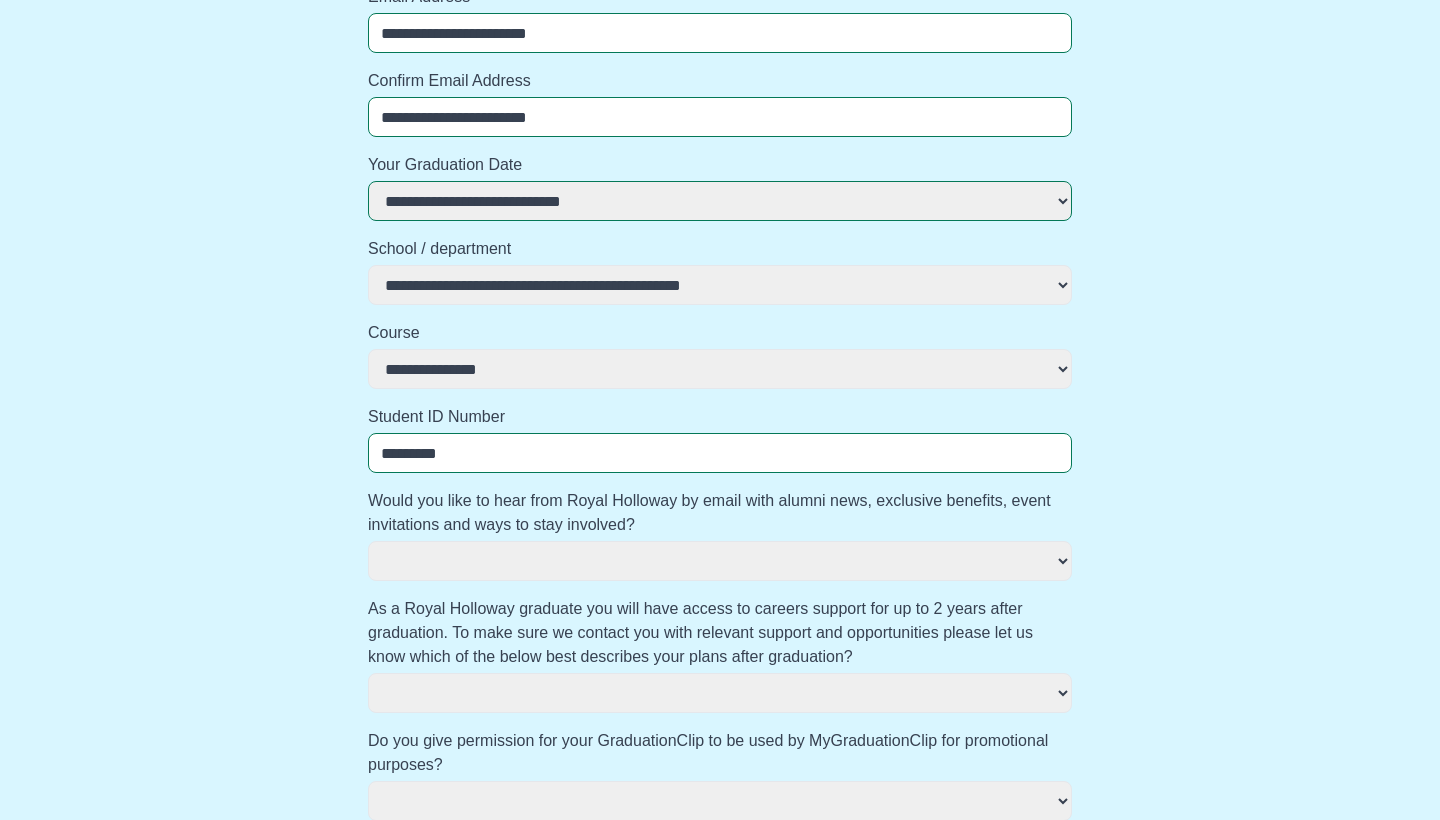 scroll, scrollTop: 330, scrollLeft: 0, axis: vertical 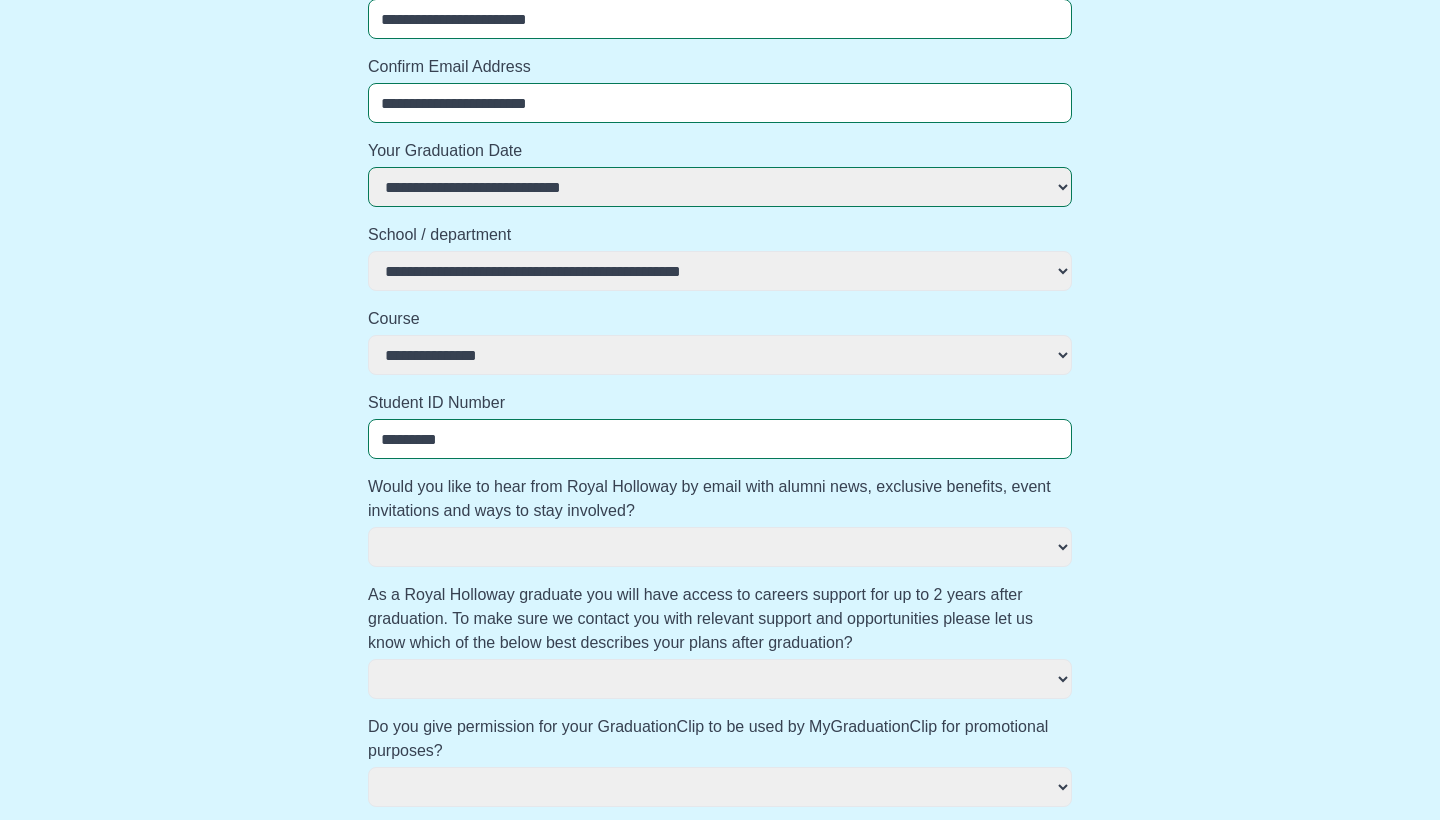 click on "**********" at bounding box center [720, 660] 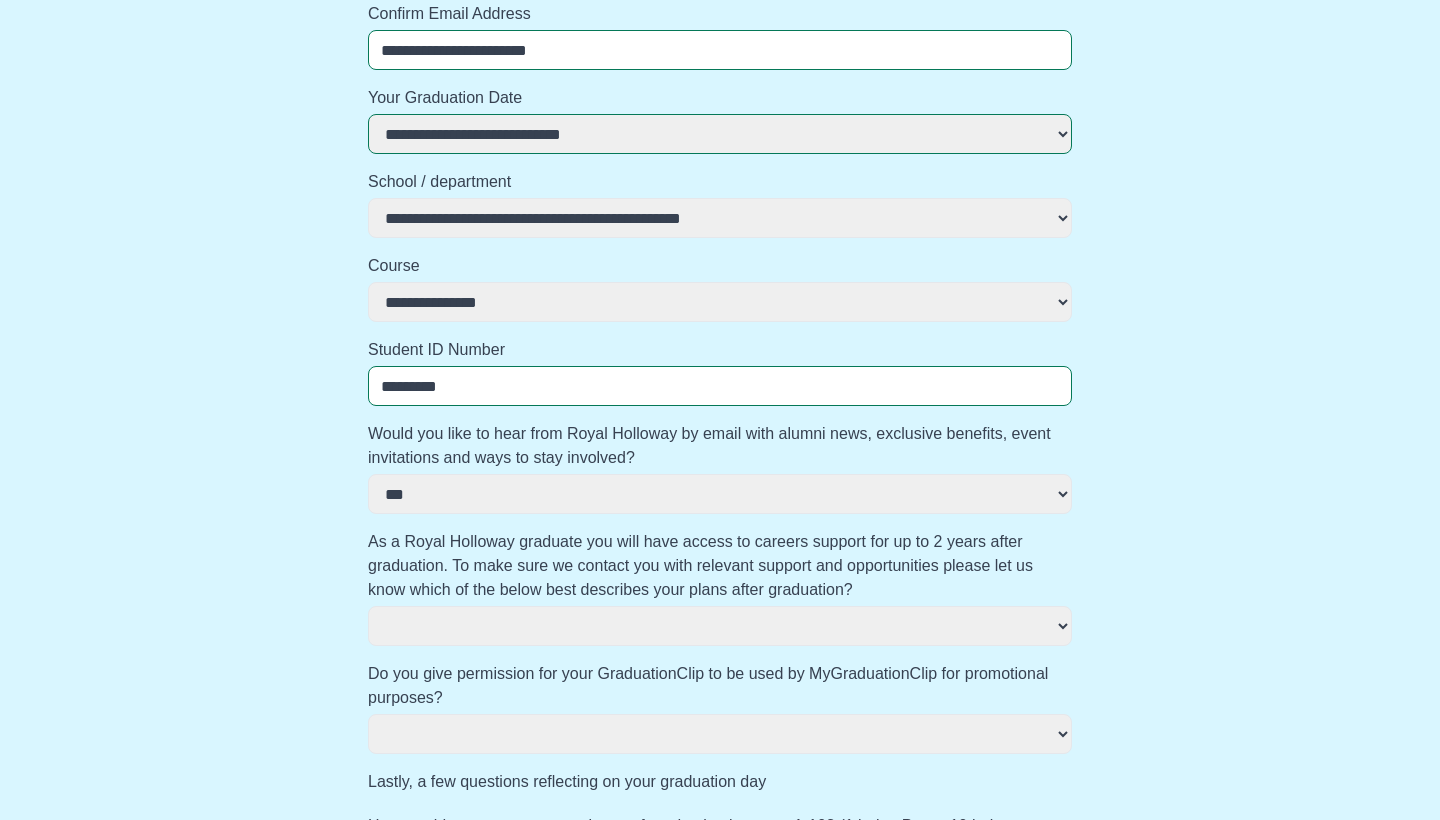 scroll, scrollTop: 396, scrollLeft: 0, axis: vertical 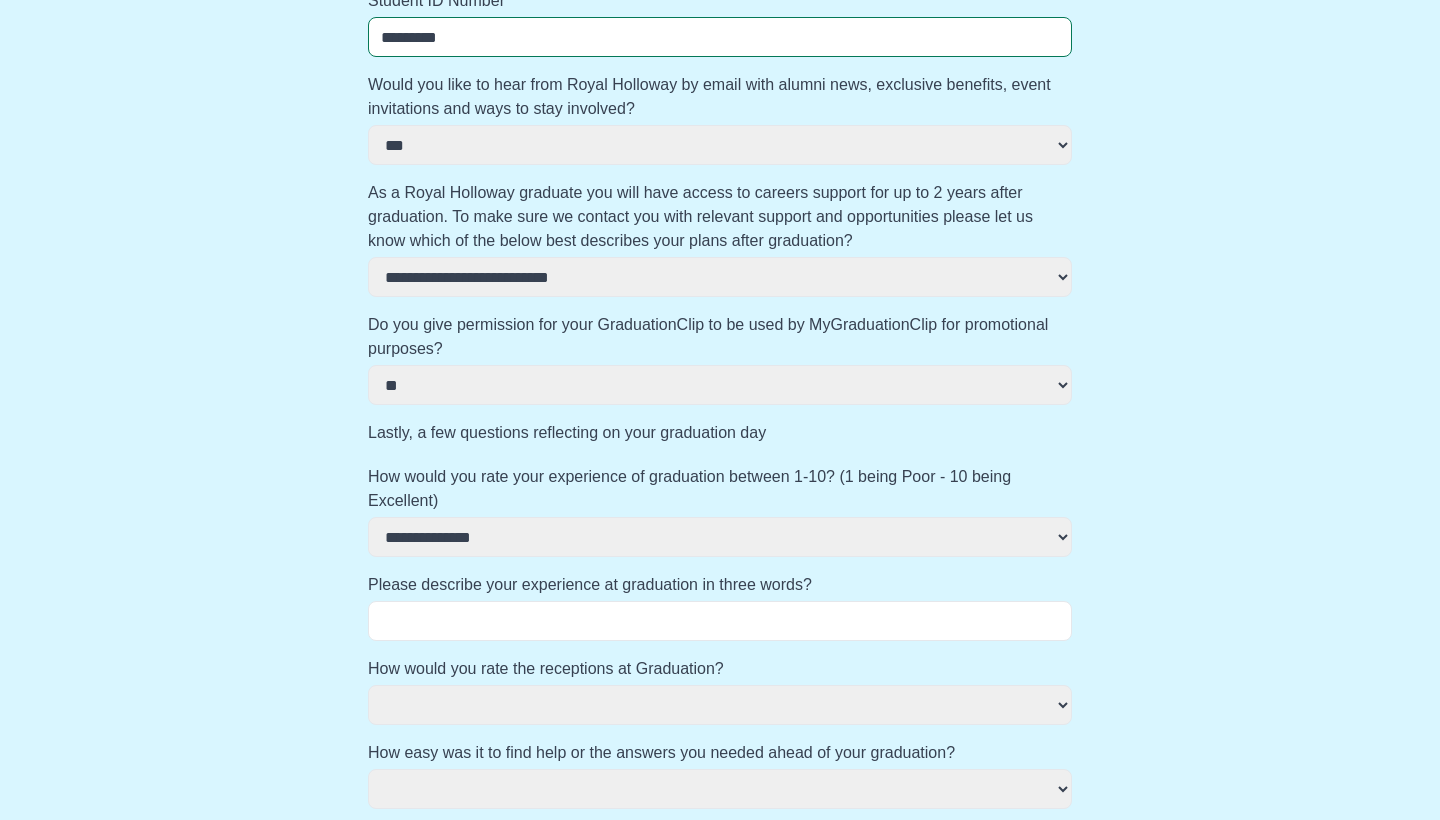 click on "Please describe your experience at graduation in three words?" at bounding box center (720, 621) 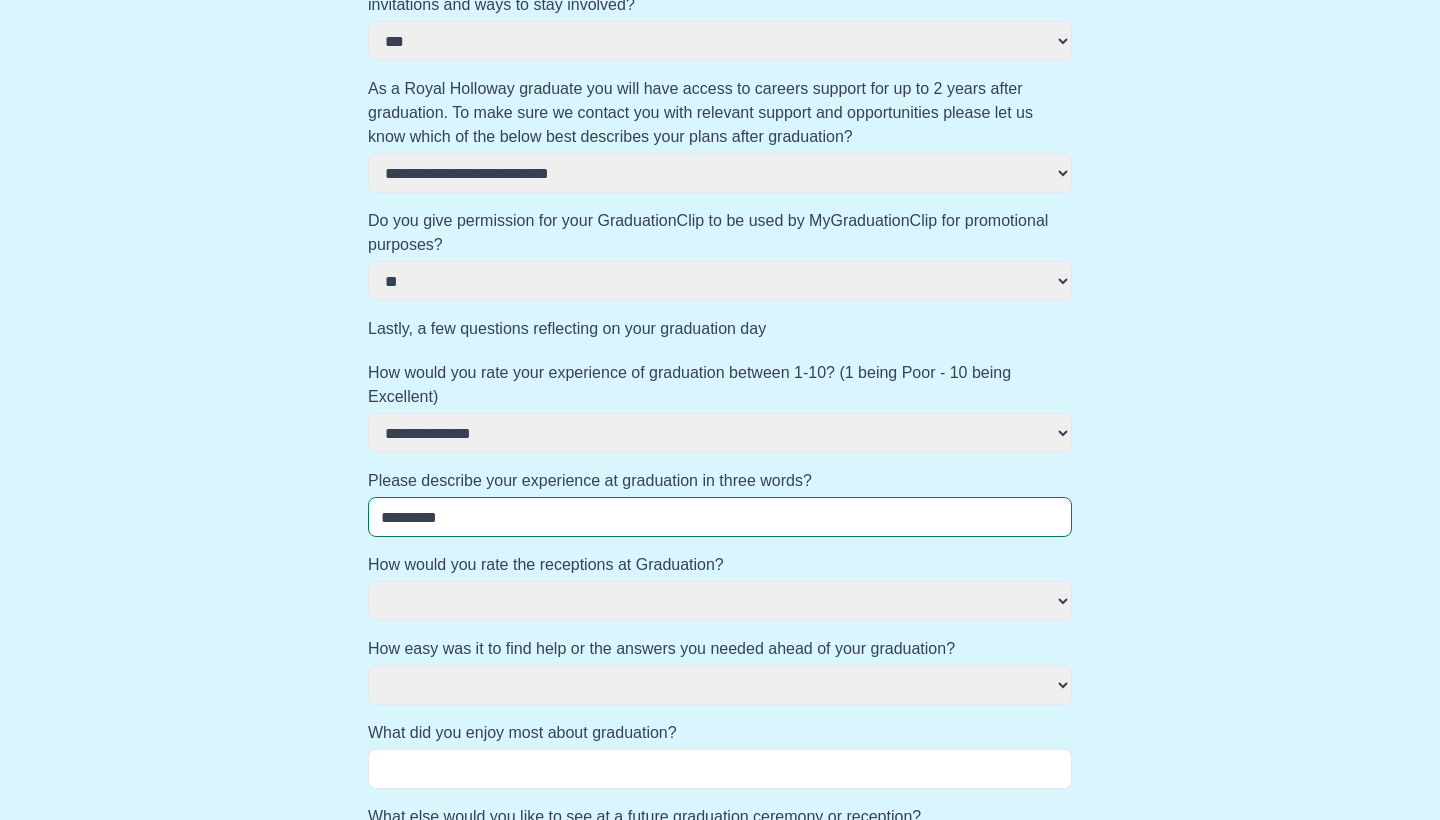 scroll, scrollTop: 954, scrollLeft: 0, axis: vertical 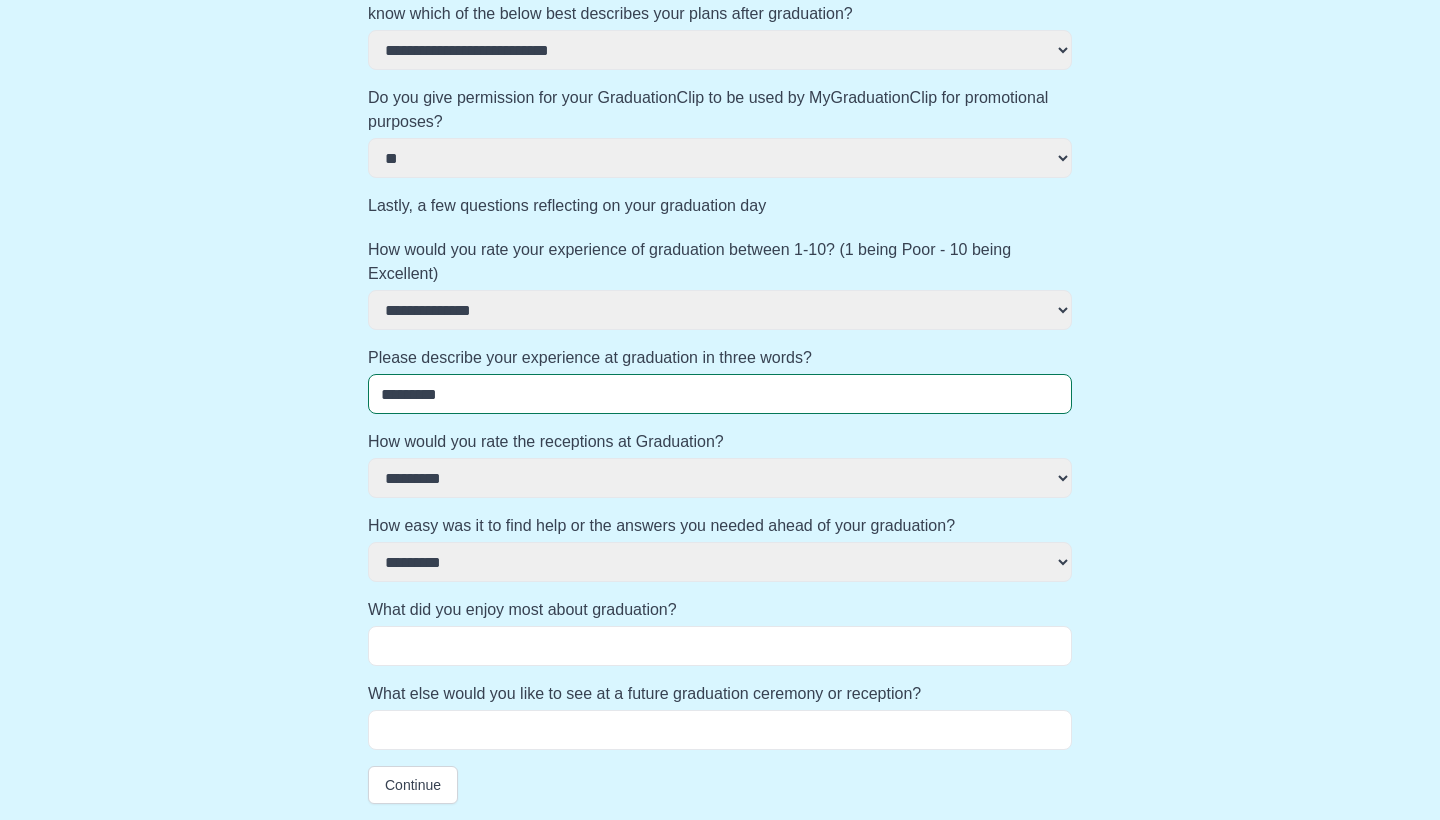 click on "What did you enjoy most about graduation?" at bounding box center [720, 646] 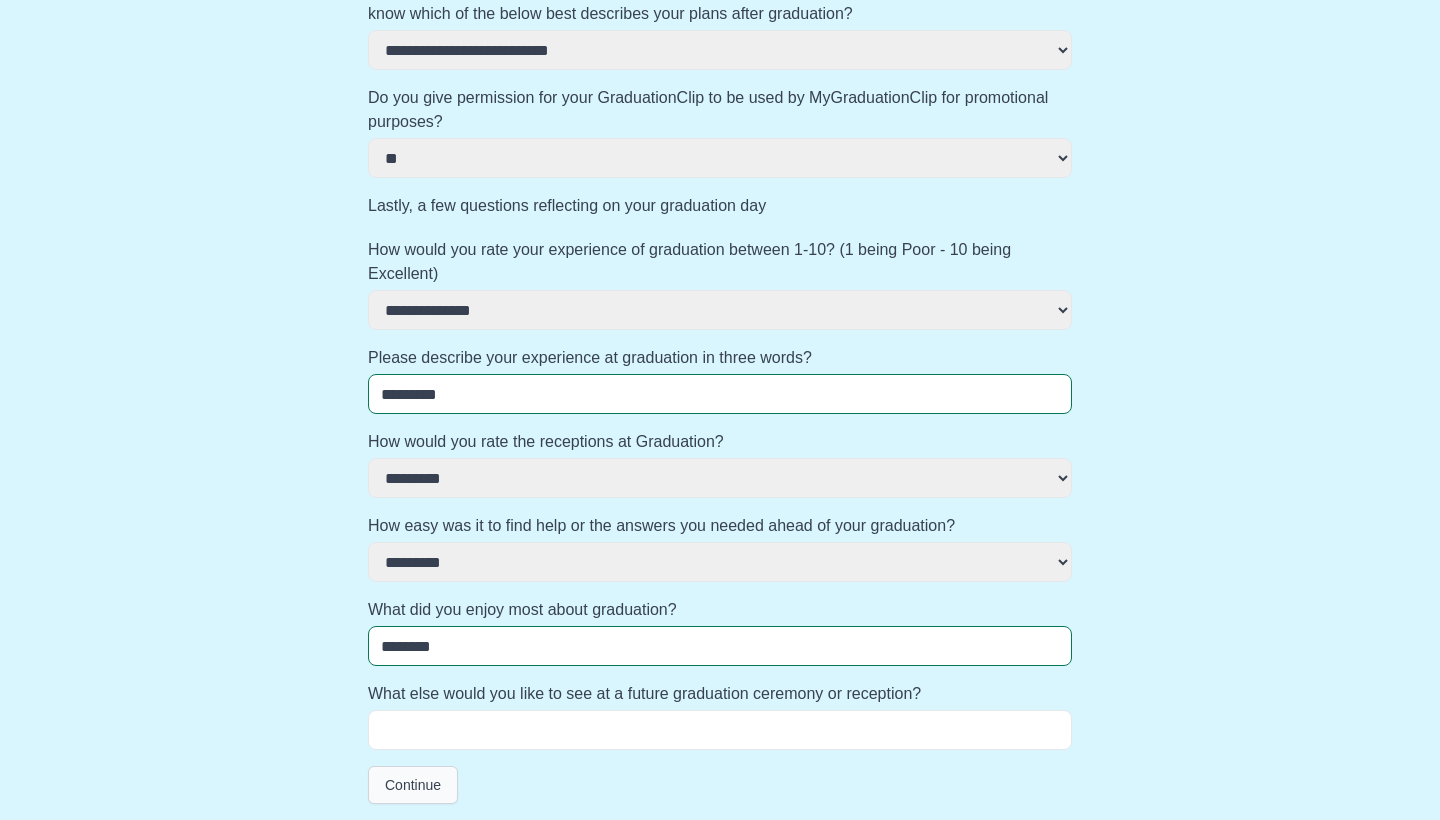 click on "Continue" at bounding box center (413, 785) 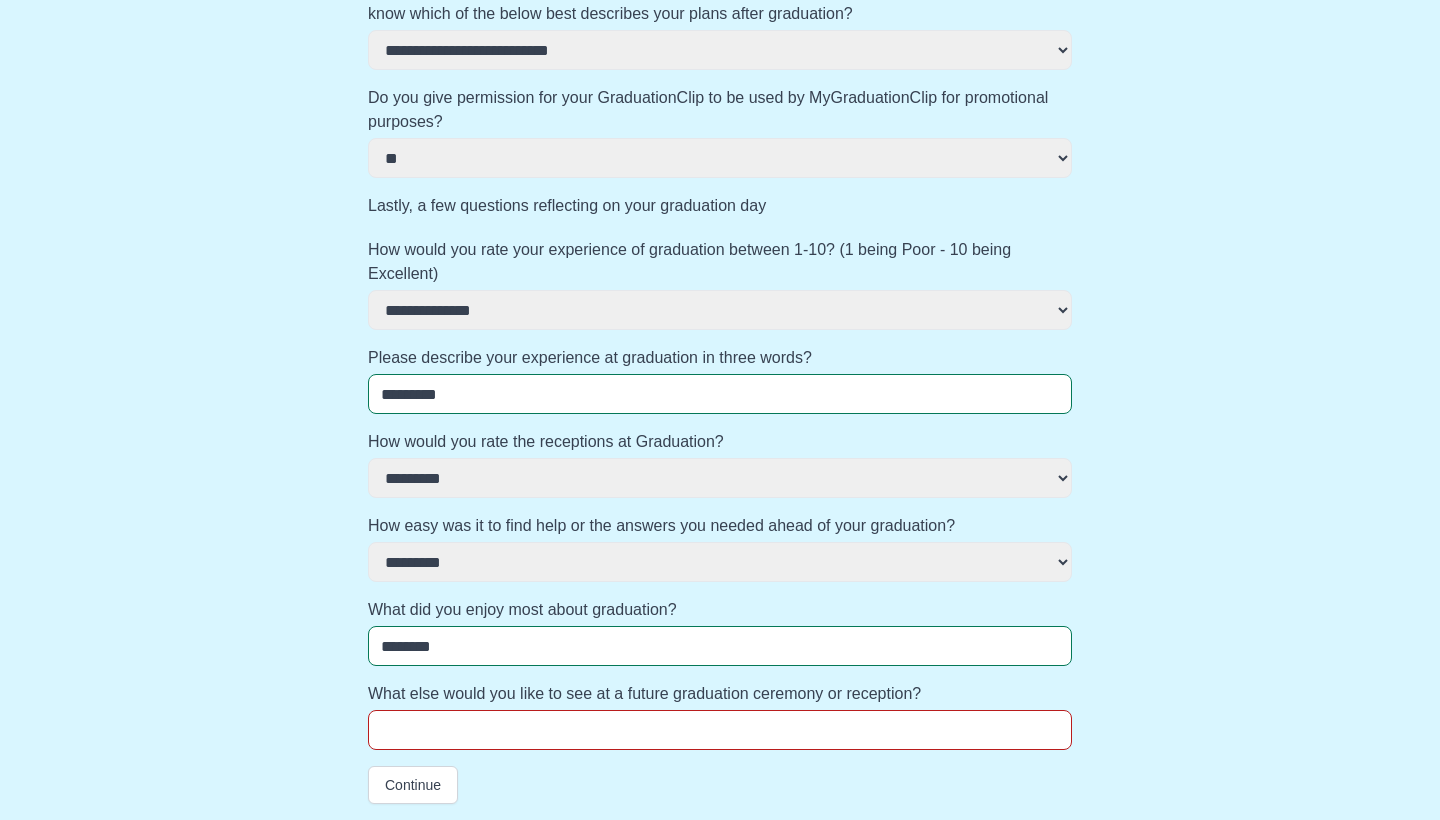 click on "What else would you like to see at a future graduation ceremony or reception?" at bounding box center (720, 730) 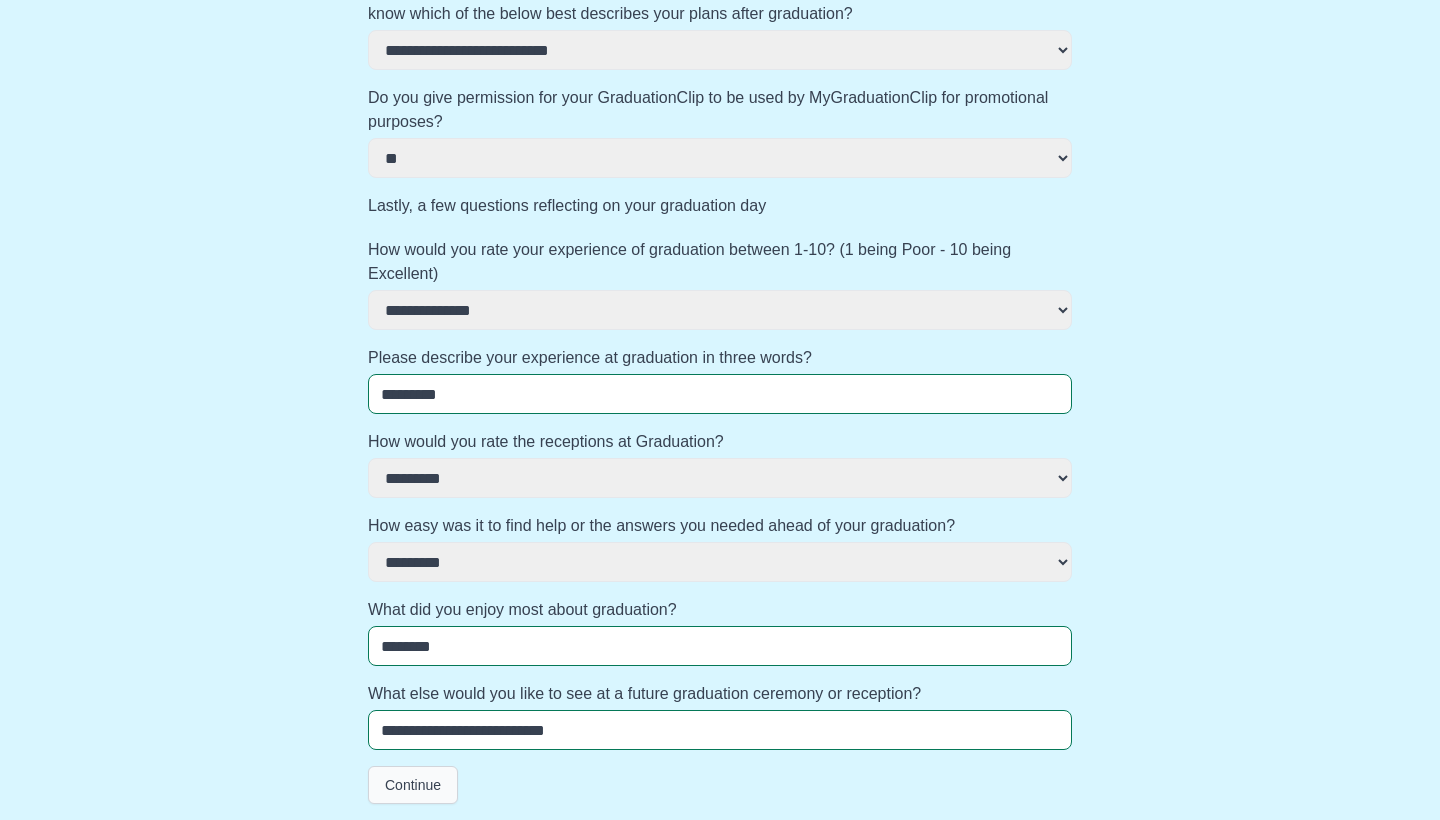 click on "Continue" at bounding box center (413, 785) 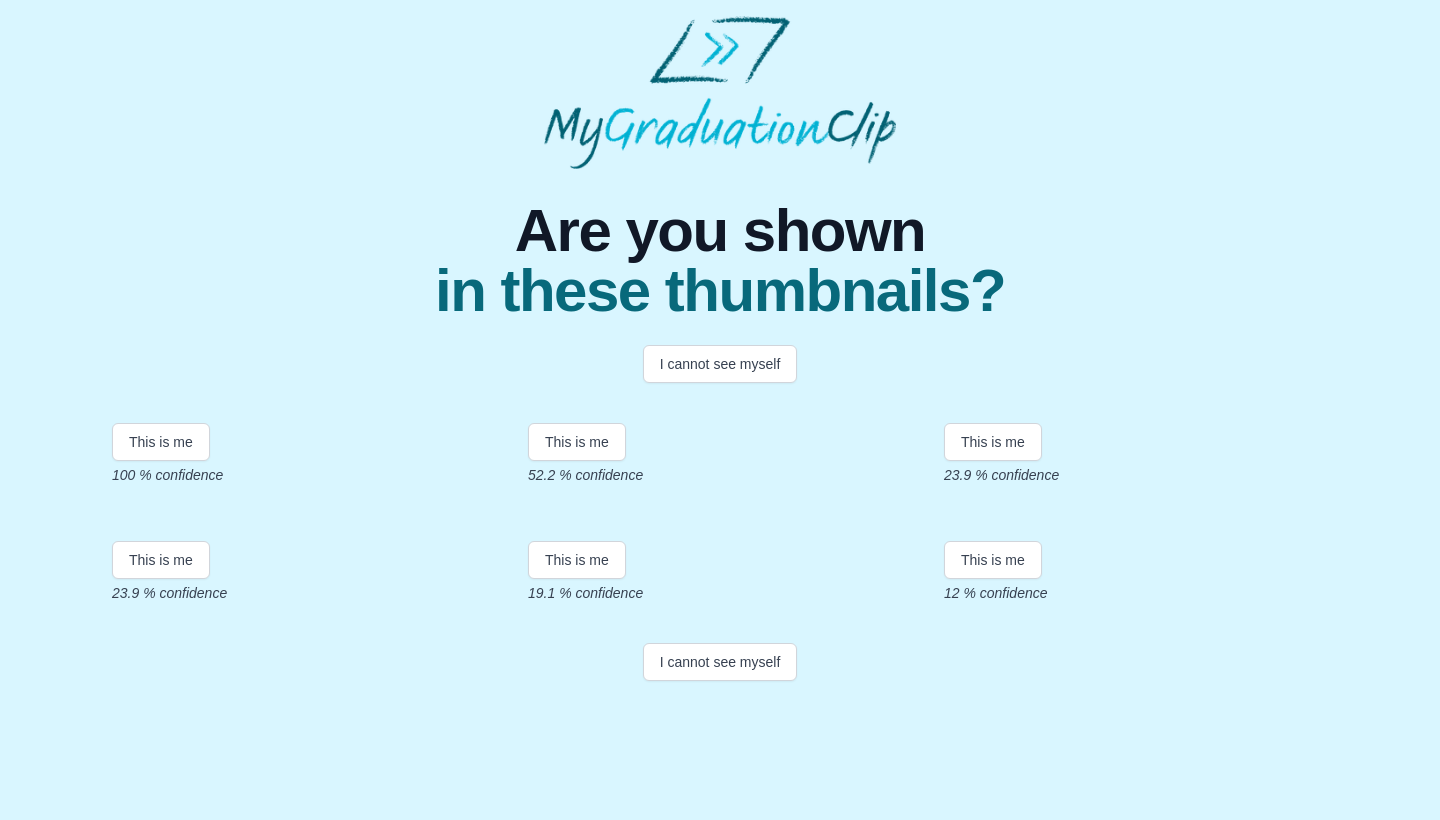 scroll, scrollTop: 157, scrollLeft: 0, axis: vertical 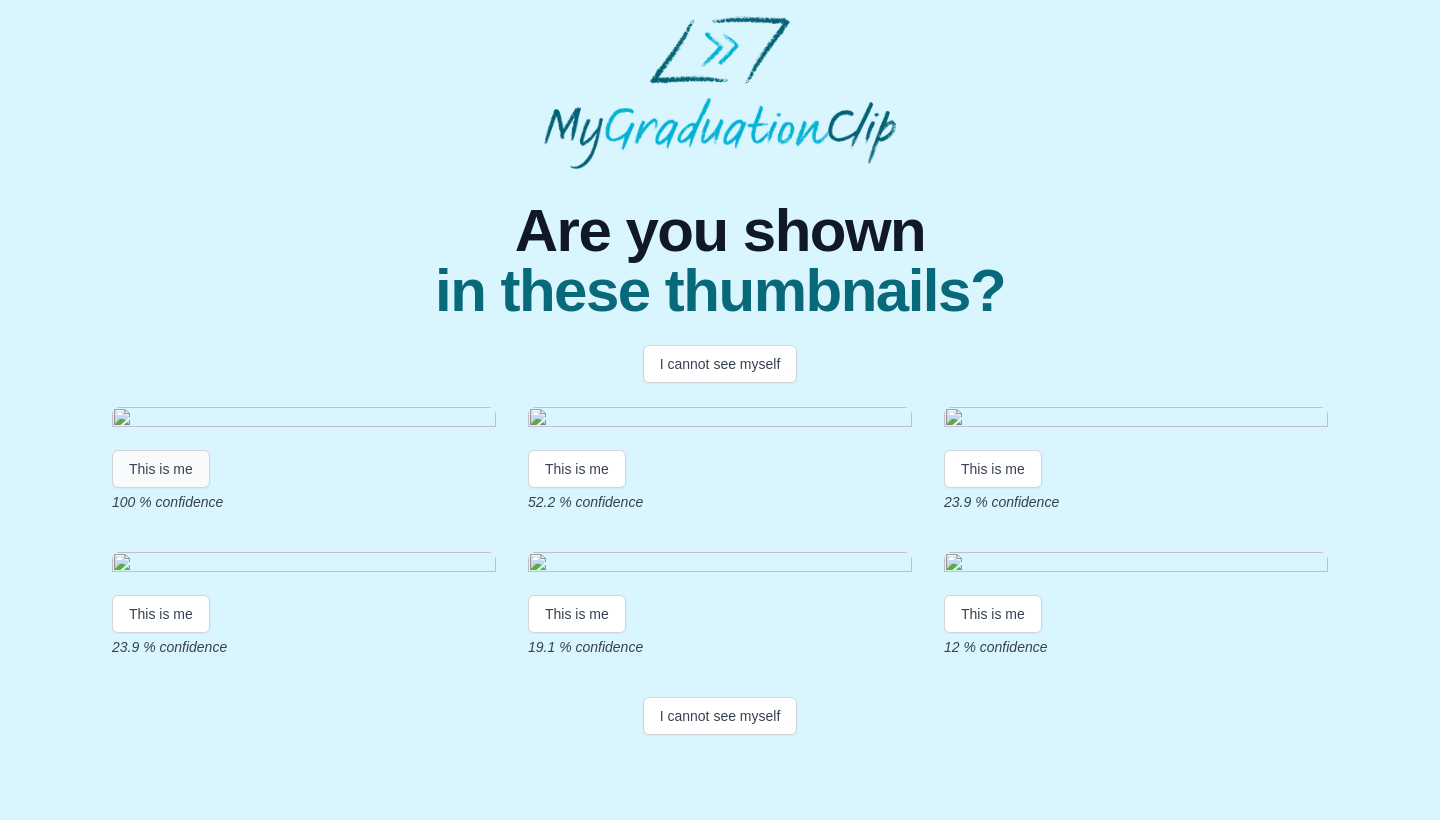click on "This is me" at bounding box center (161, 469) 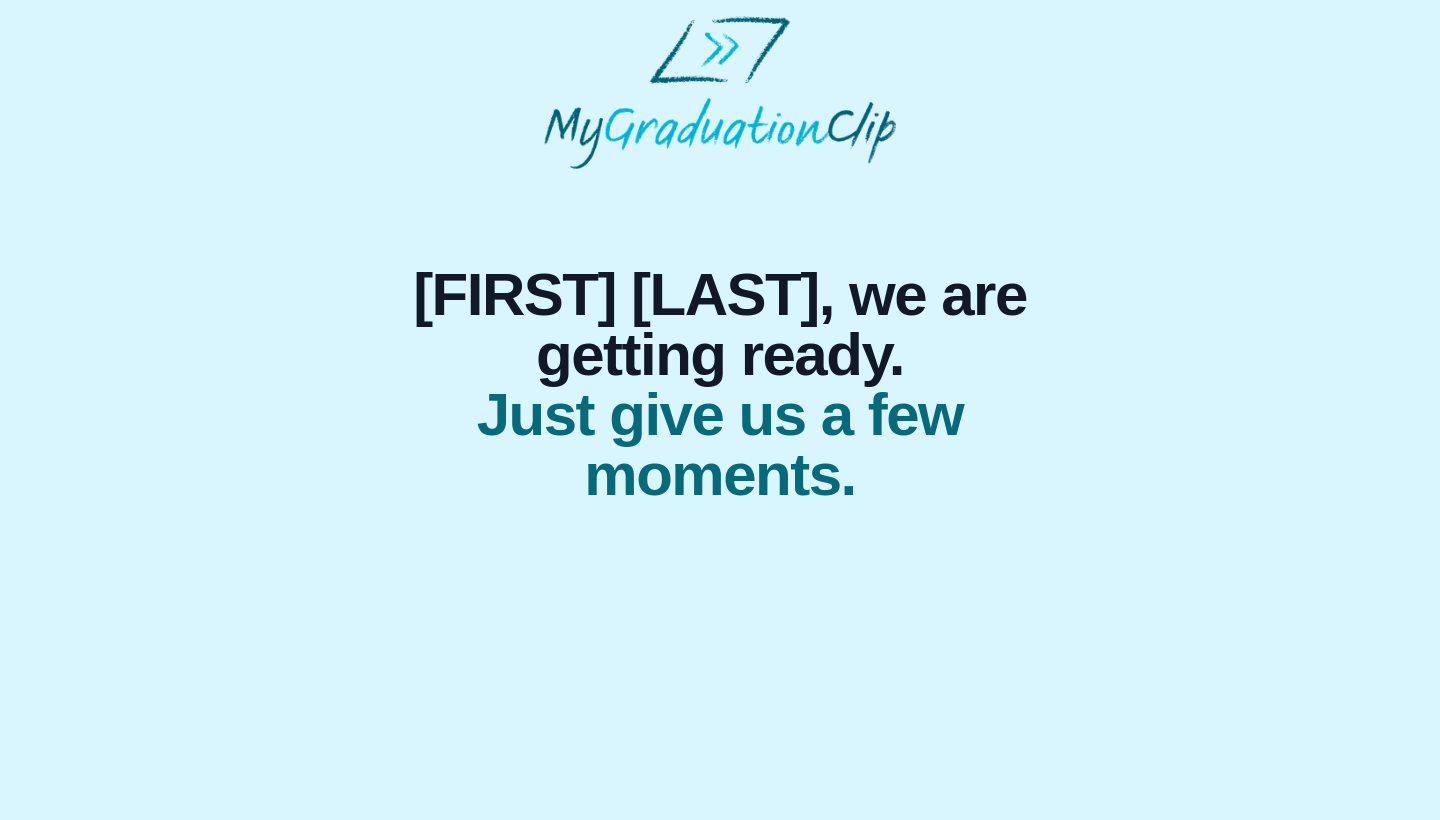 scroll, scrollTop: 0, scrollLeft: 0, axis: both 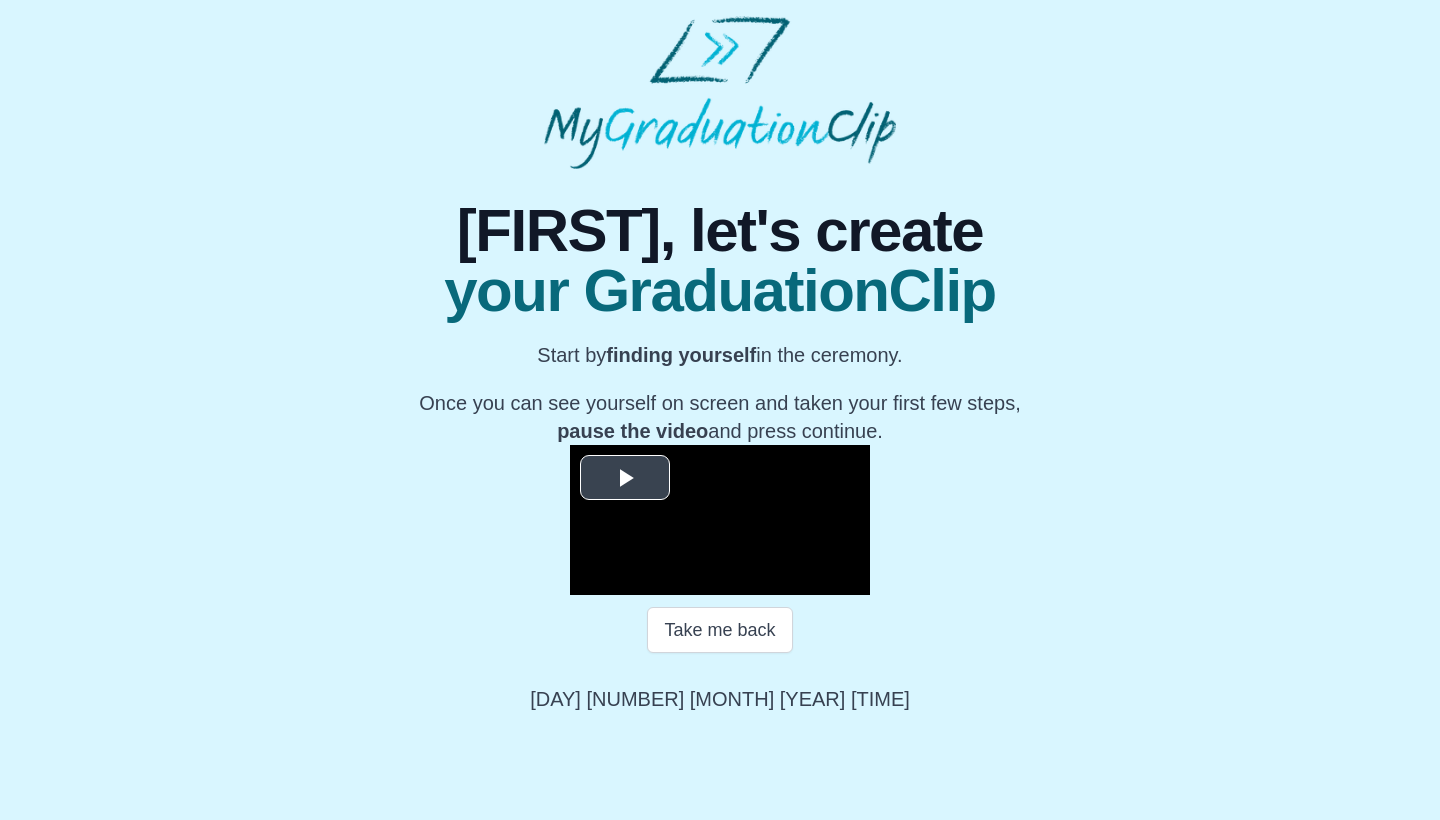 click at bounding box center [625, 478] 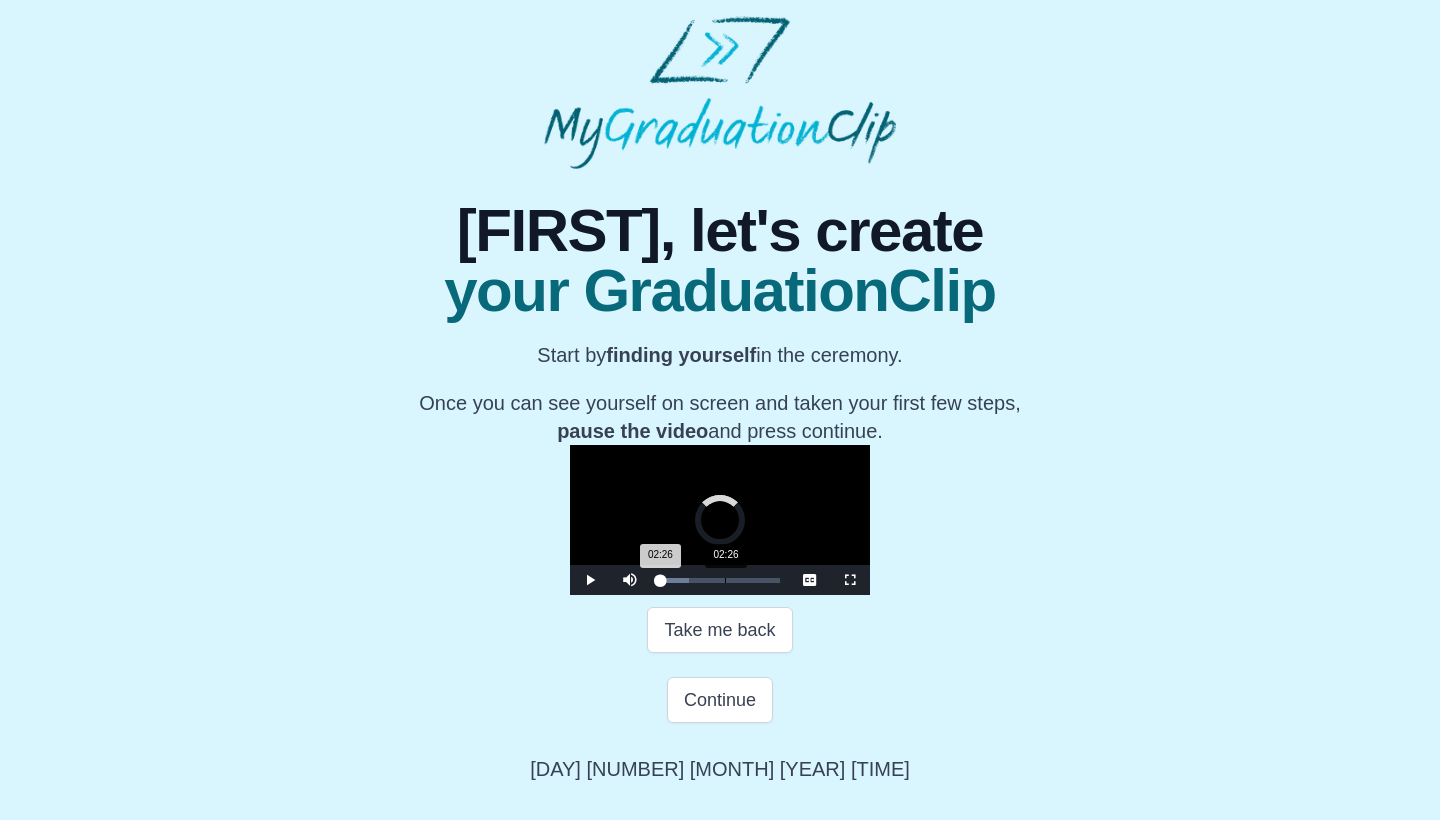 click on "02:26" at bounding box center [725, 580] 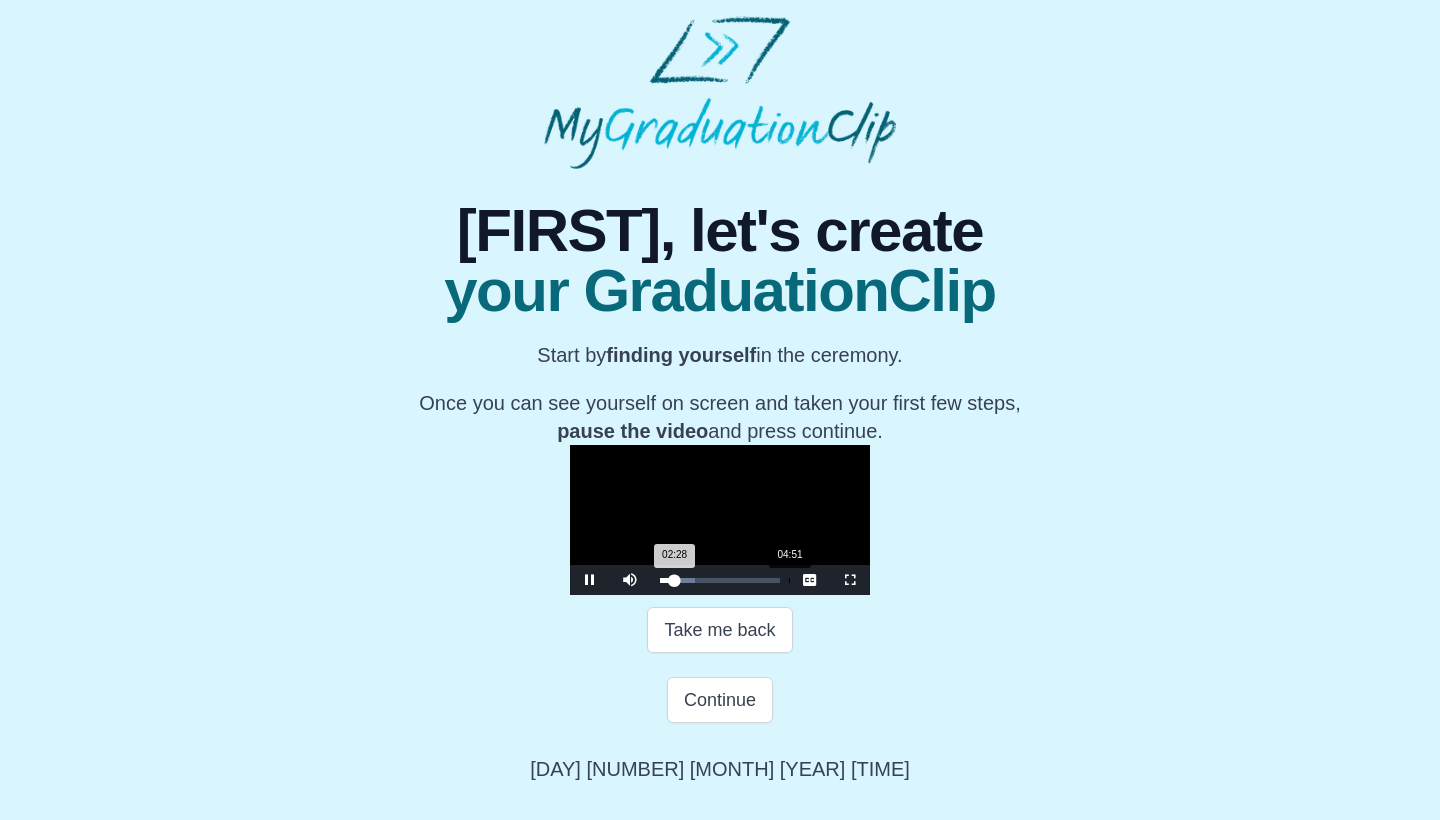 click on "Loaded : 0% 04:51 02:28 Progress : 0%" at bounding box center (720, 580) 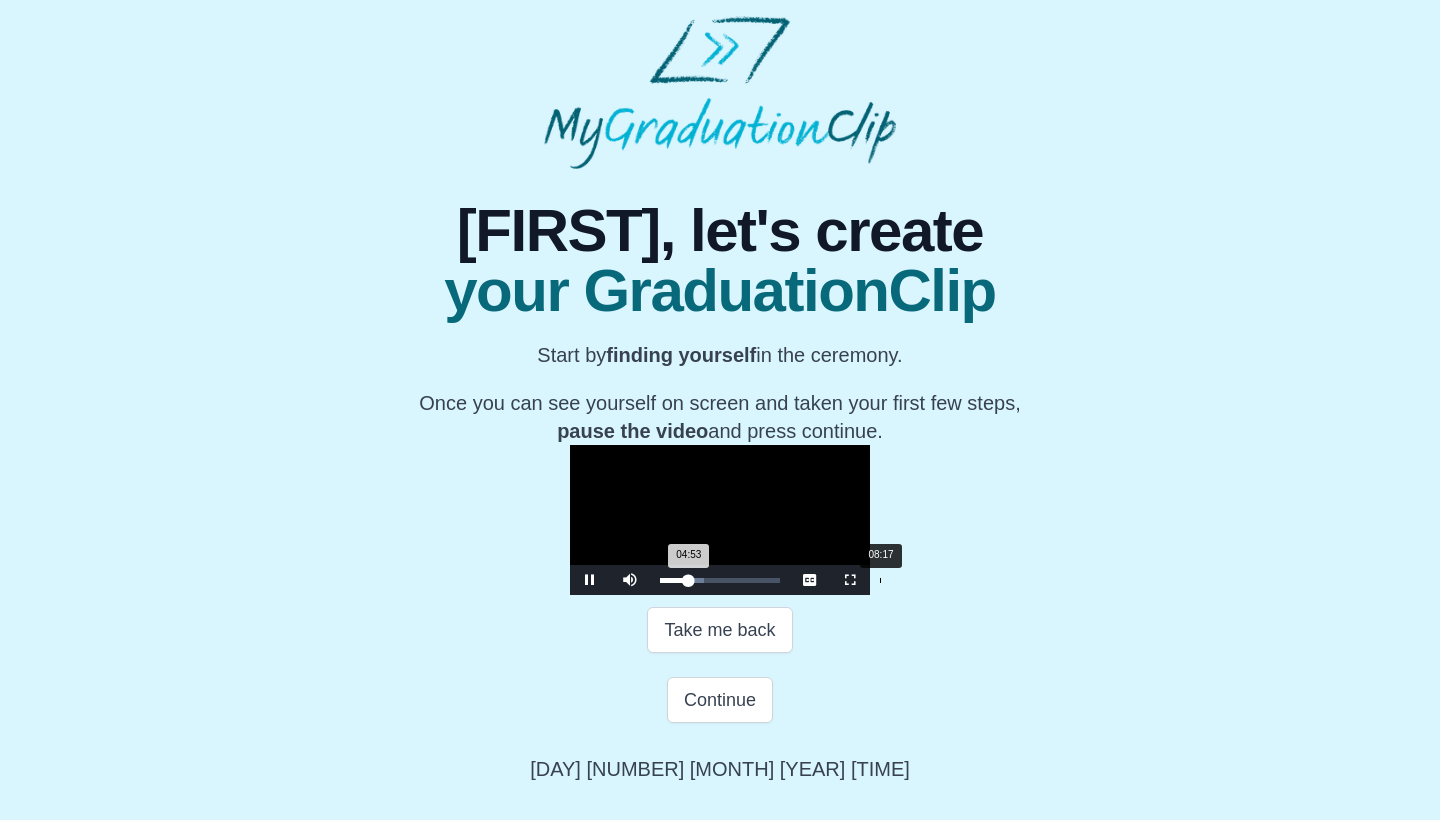 click on "Loaded : 0% 08:17 04:53 Progress : 0%" at bounding box center (720, 580) 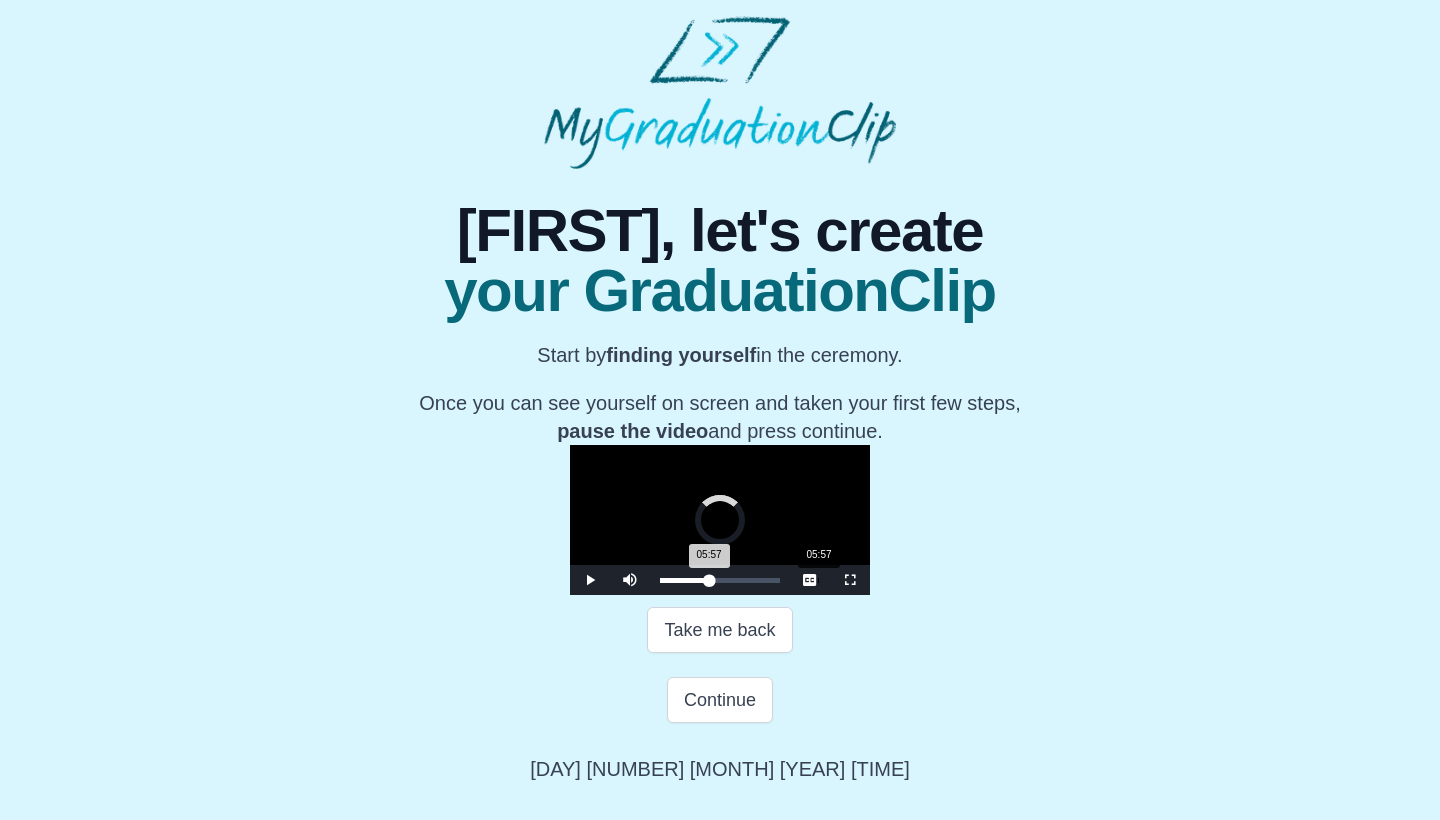 click on "05:57" at bounding box center (818, 580) 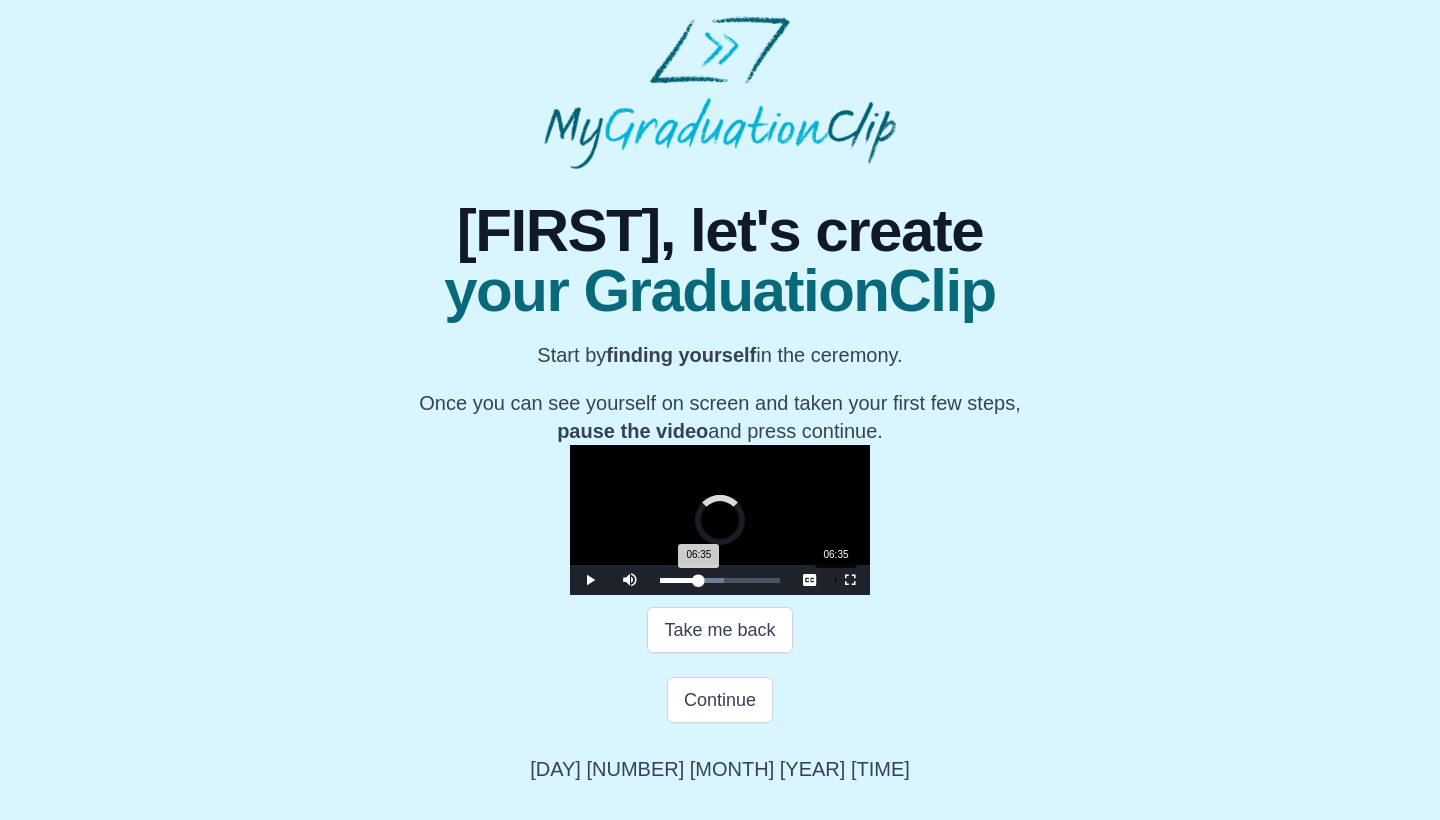 click on "Loaded : 0% 06:35 06:35 Progress : 0%" at bounding box center [720, 580] 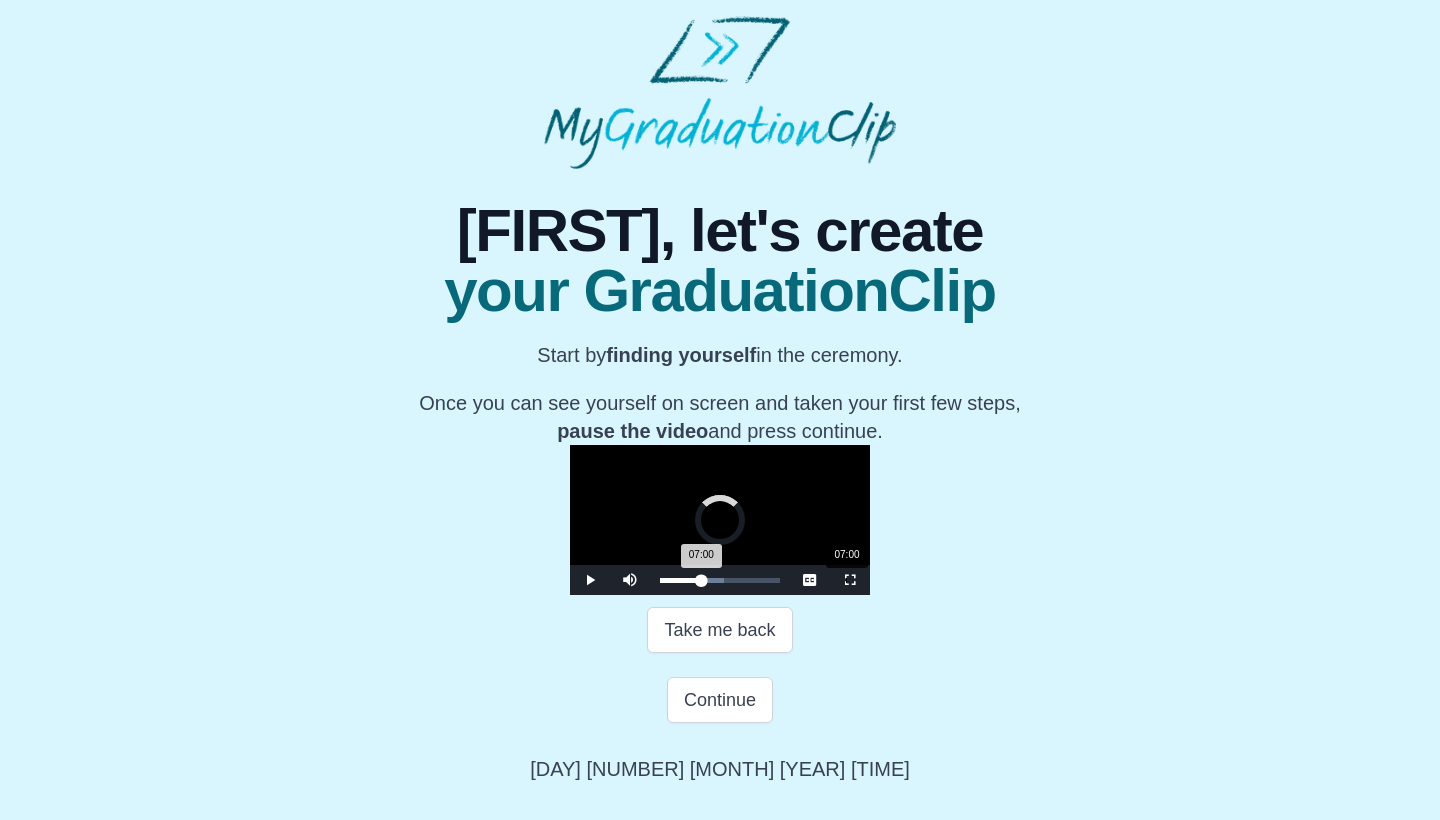 click on "Loaded : 0% 07:00 07:00 Progress : 0%" at bounding box center [720, 580] 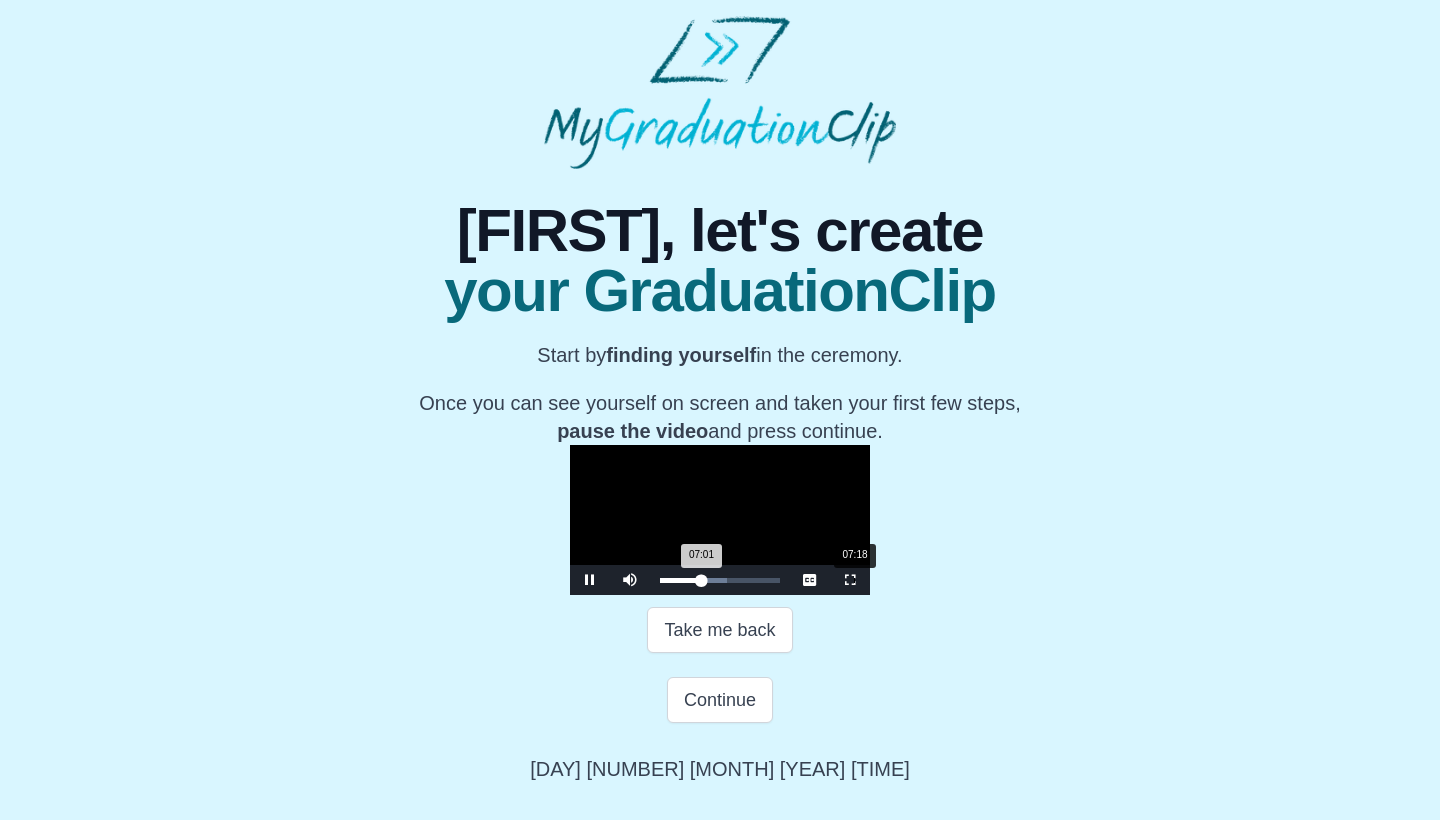 click on "07:01 Progress : 0%" at bounding box center [680, 580] 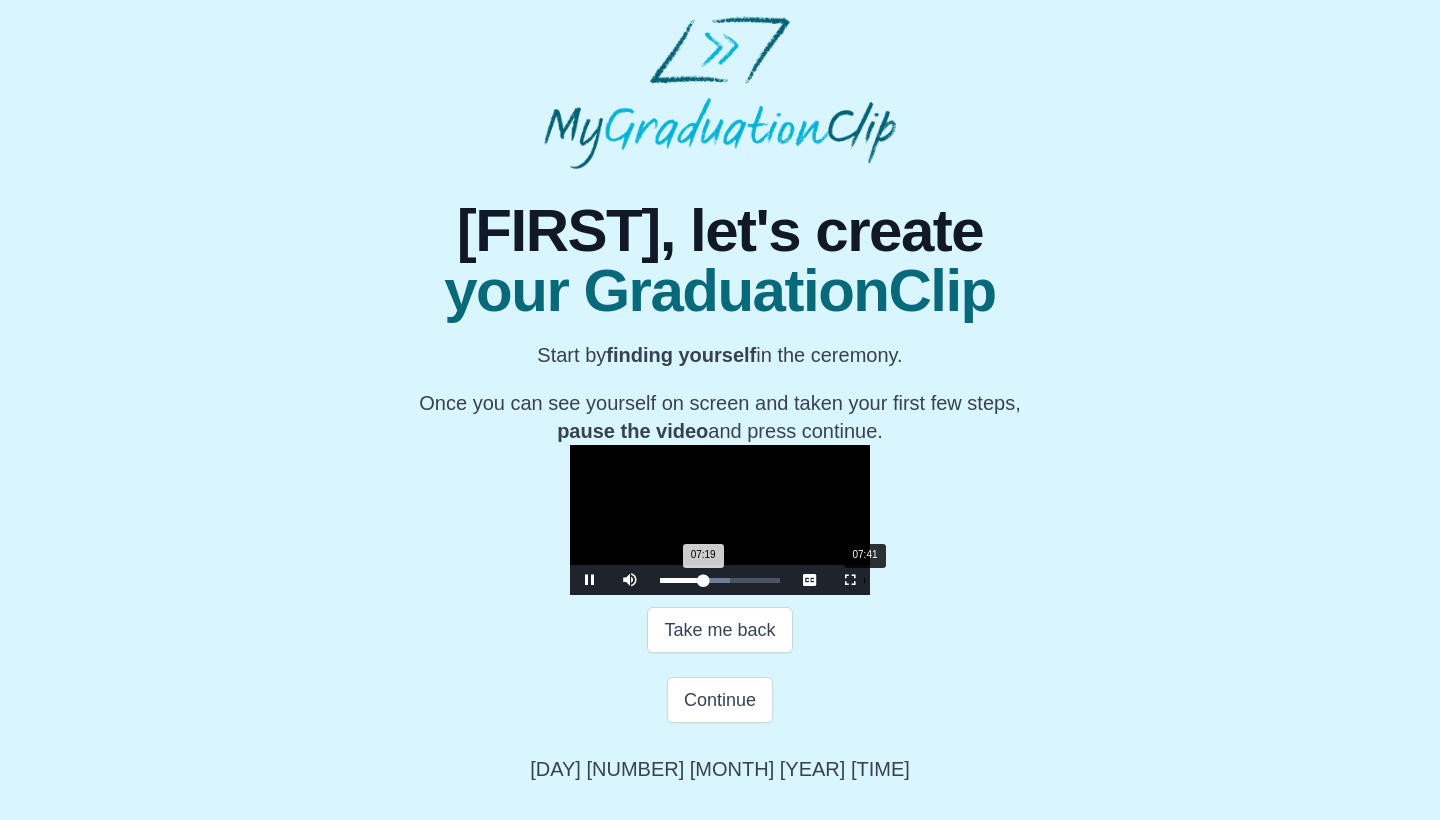 click on "Loaded : 0% 07:41 07:19 Progress : 0%" at bounding box center (720, 580) 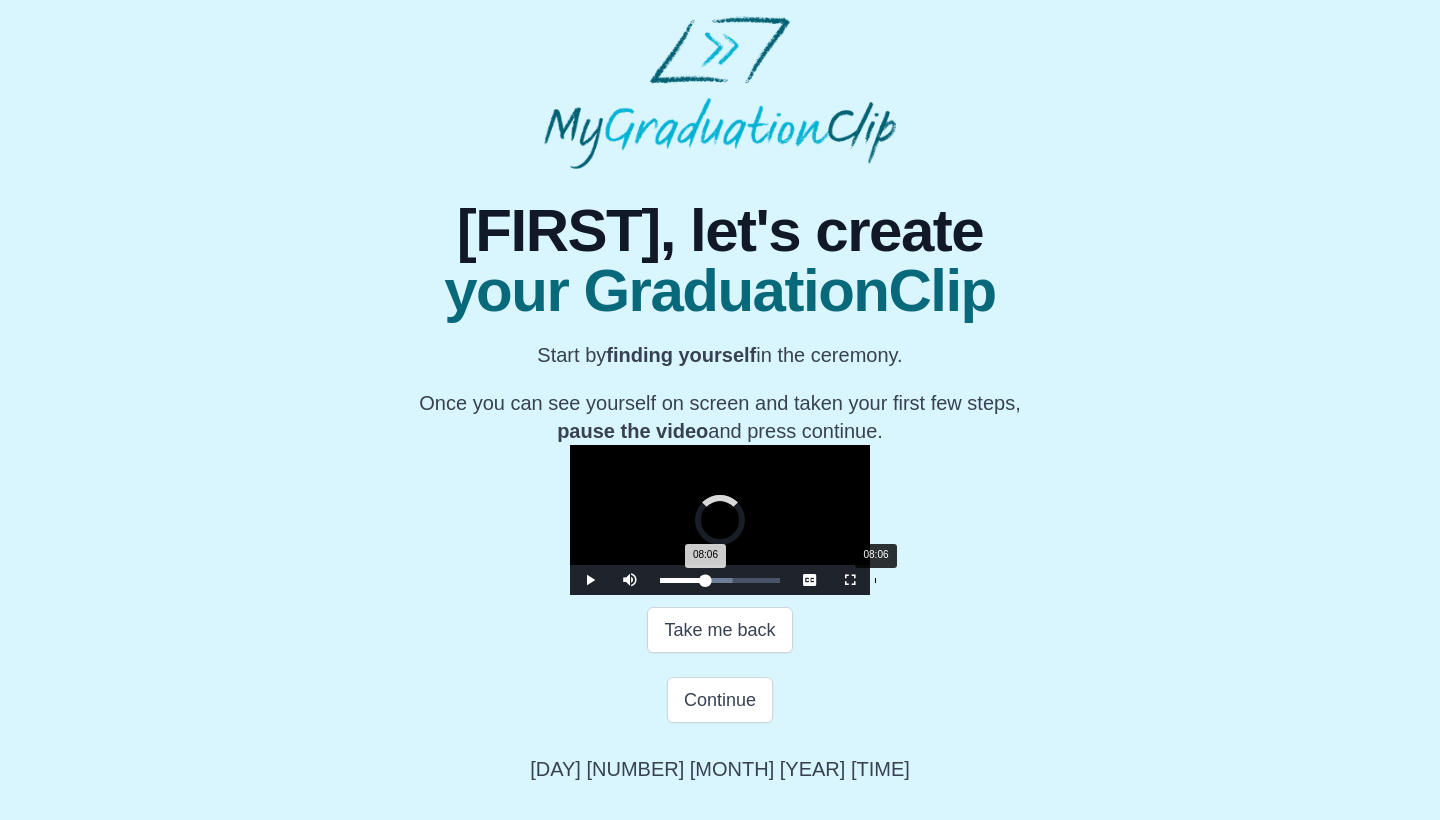 click on "Loaded : 0% 08:06 08:06 Progress : 0%" at bounding box center (720, 580) 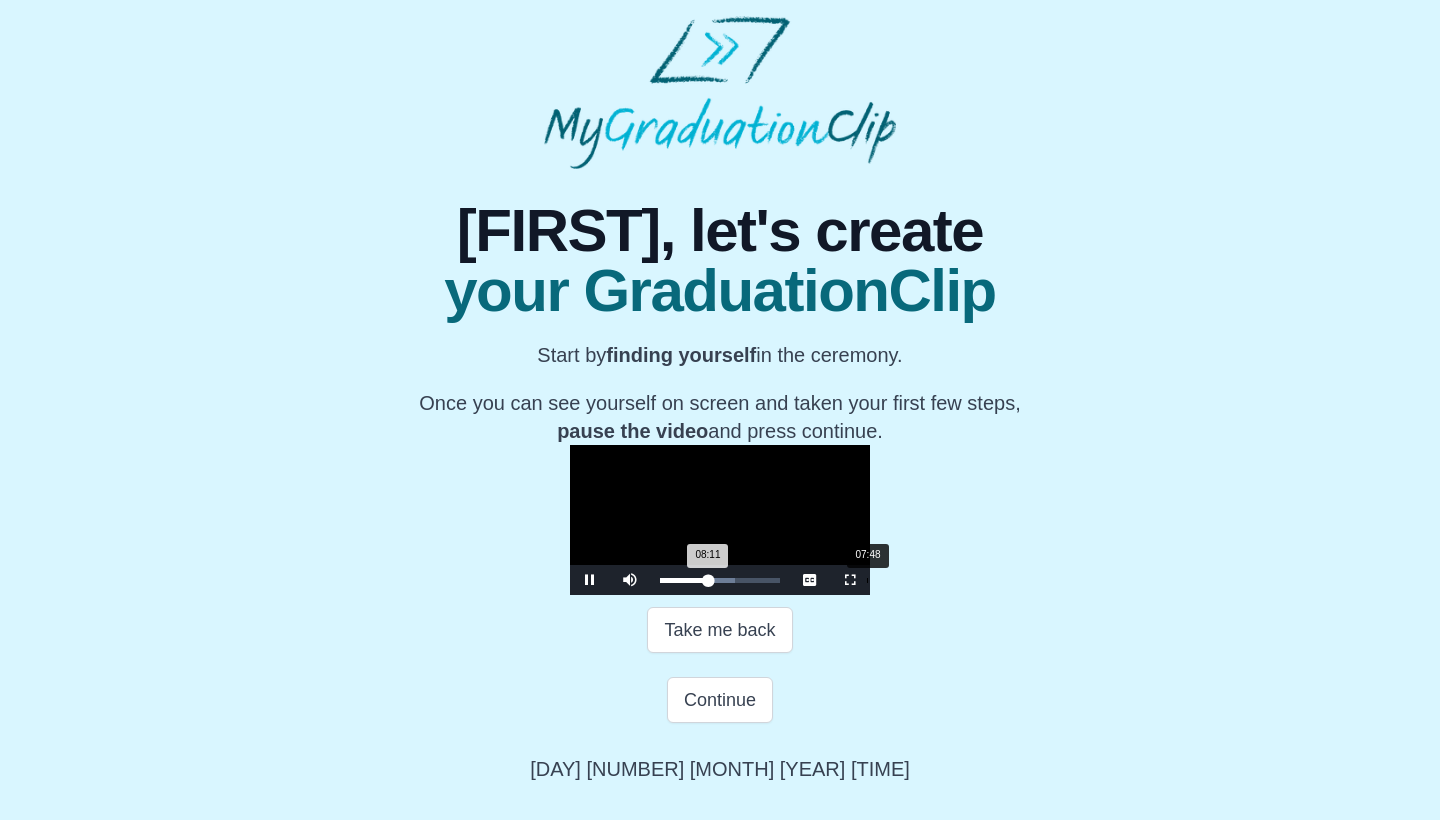 click on "07:48" at bounding box center [867, 580] 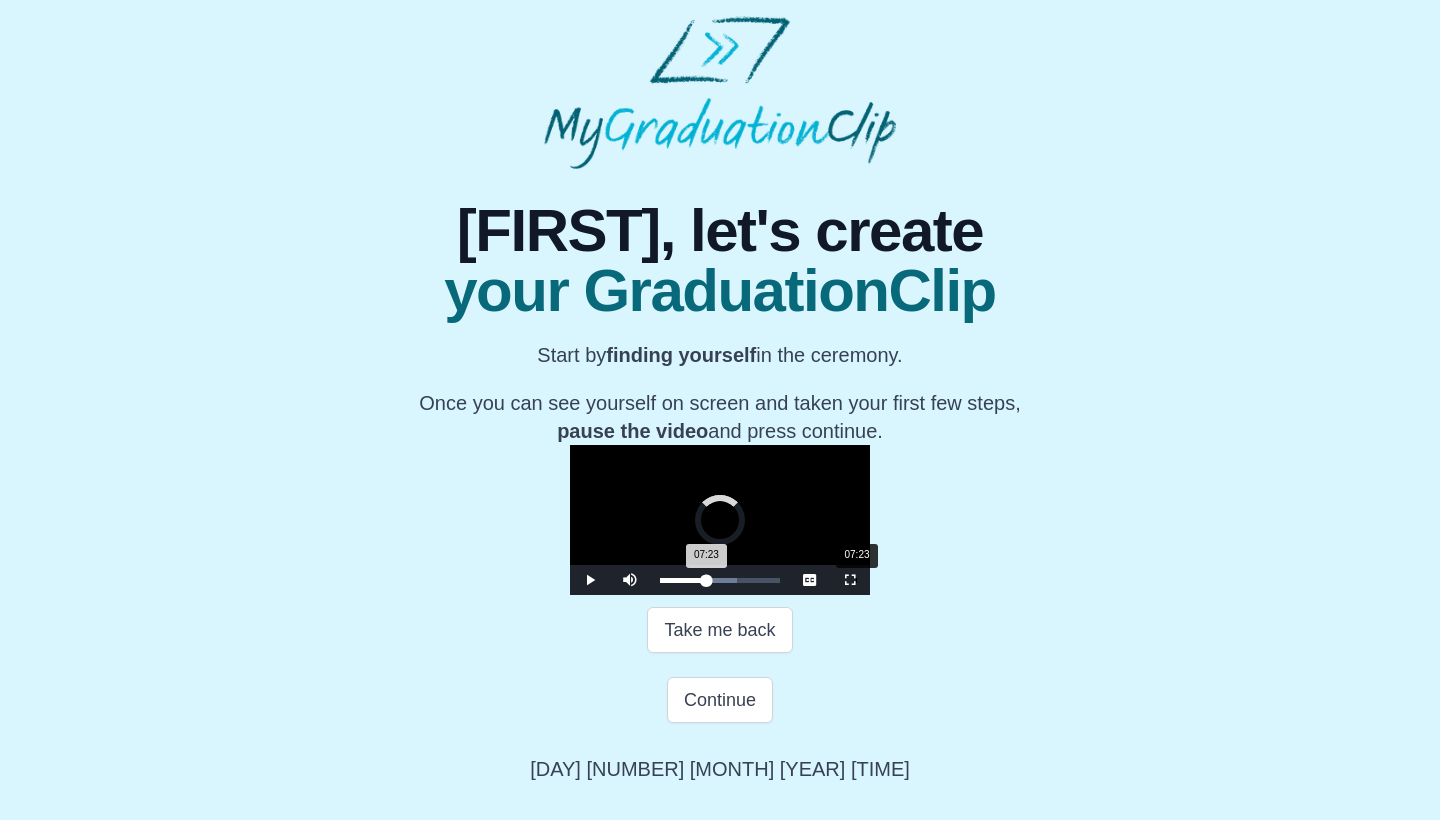click on "Loaded : 0% 07:23 07:23 Progress : 0%" at bounding box center (720, 580) 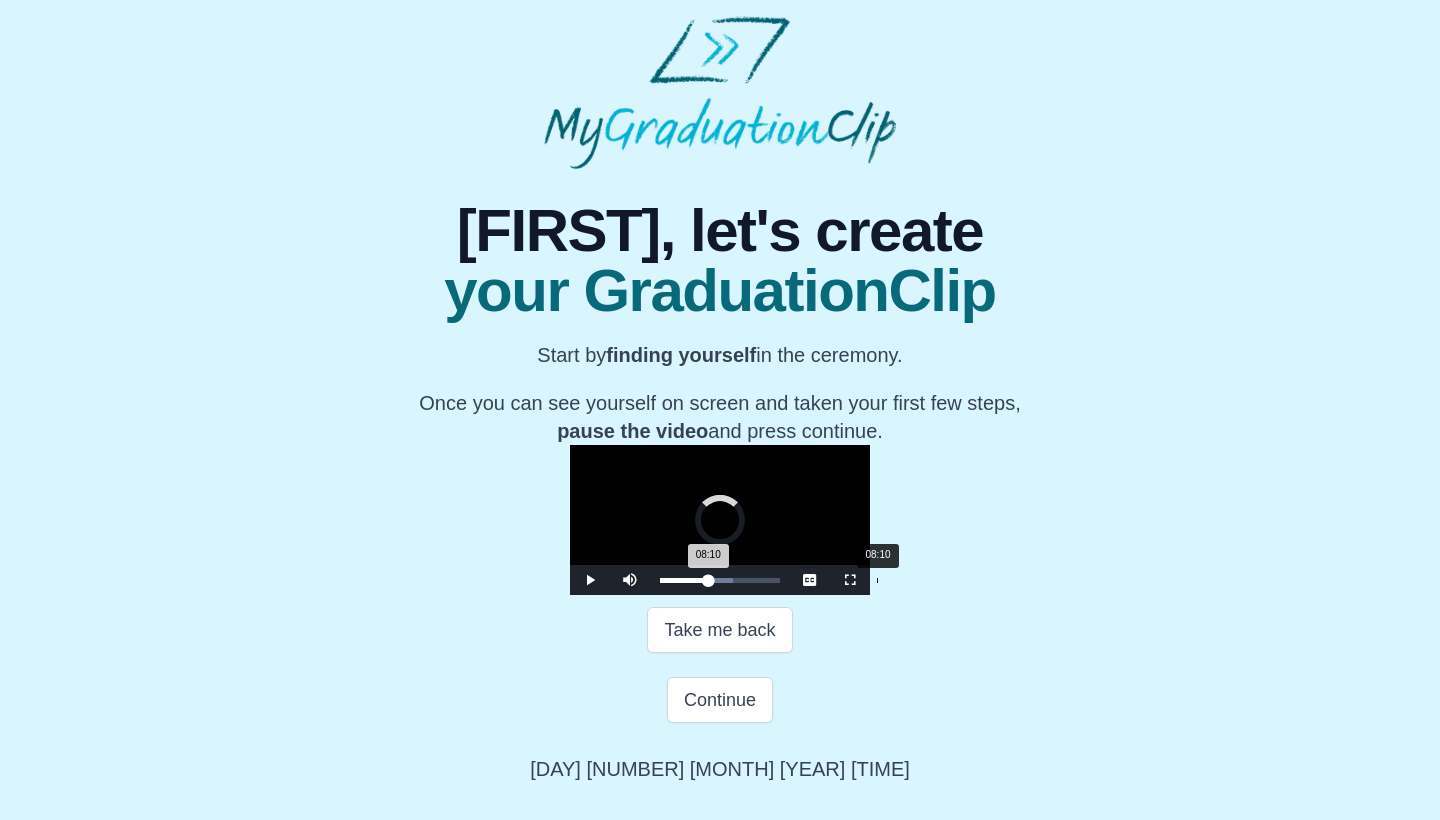 click on "08:10 Progress : 0%" at bounding box center (684, 580) 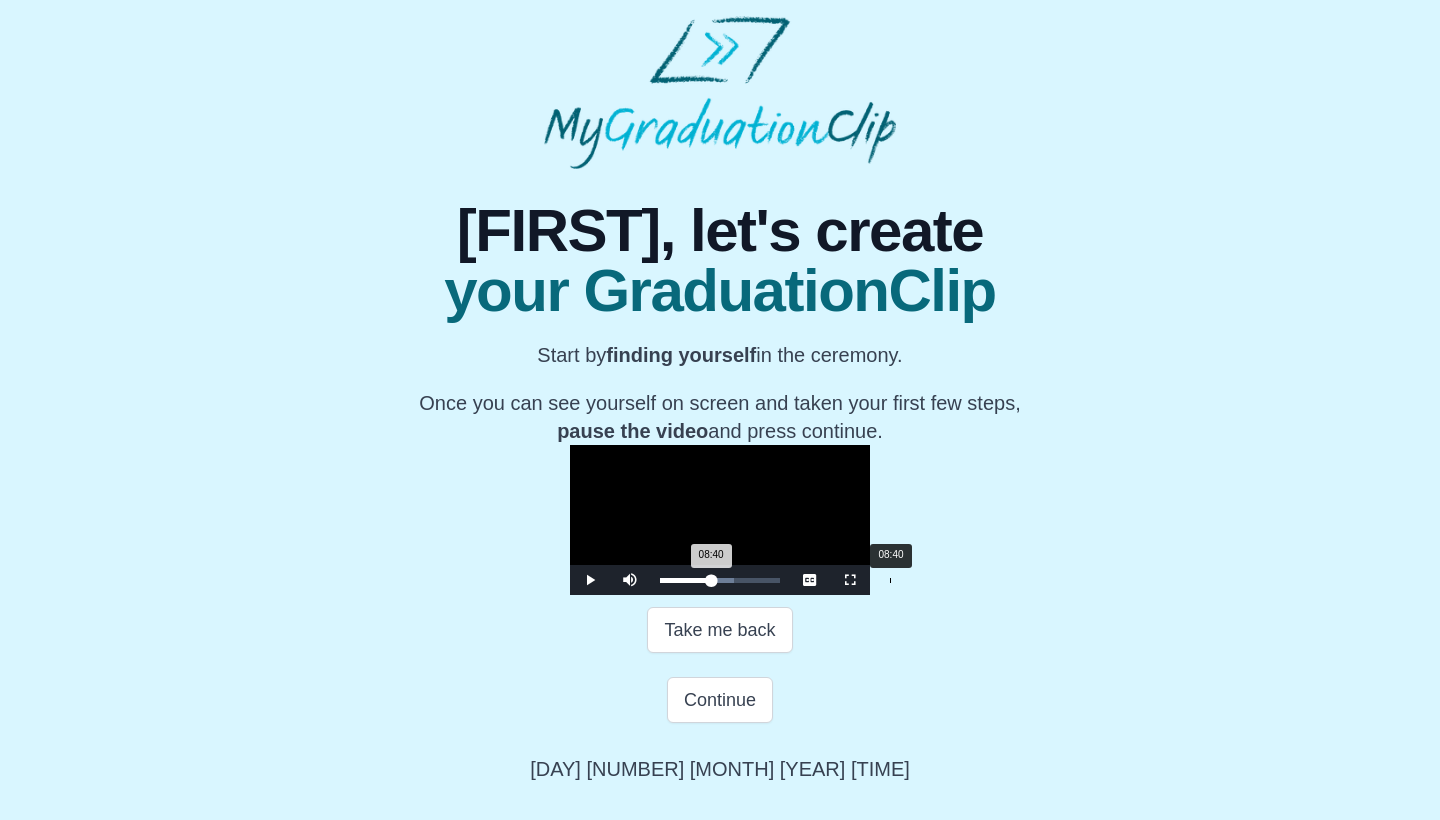 click on "08:40" at bounding box center [890, 580] 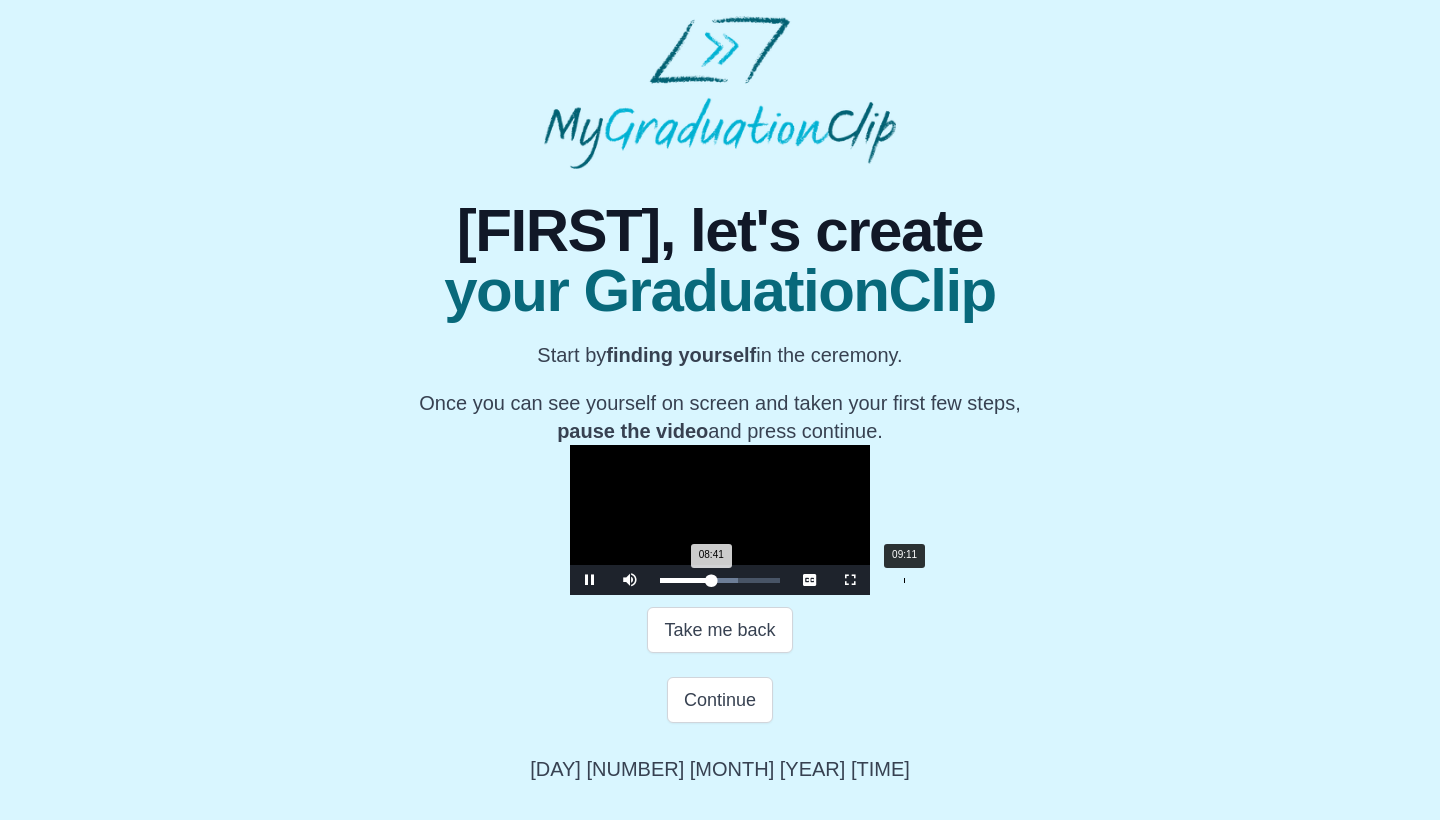 click on "Loaded : 0% 09:11 08:41 Progress : 0%" at bounding box center [720, 580] 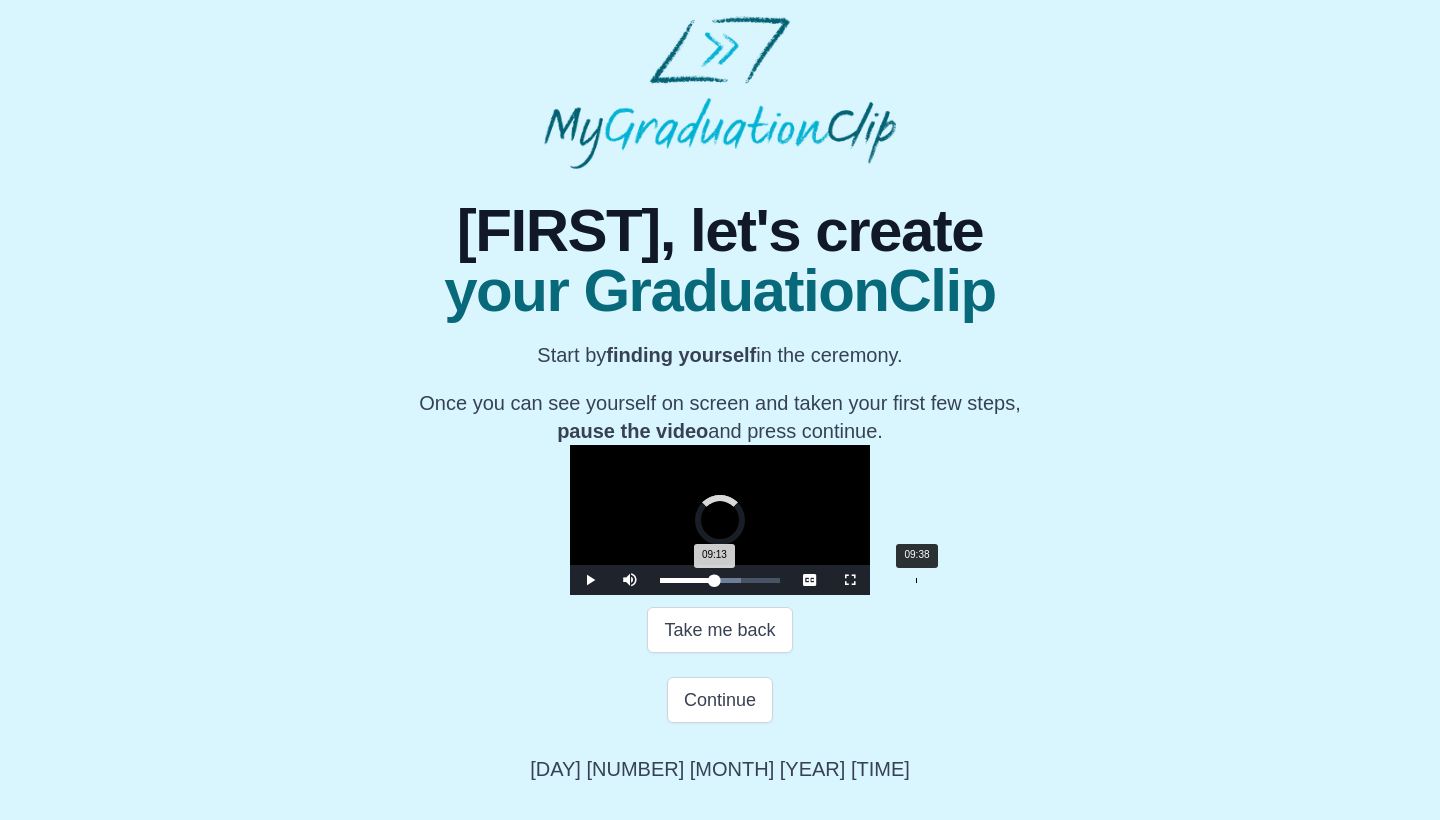 click on "09:38" at bounding box center (916, 580) 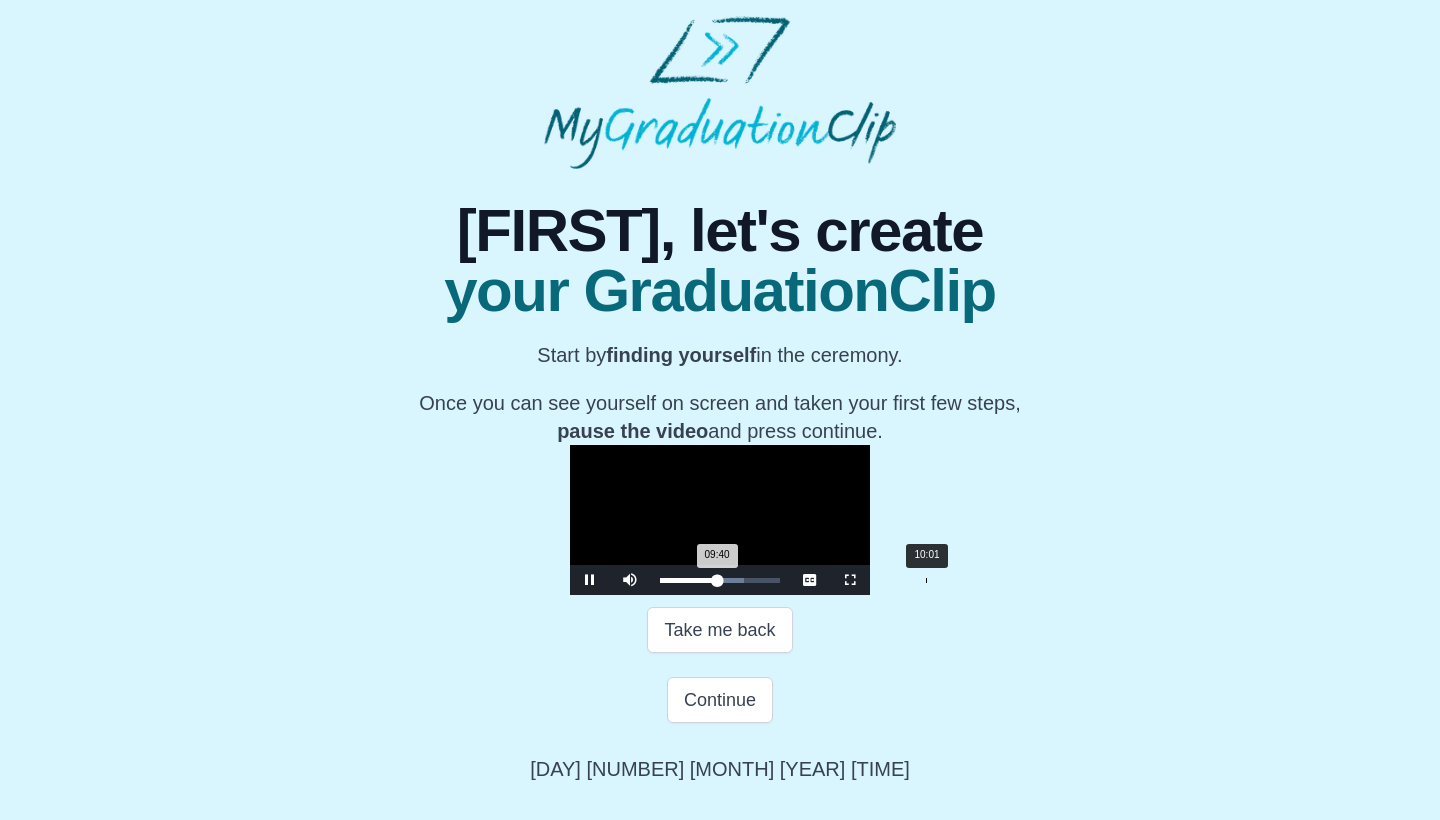click on "Loaded : 0% 10:01 09:40 Progress : 0%" at bounding box center [720, 580] 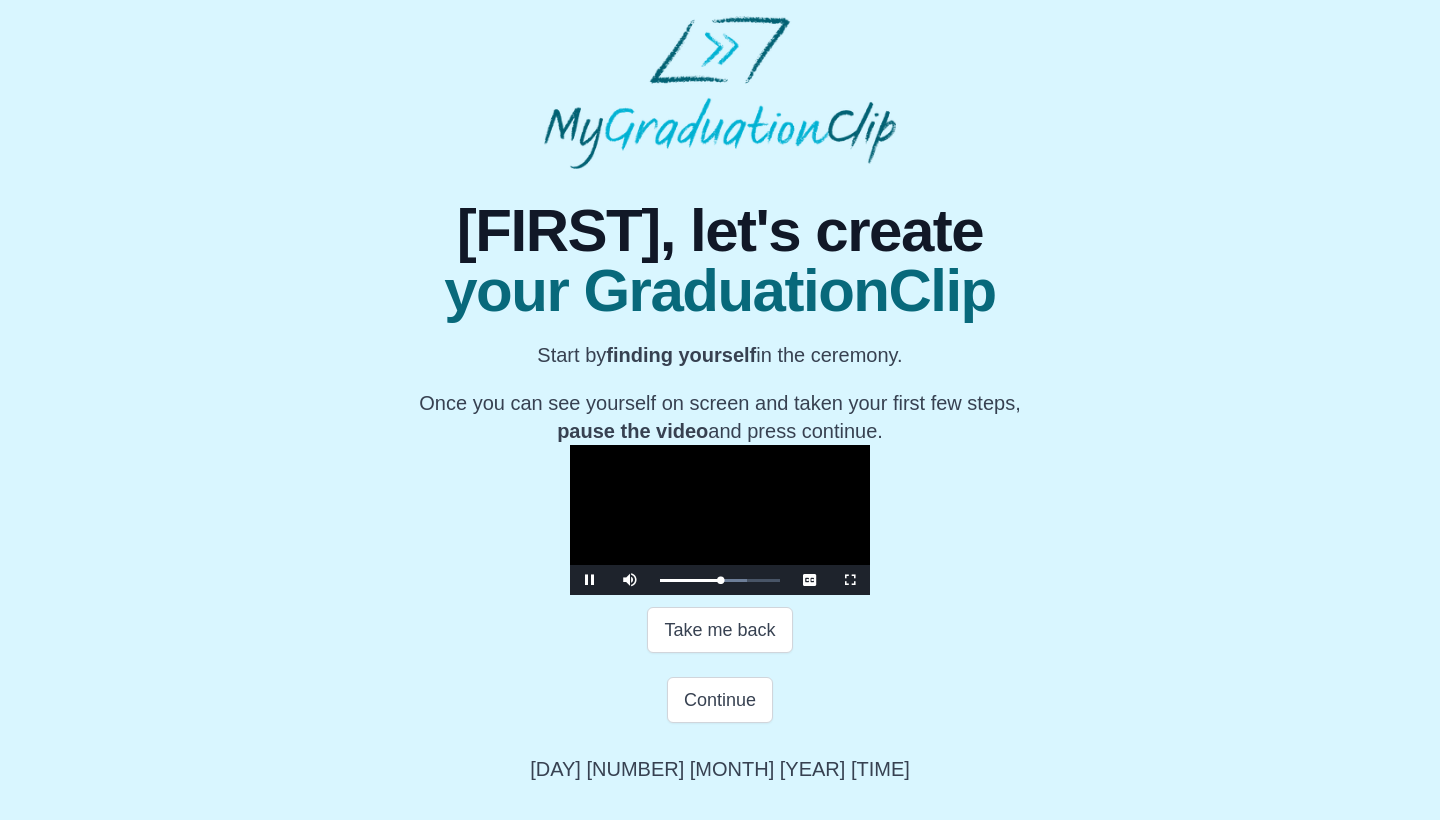 click at bounding box center [590, 580] 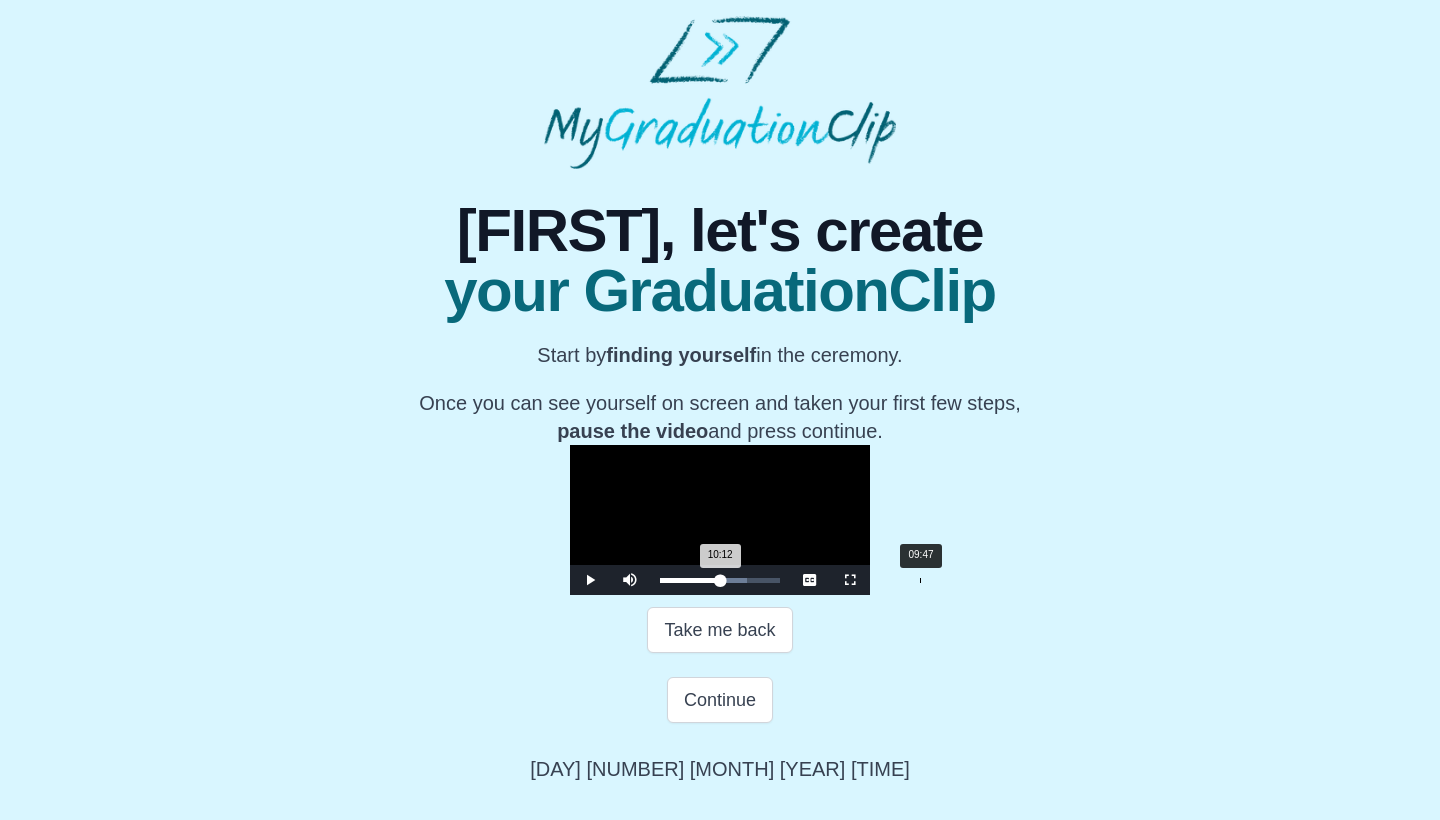 click on "Loaded : 0% 09:47 10:12 Progress : 0%" at bounding box center [720, 580] 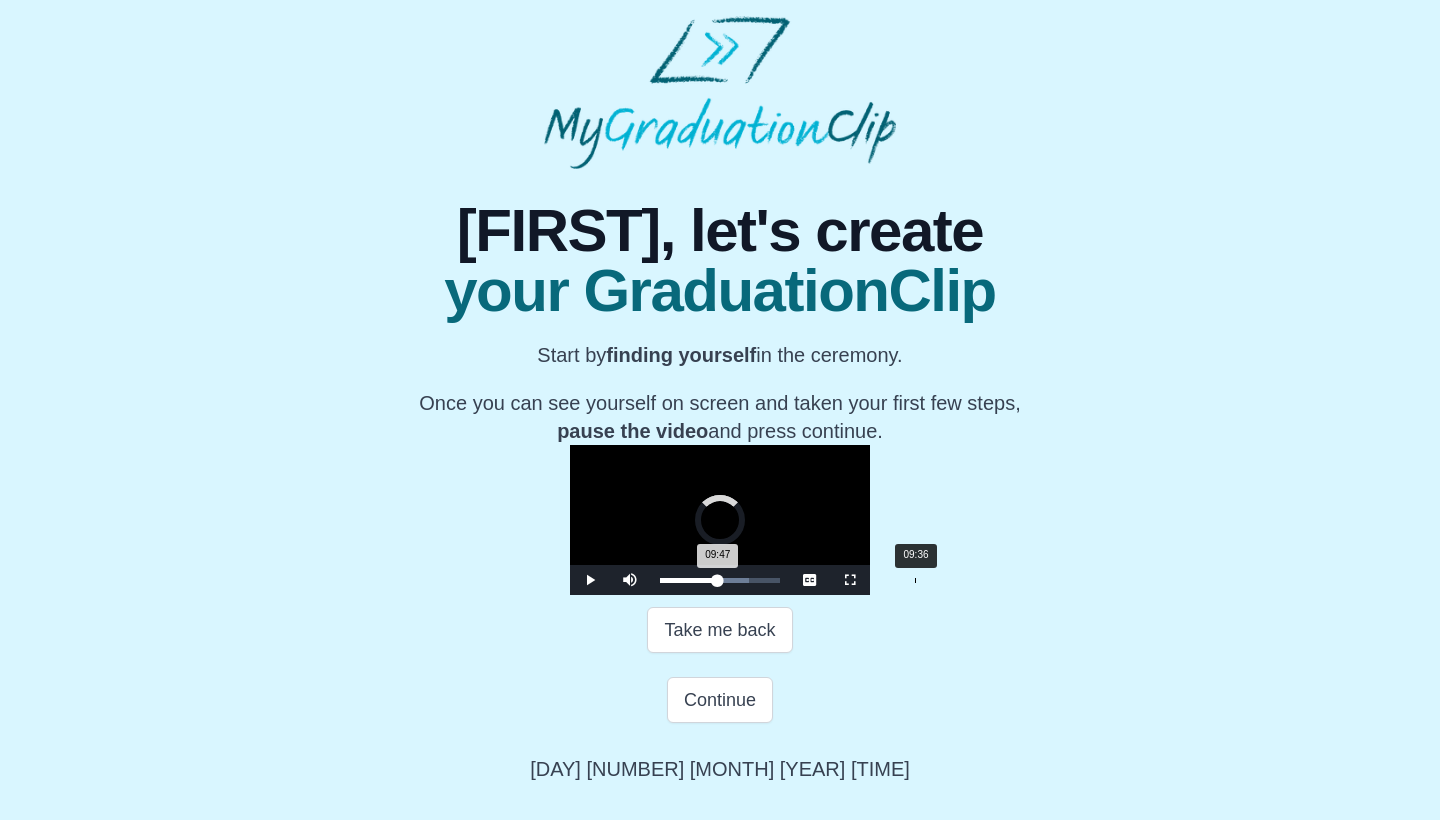 click on "09:47 Progress : 0%" at bounding box center (689, 580) 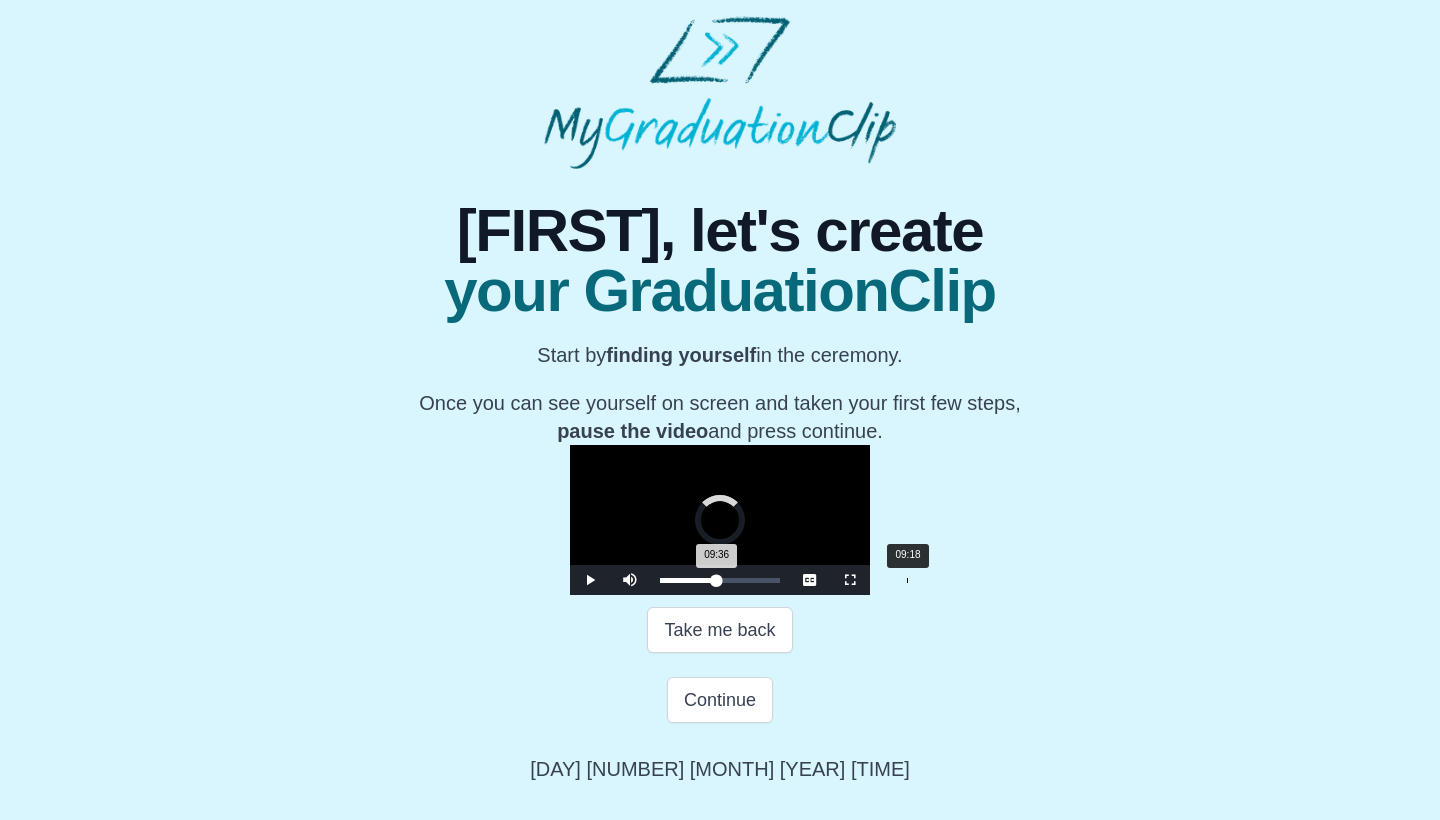 click on "09:36 Progress : 0%" at bounding box center [688, 580] 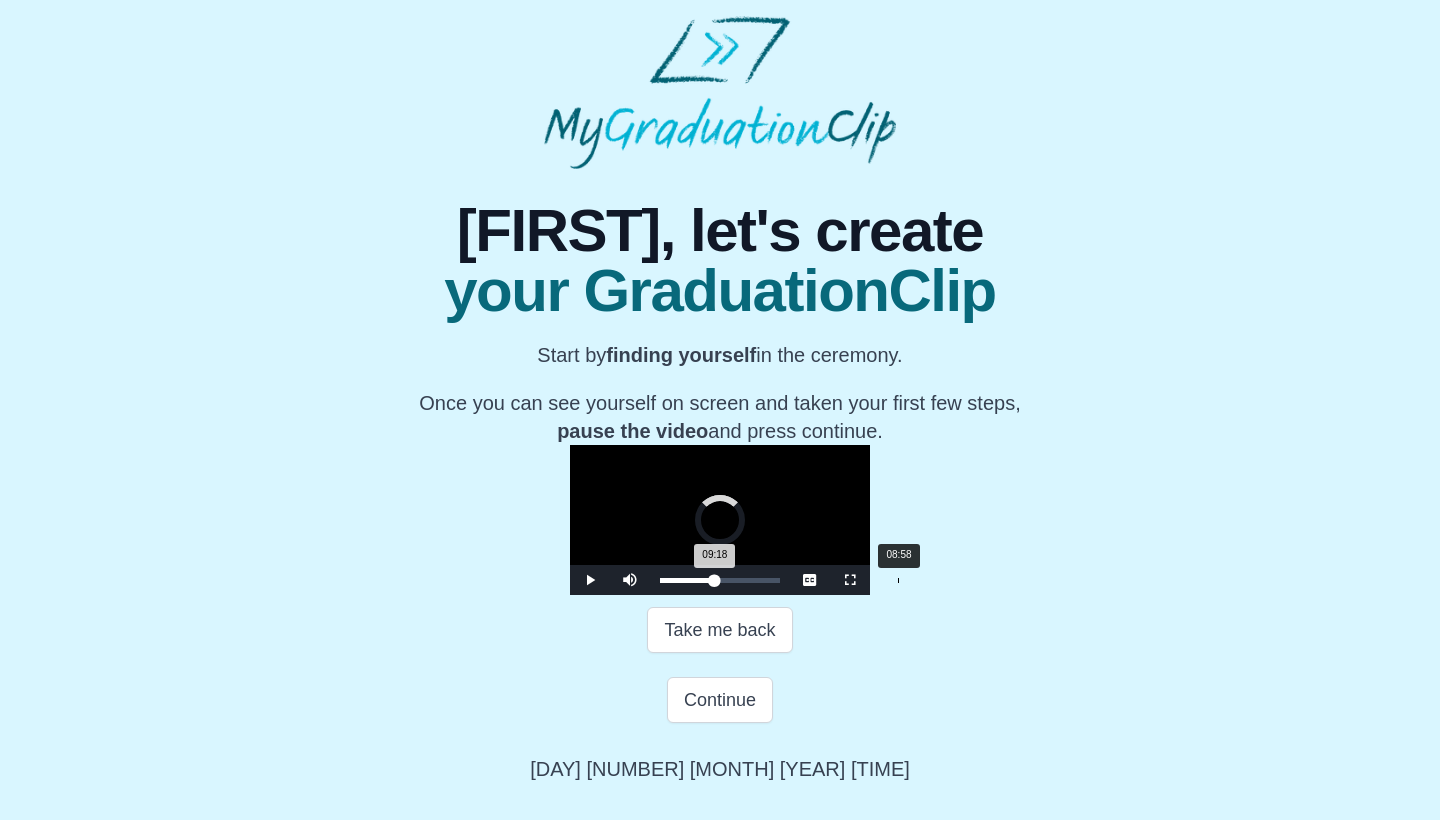 click on "Loaded : 0% 08:58 09:18 Progress : 0%" at bounding box center (720, 580) 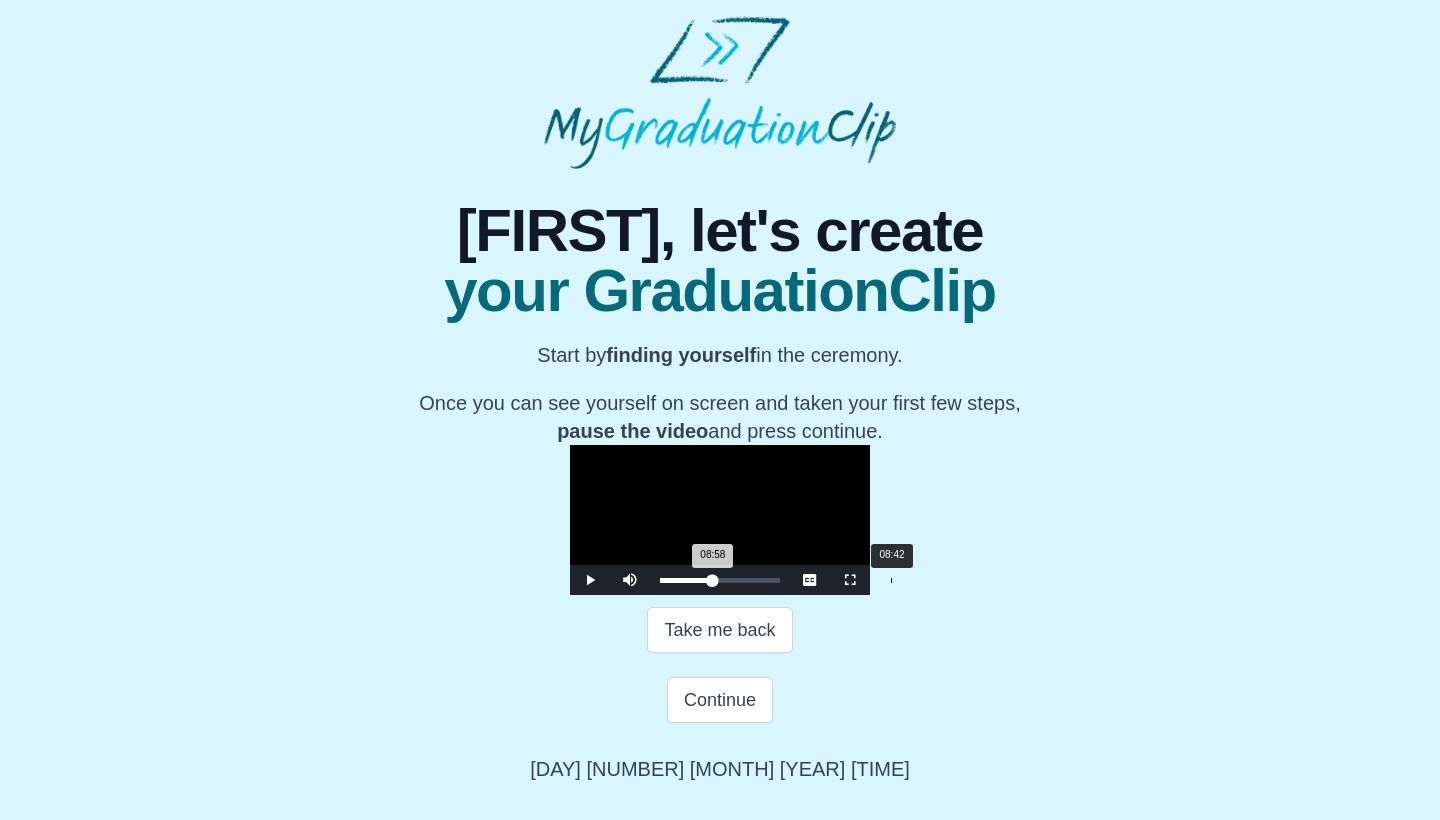 click on "08:58 Progress : 0%" at bounding box center [686, 580] 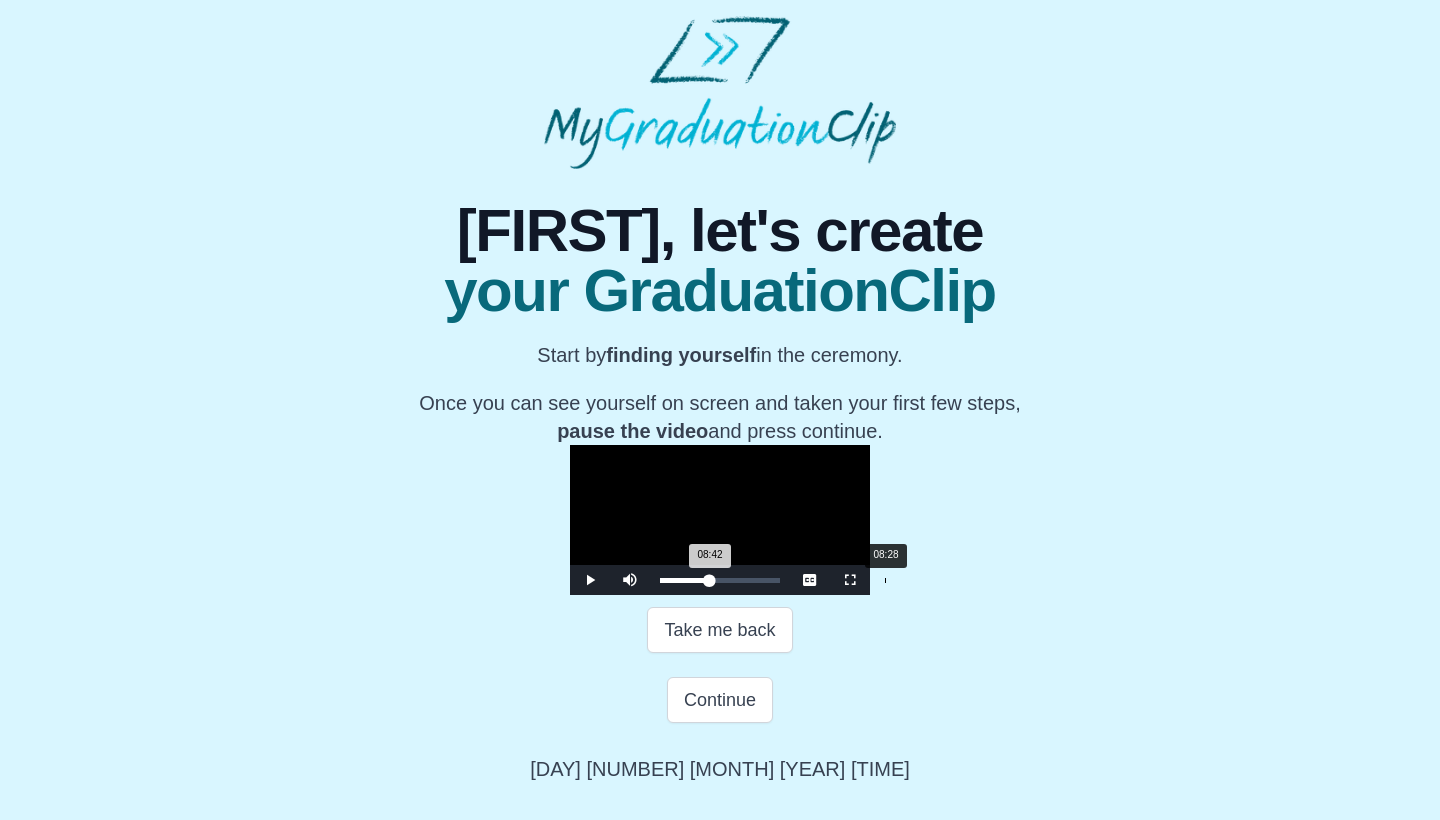 click on "08:42 Progress : 0%" at bounding box center [685, 580] 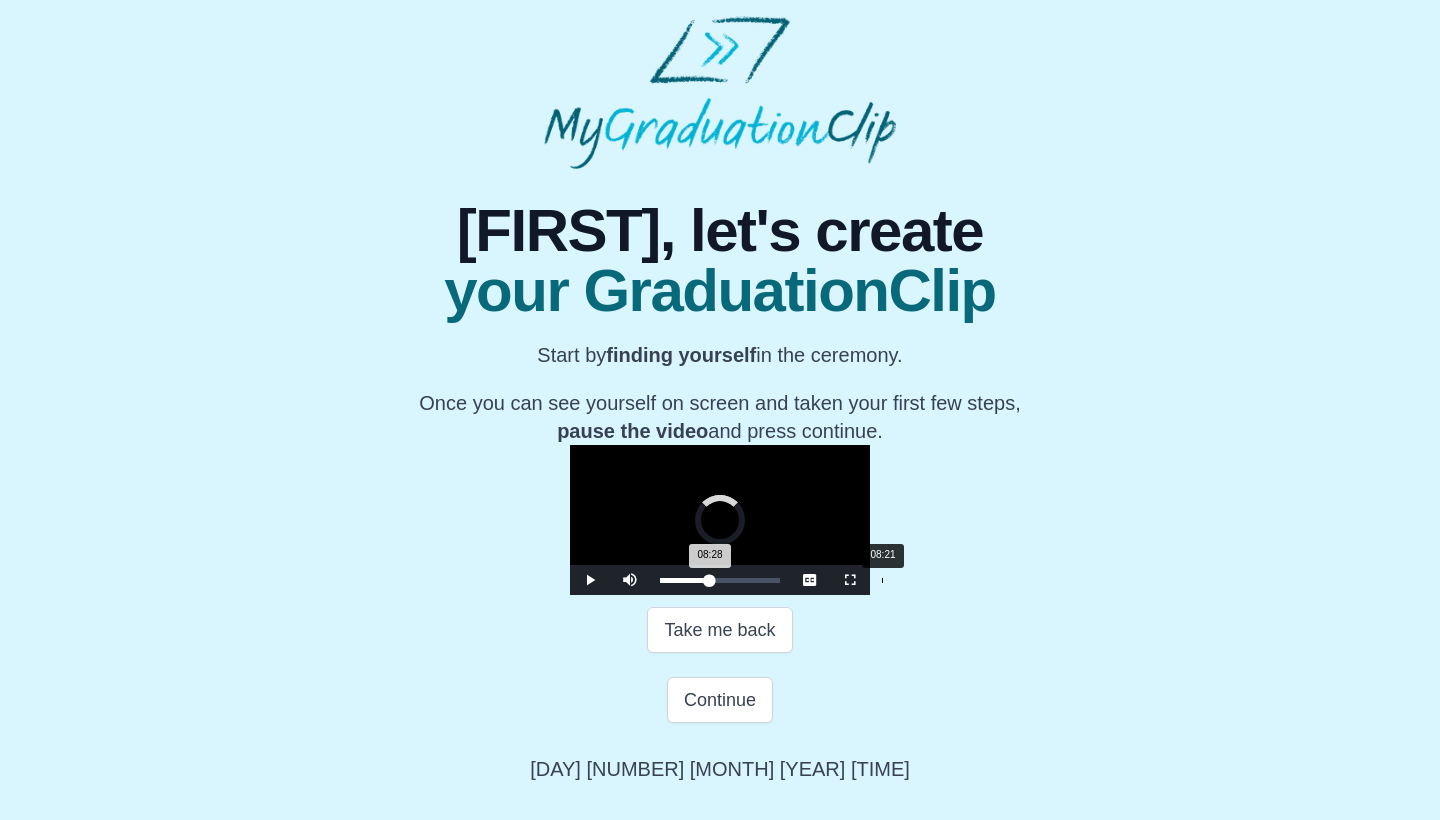 click on "08:28 Progress : 0%" at bounding box center (685, 580) 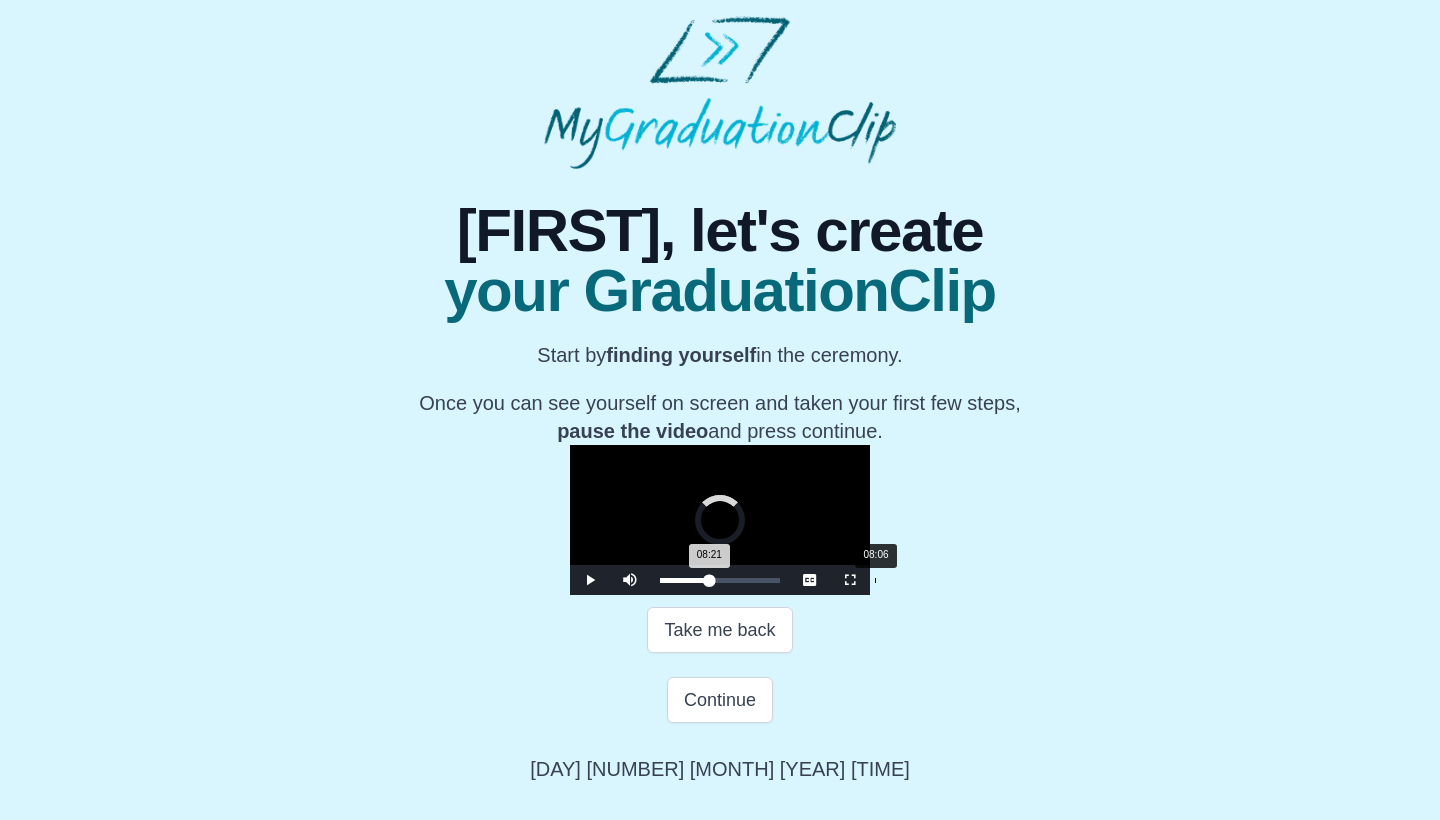 click on "08:21 Progress : 0%" at bounding box center (684, 580) 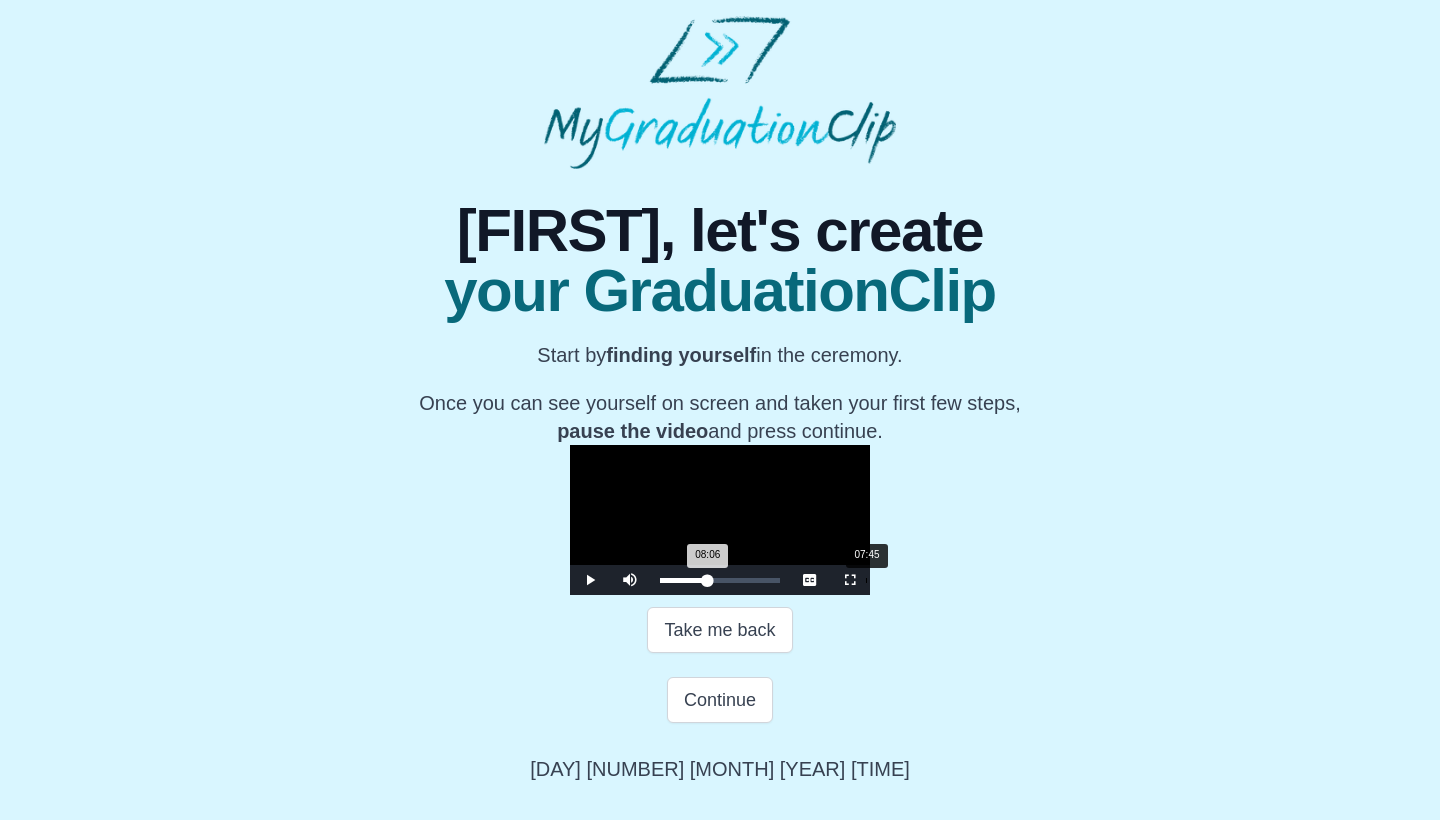 click on "Loaded : 0% 07:45 08:06 Progress : 0%" at bounding box center (720, 580) 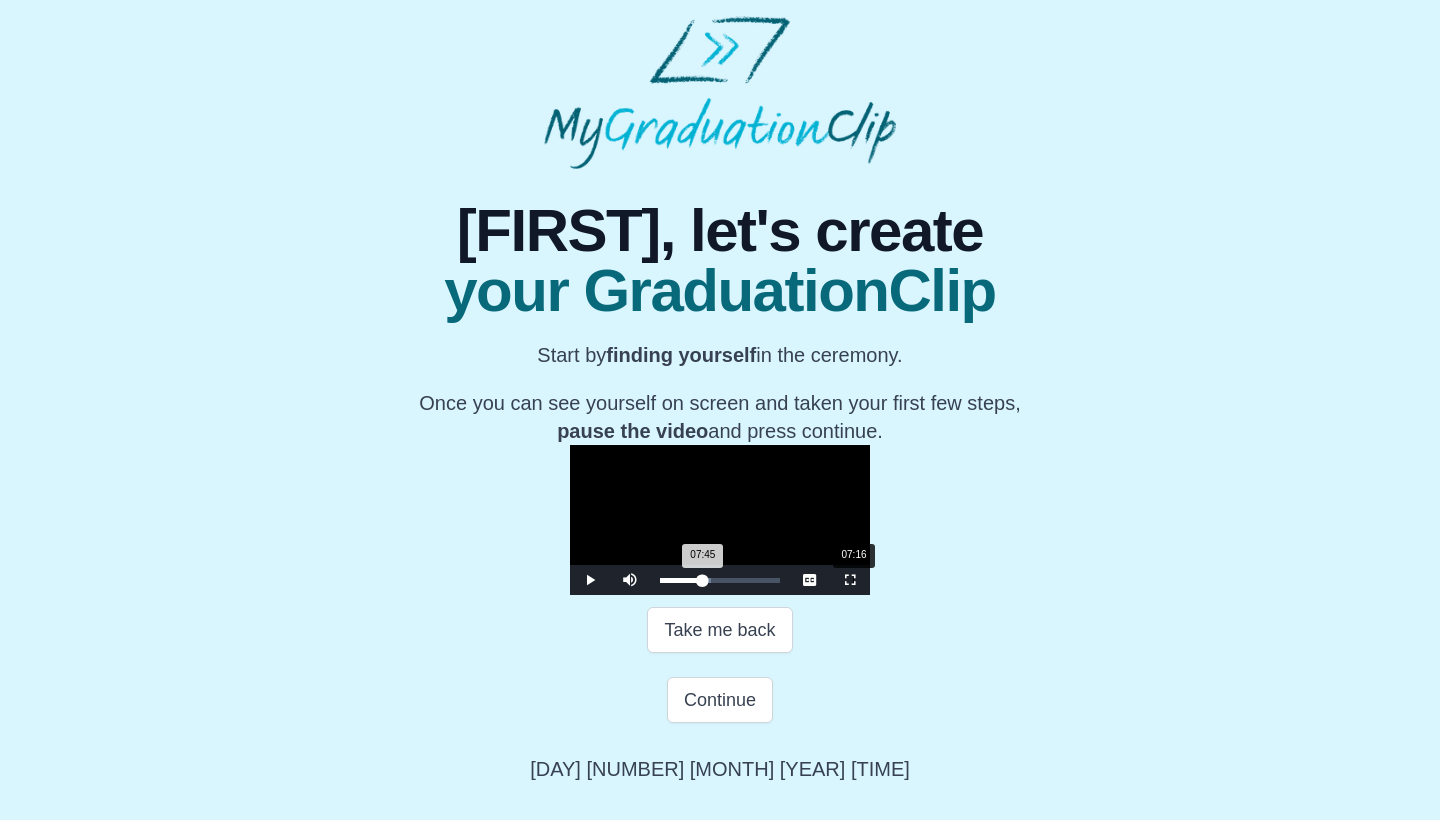 click on "Loaded : 0% 07:16 07:45 Progress : 0%" at bounding box center [720, 580] 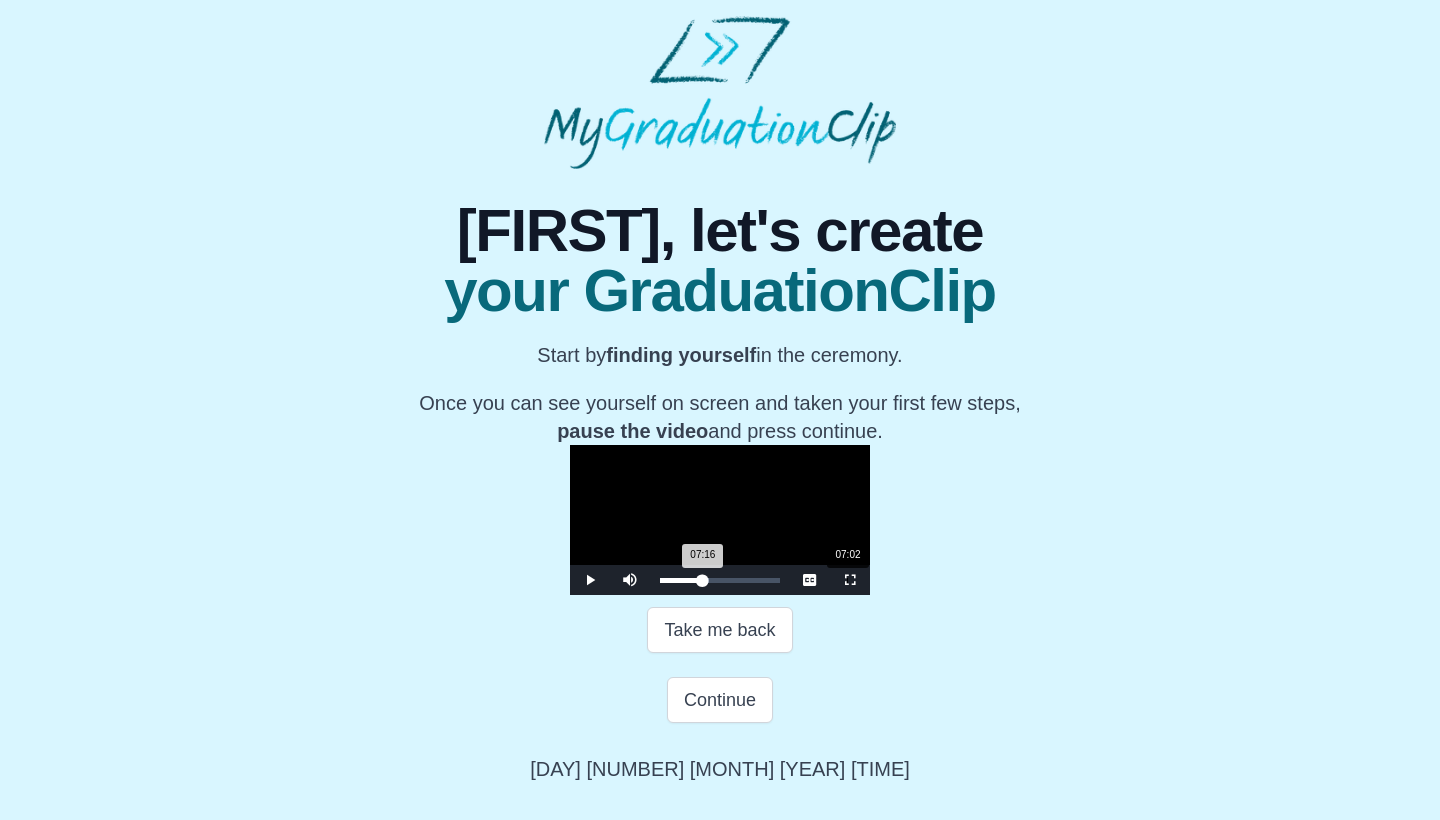 click on "07:16 Progress : 0%" at bounding box center (681, 580) 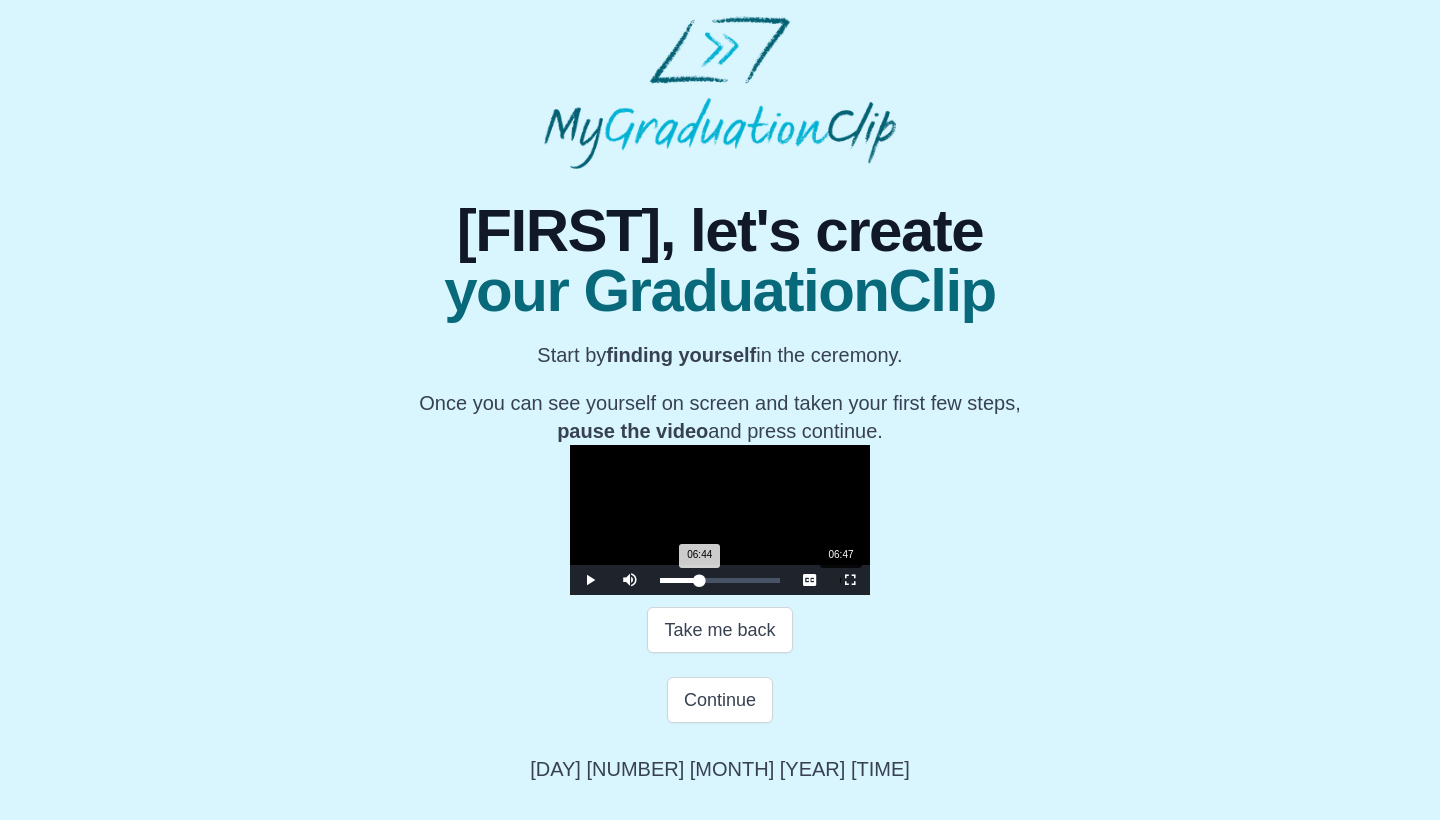 click on "06:44 Progress : 0%" at bounding box center (680, 580) 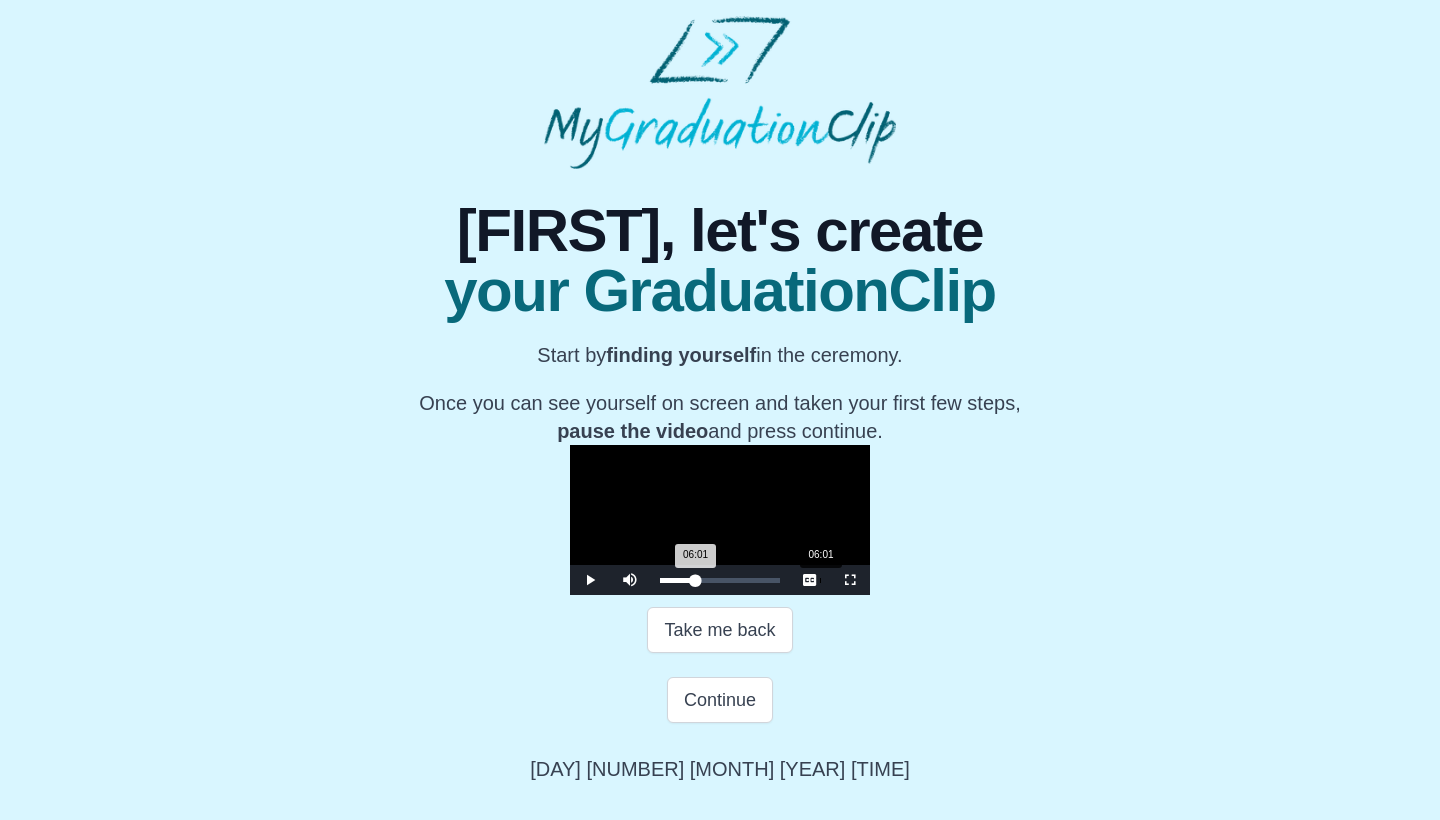 click on "06:01 Progress : 0%" at bounding box center (678, 580) 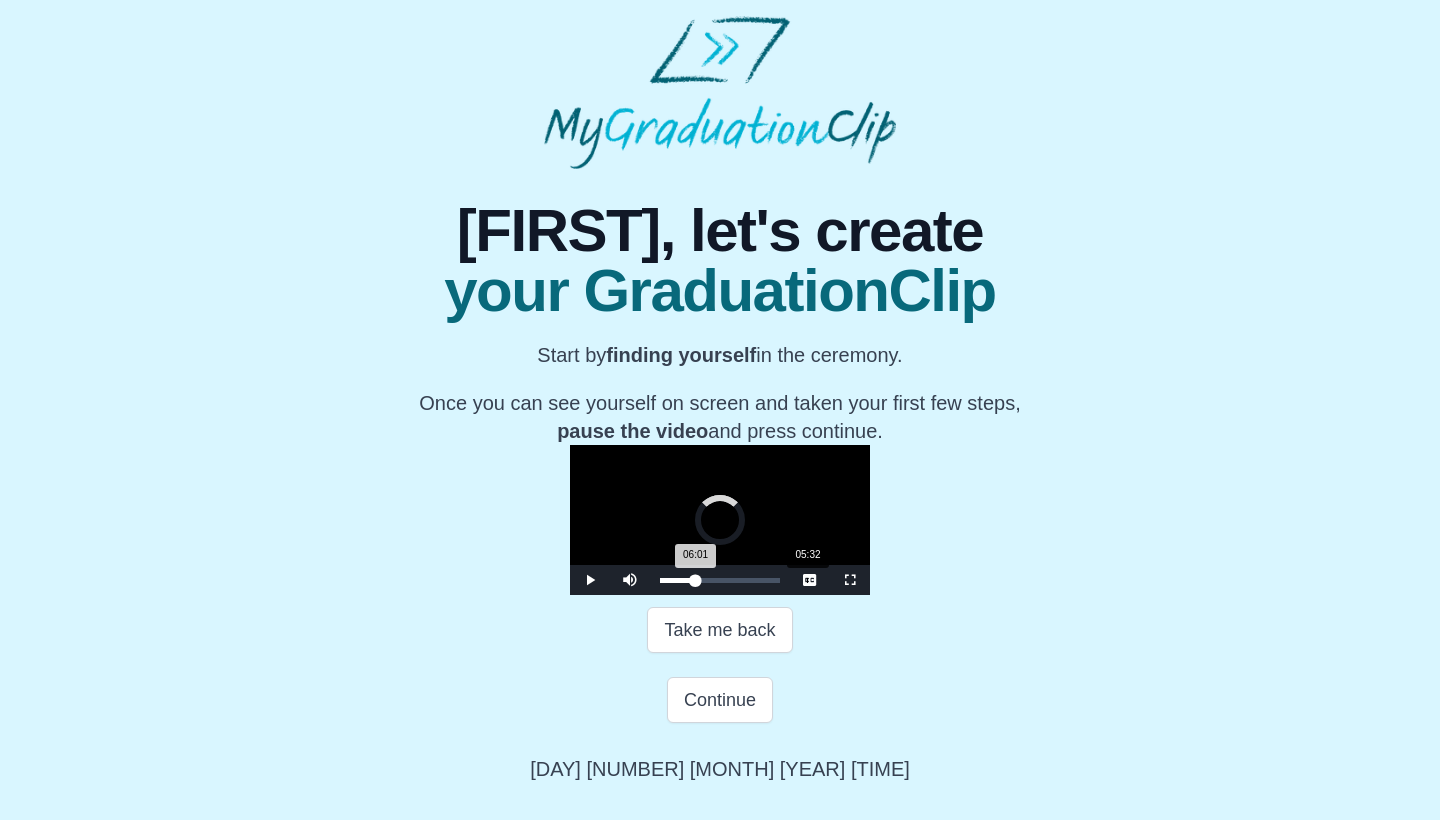 click on "Loaded : 0% 05:32 06:01 Progress : 0%" at bounding box center (720, 580) 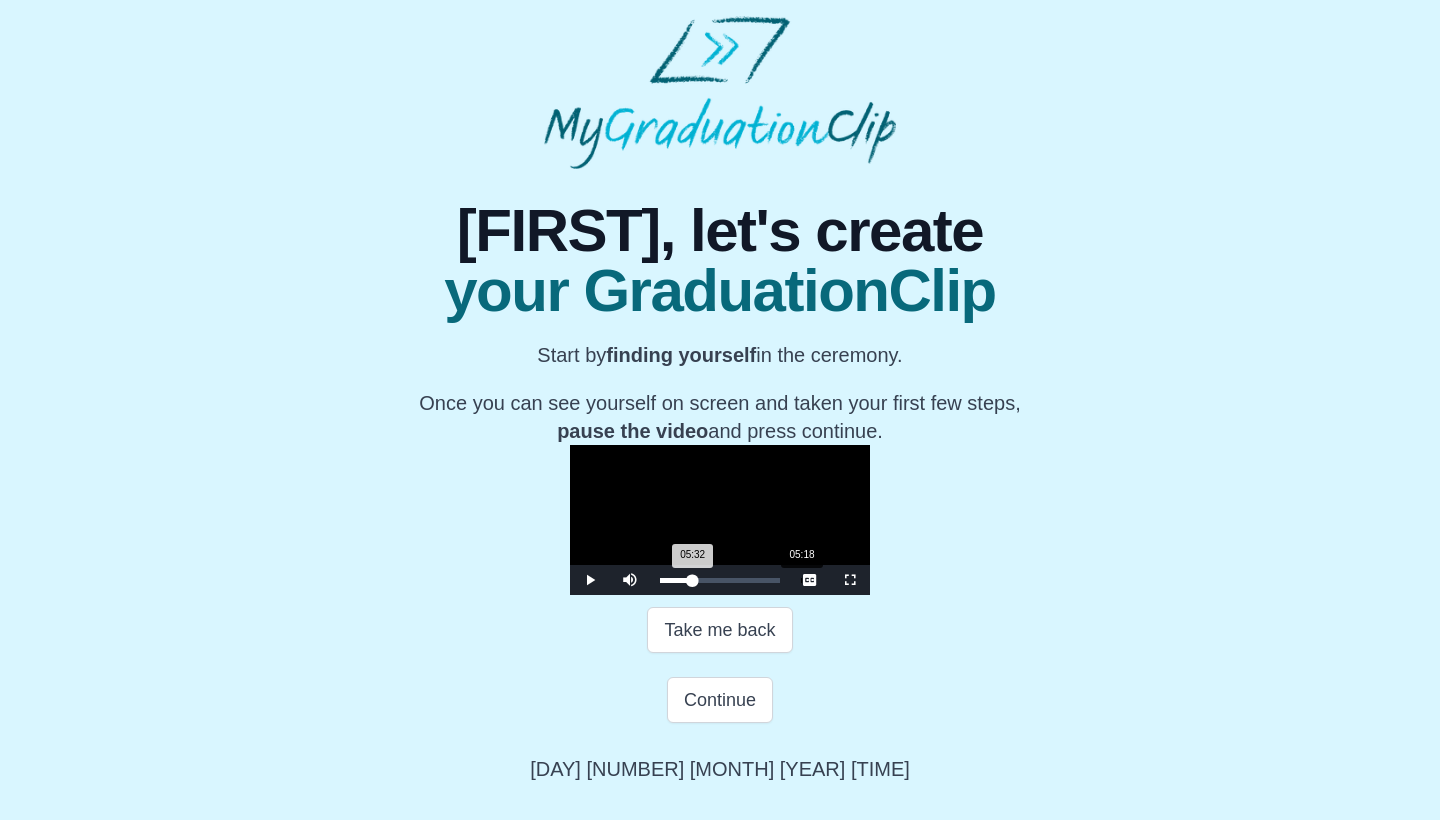 click on "05:32 Progress : 0%" at bounding box center (676, 580) 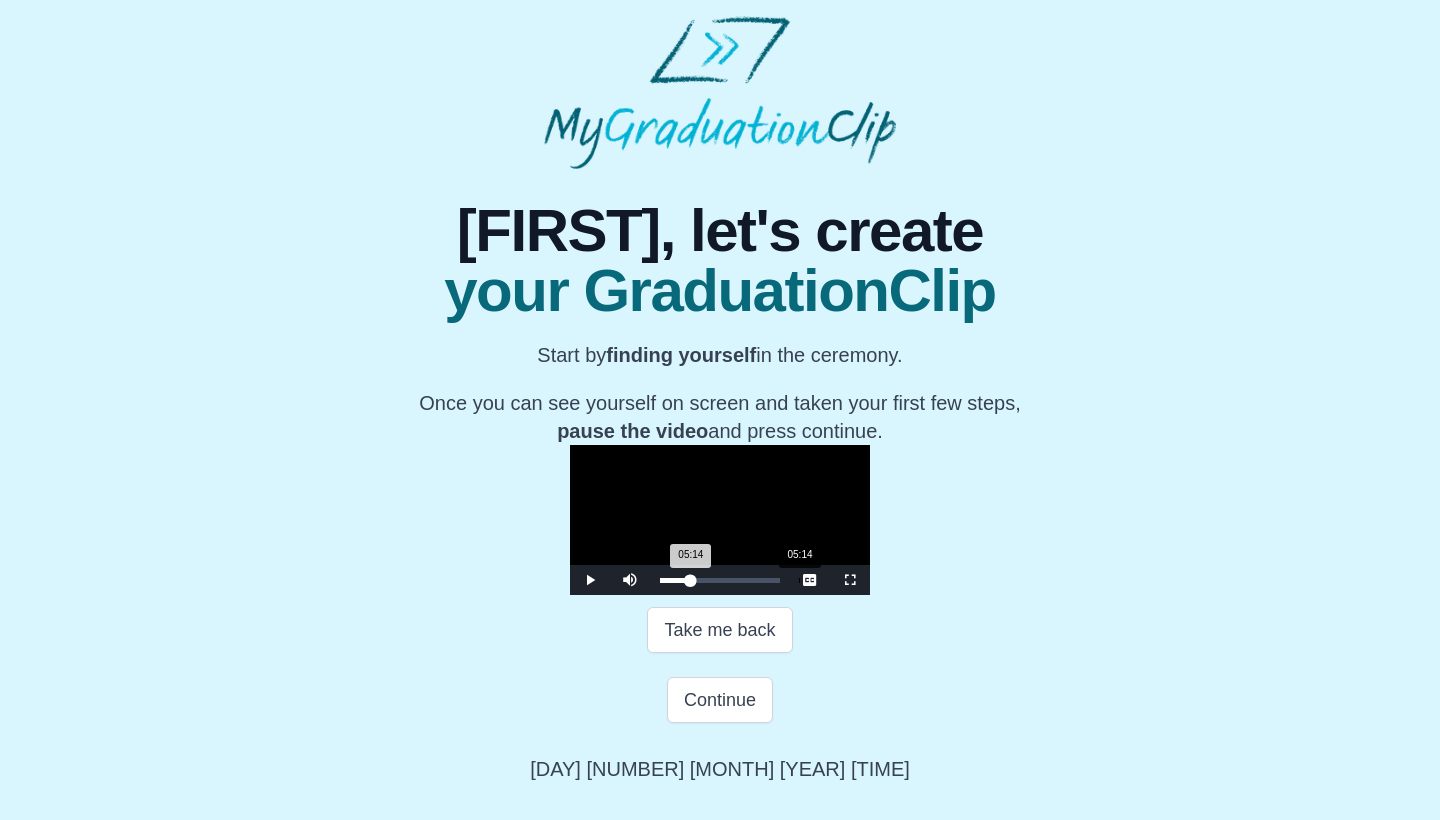 click on "05:14 Progress : 0%" at bounding box center (675, 580) 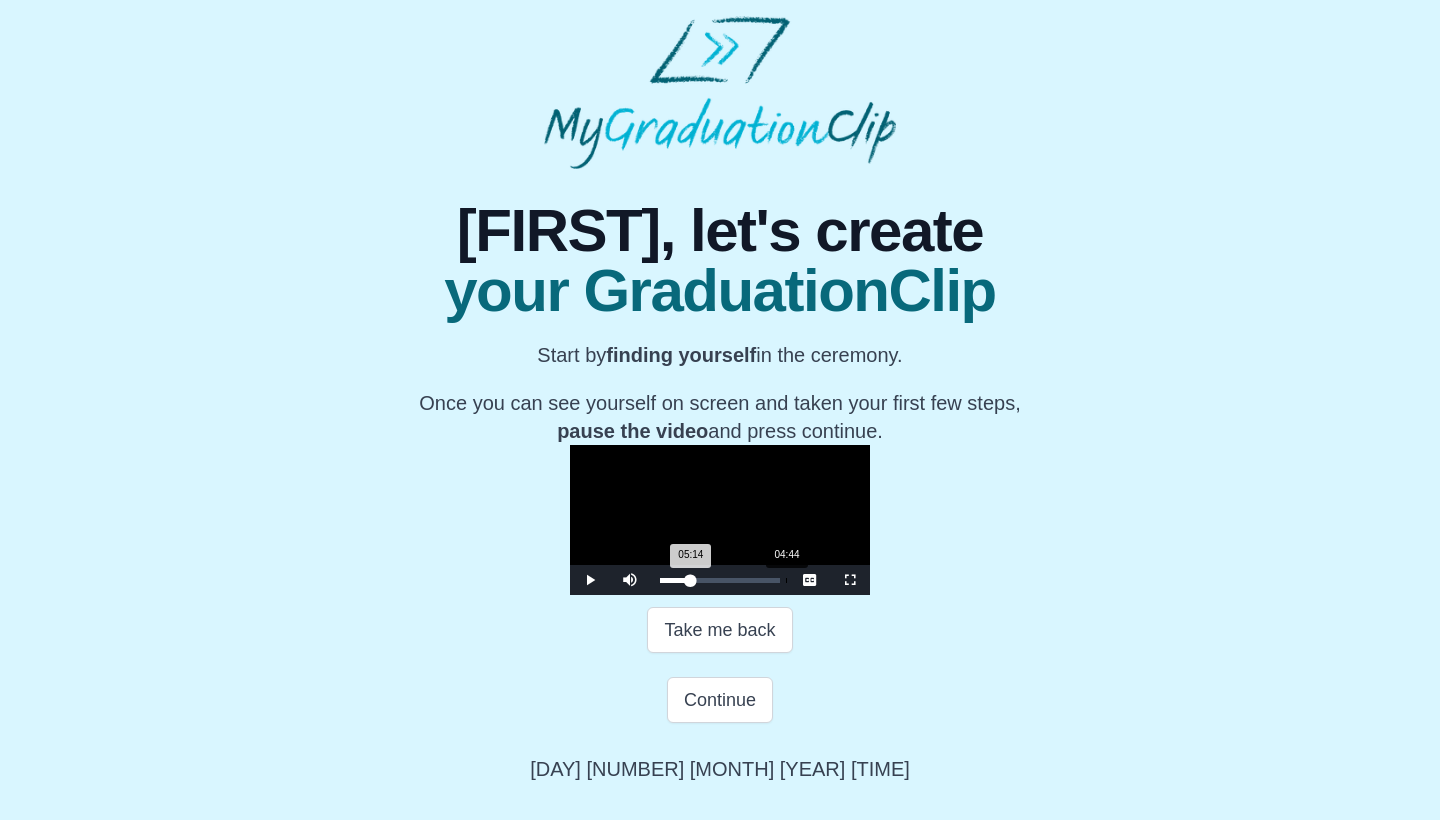 click on "Loaded : 0% 04:44 05:14 Progress : 0%" at bounding box center (720, 580) 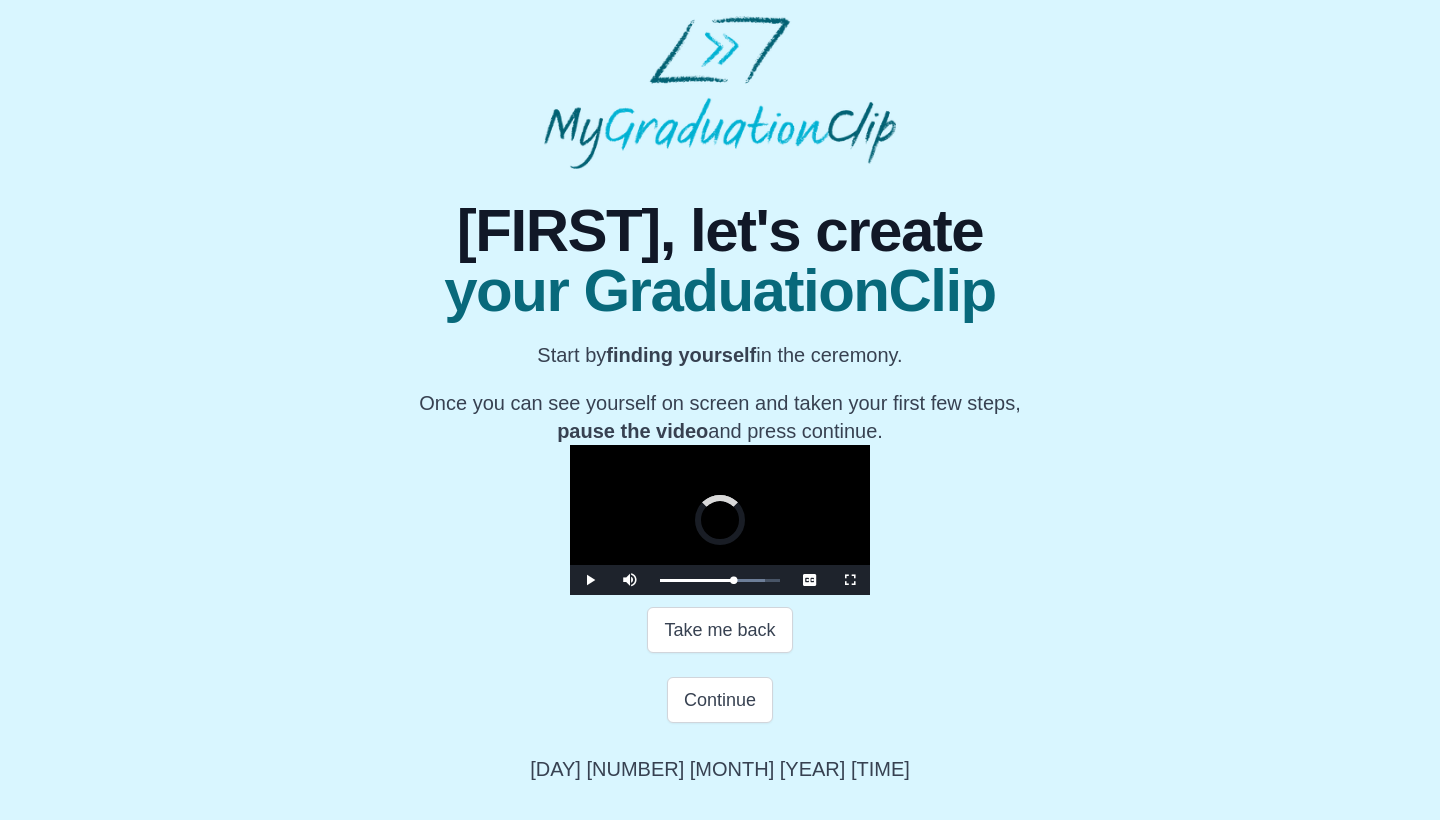 drag, startPoint x: 576, startPoint y: 671, endPoint x: 779, endPoint y: 686, distance: 203.55344 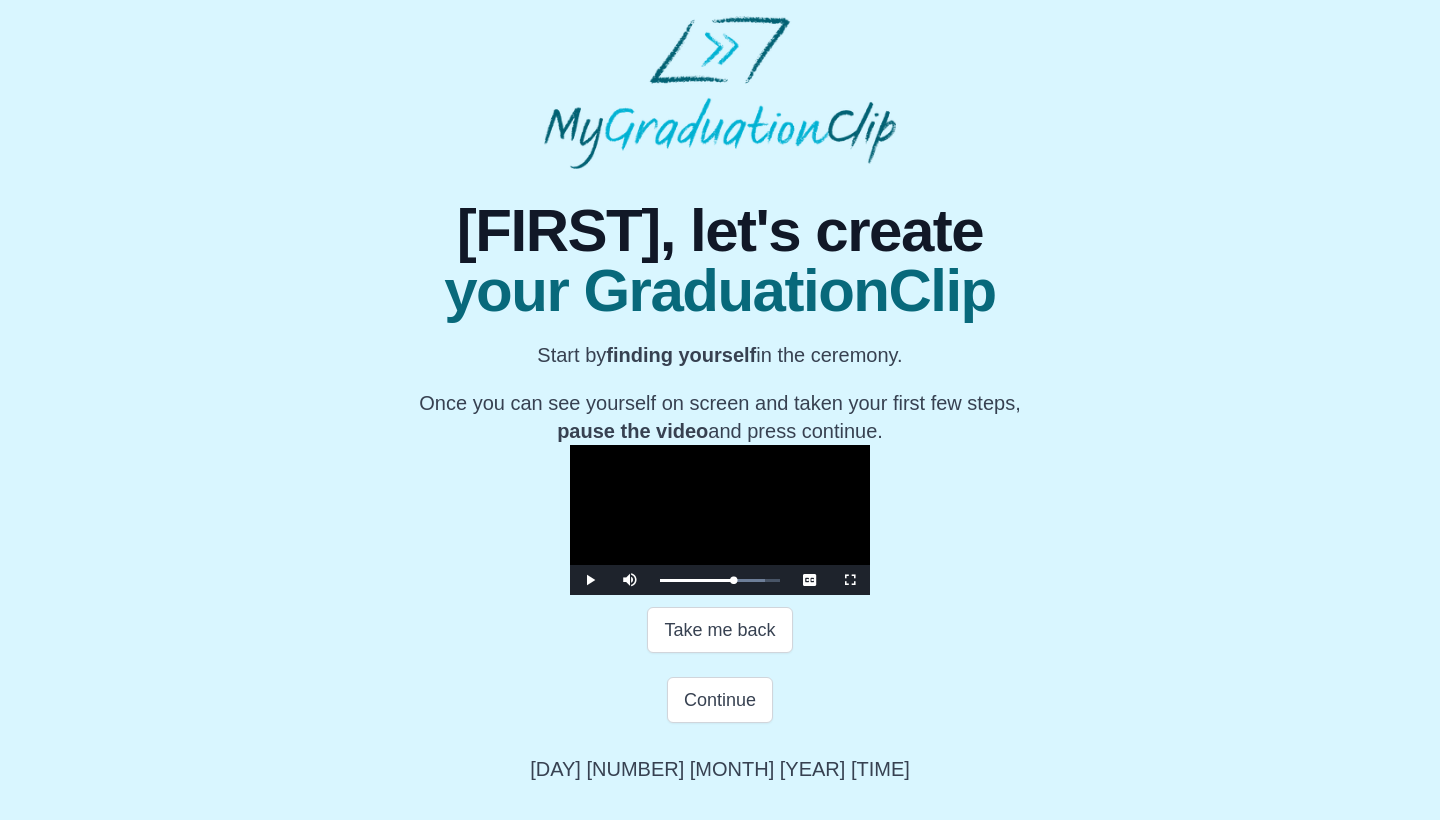 click at bounding box center (590, 580) 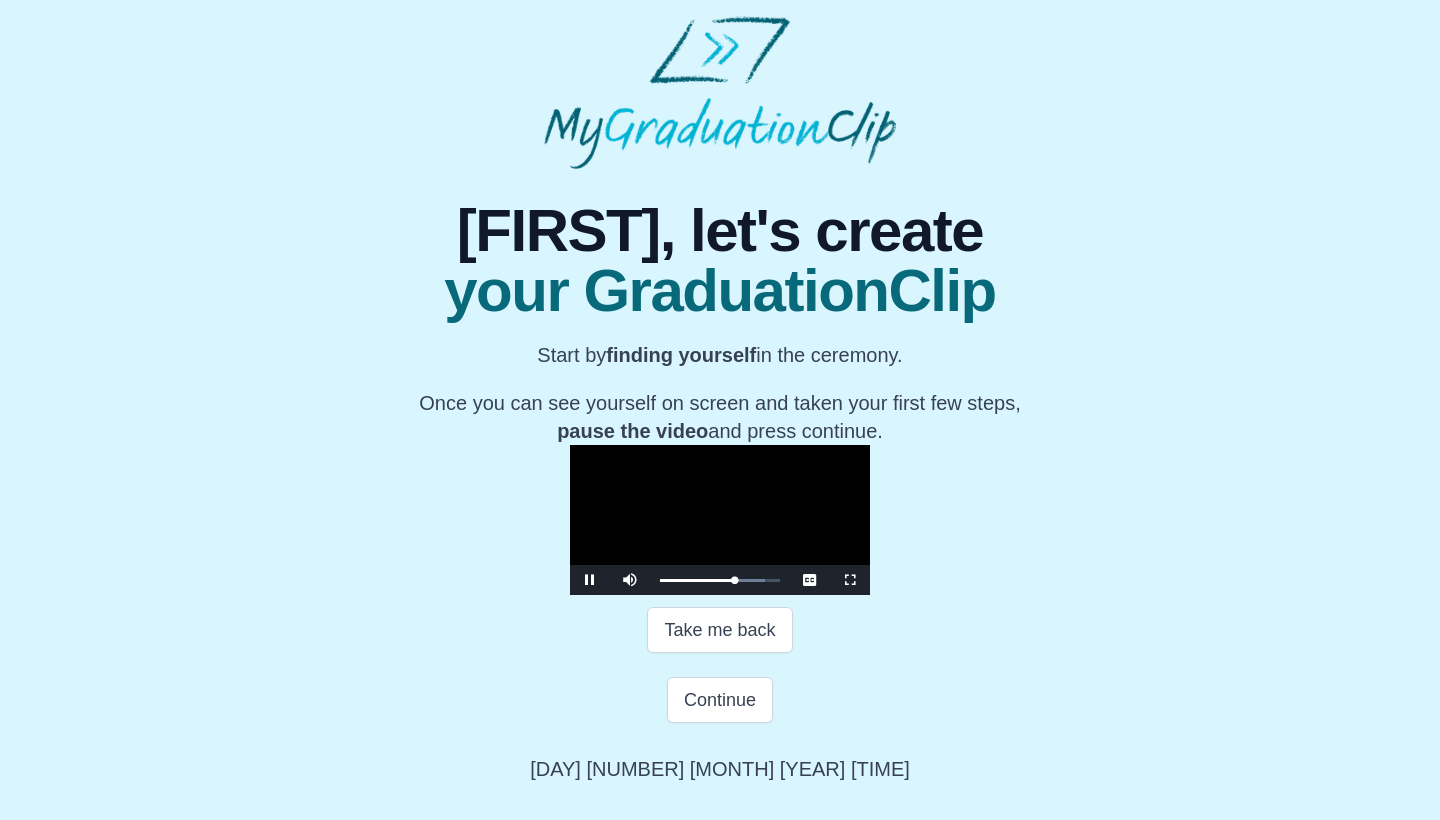 click at bounding box center (590, 580) 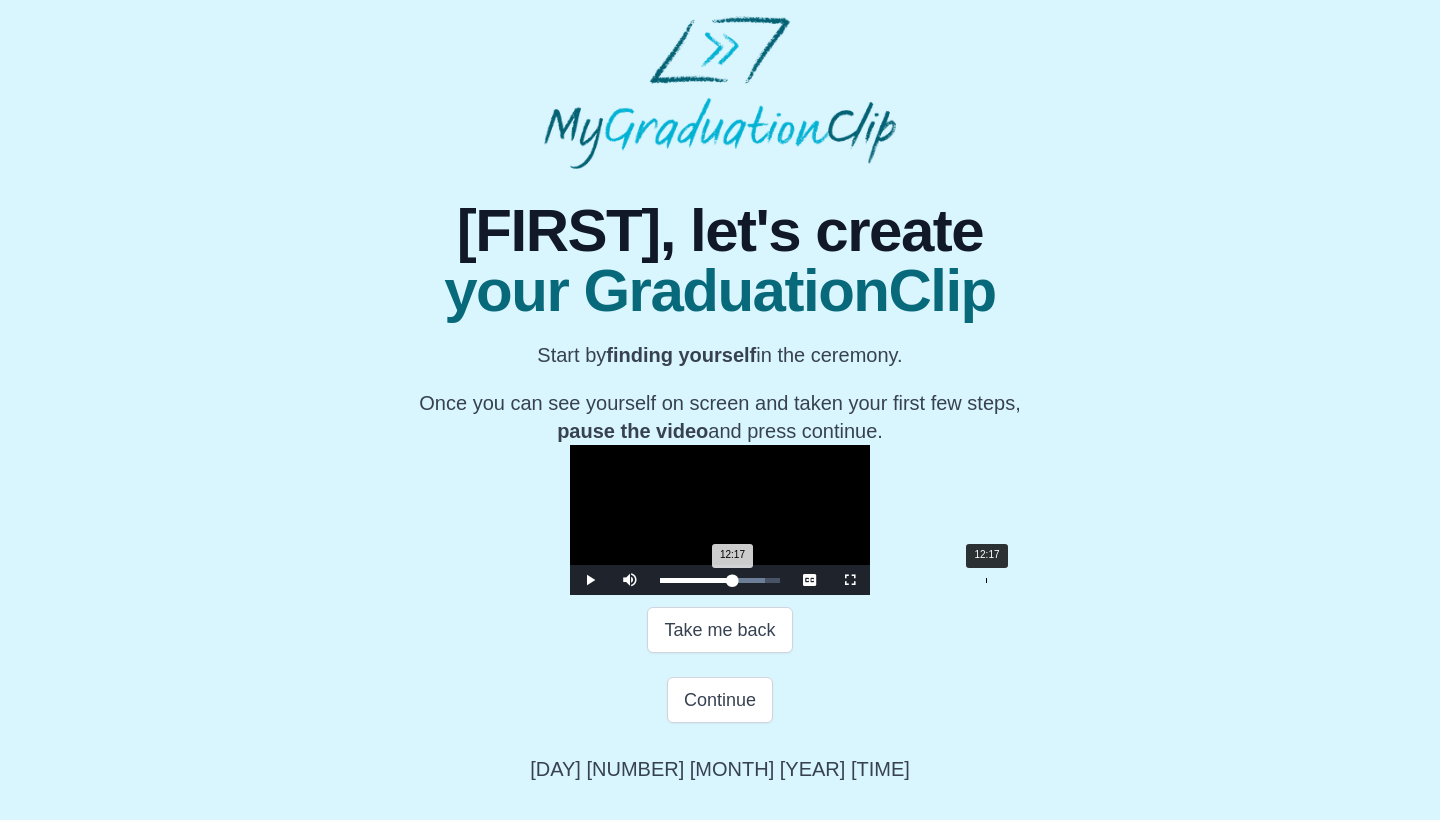 click on "12:17 Progress : 0%" at bounding box center [696, 580] 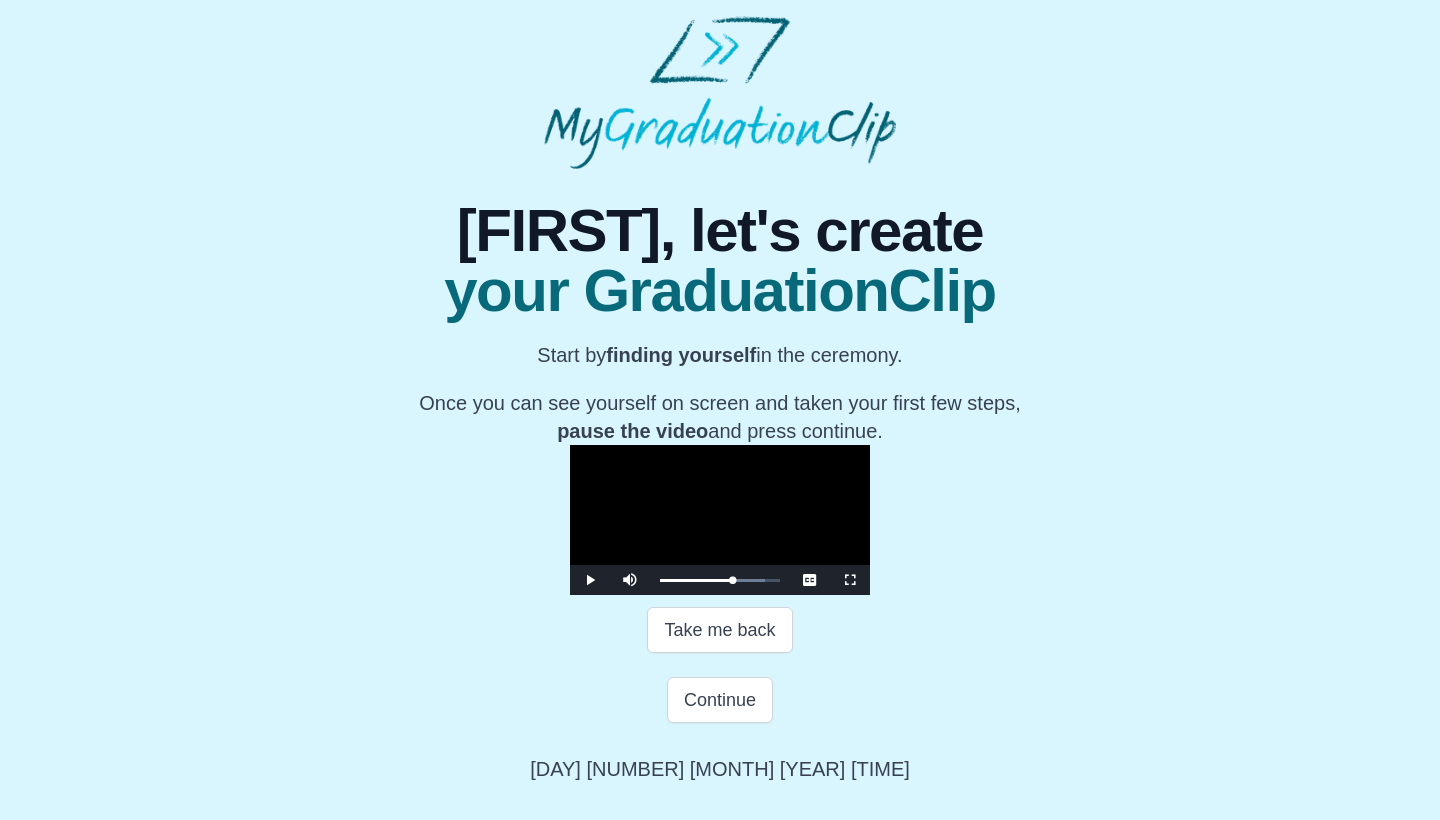 click at bounding box center [590, 580] 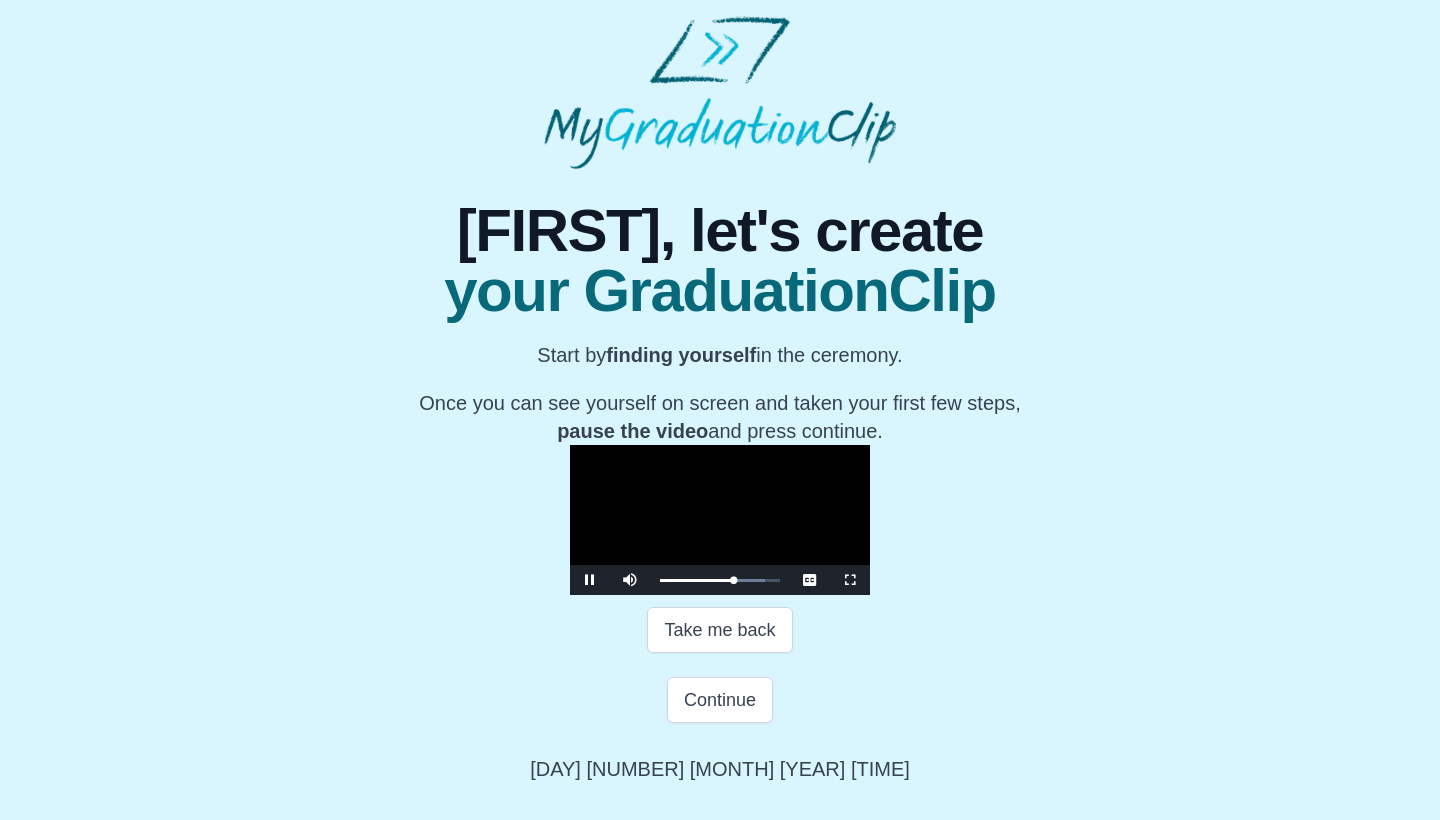 click at bounding box center (590, 580) 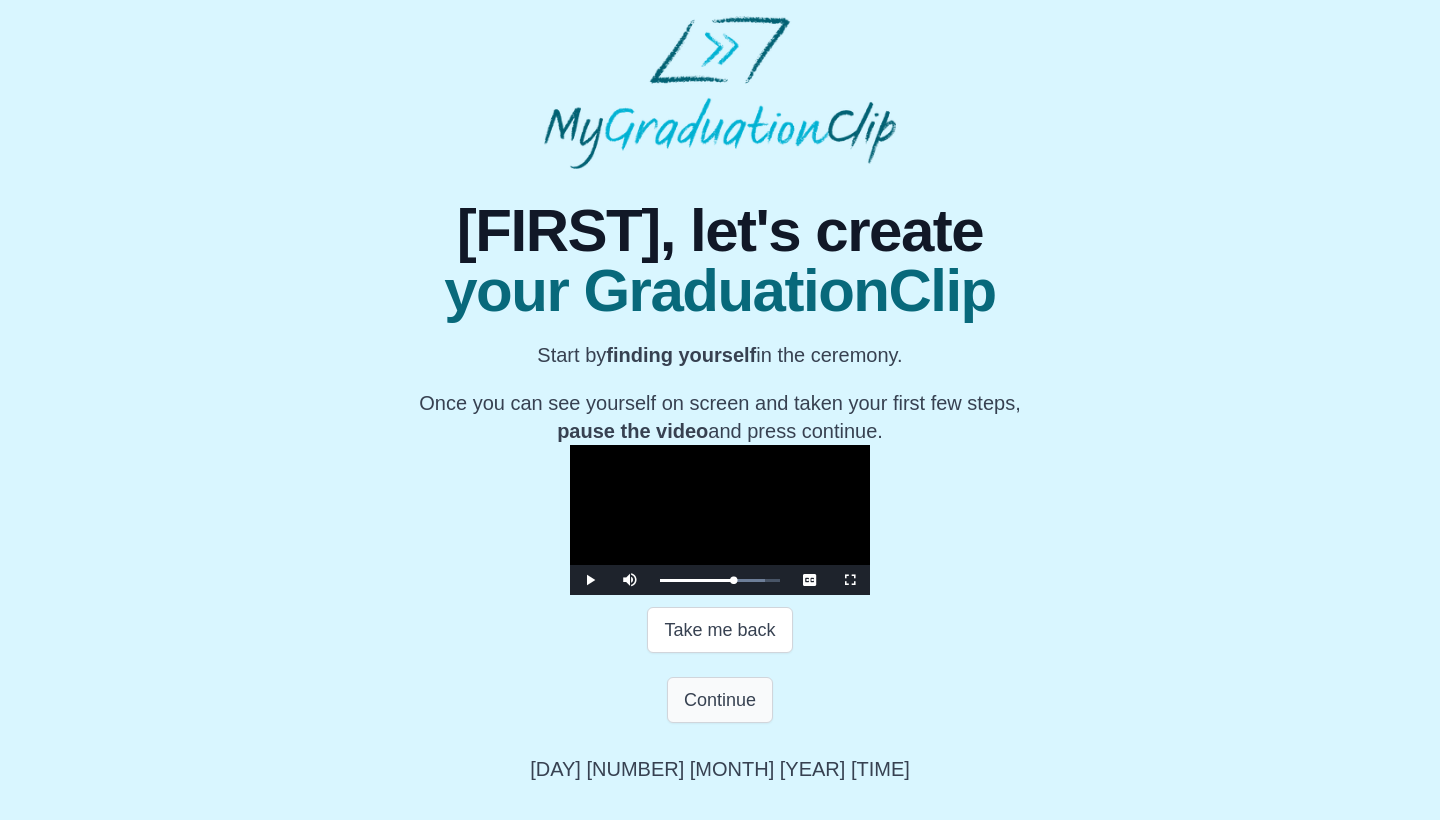 click on "Continue" at bounding box center (720, 700) 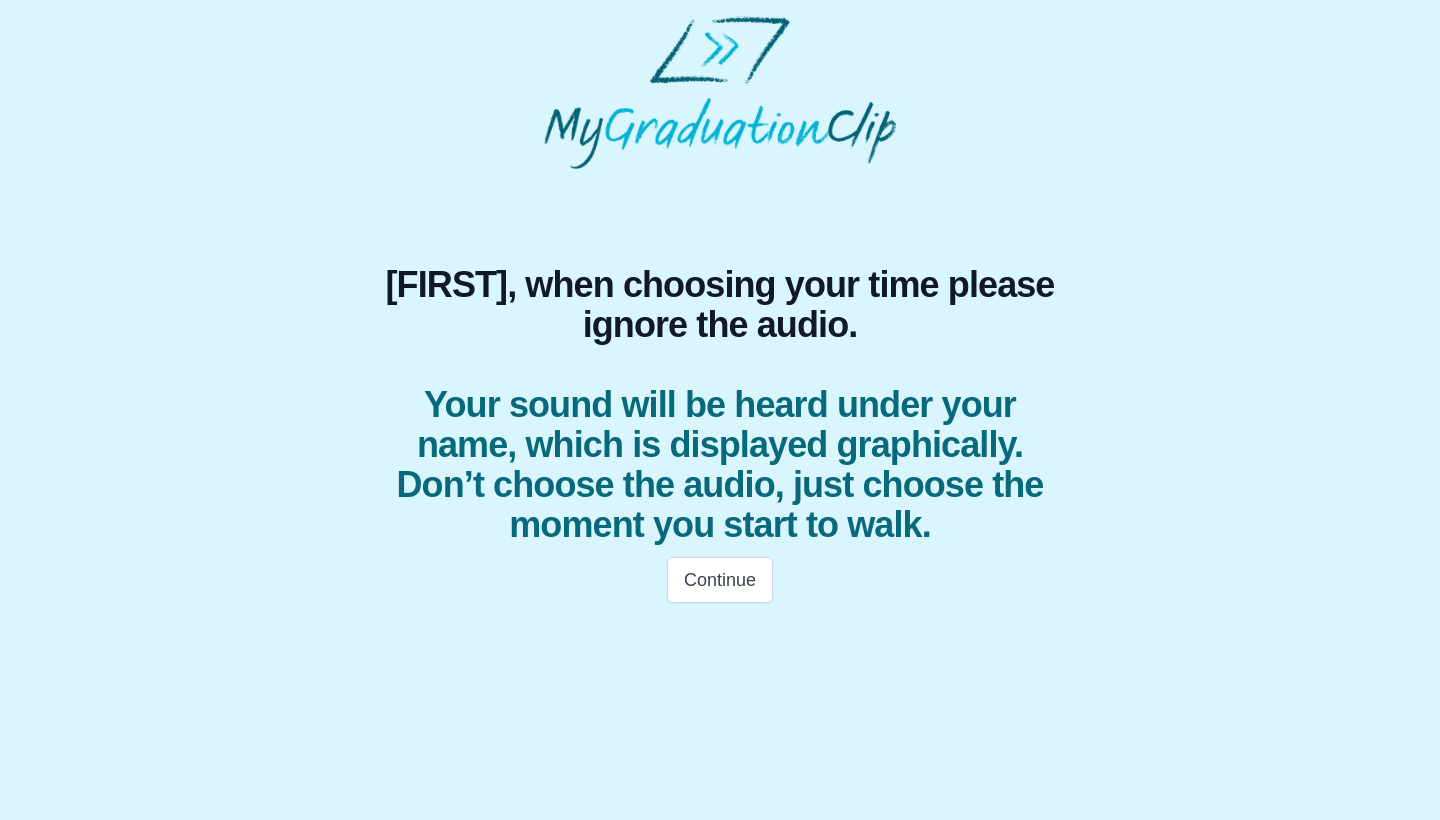 scroll, scrollTop: 0, scrollLeft: 0, axis: both 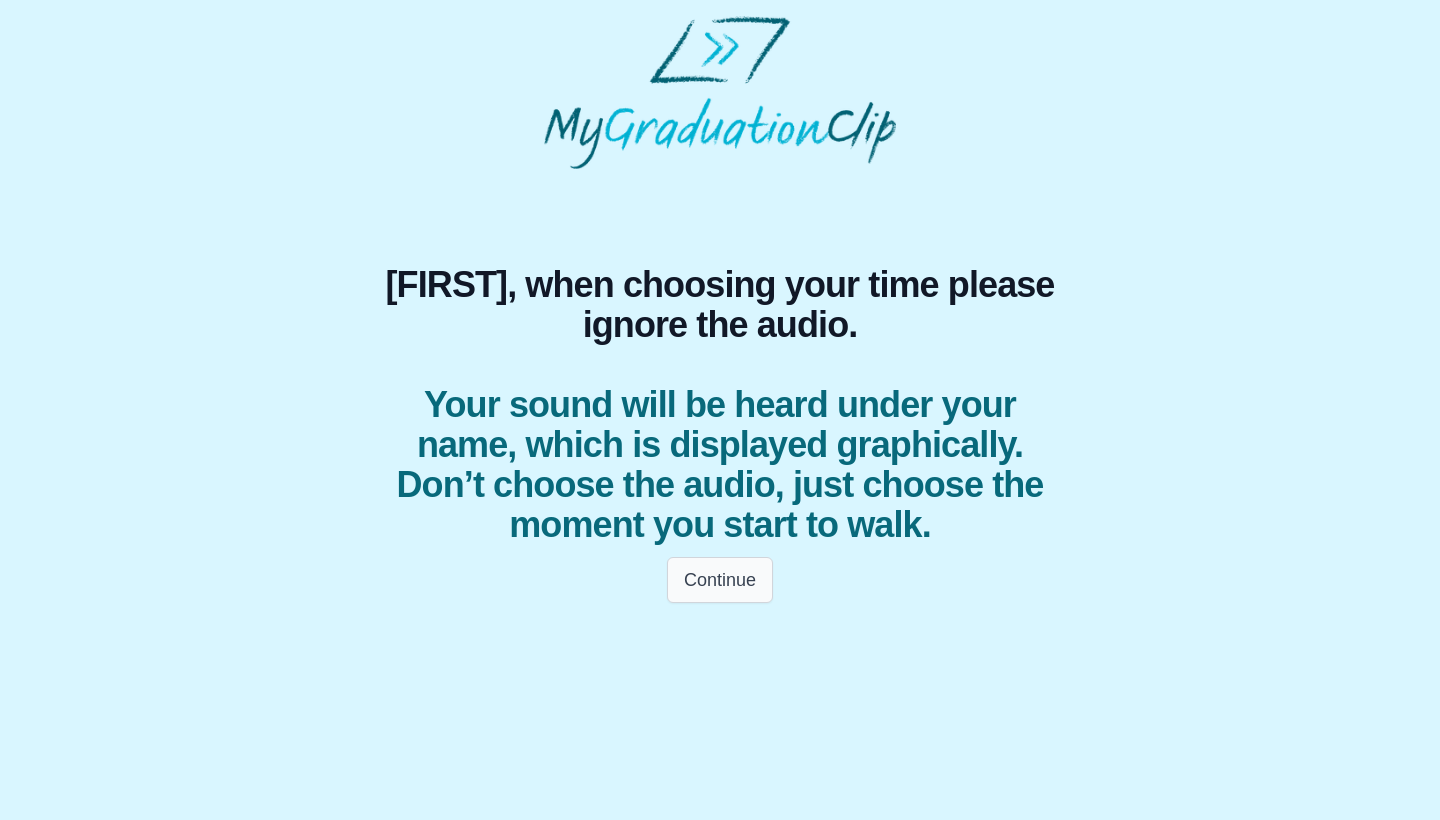 click on "Continue" at bounding box center (720, 580) 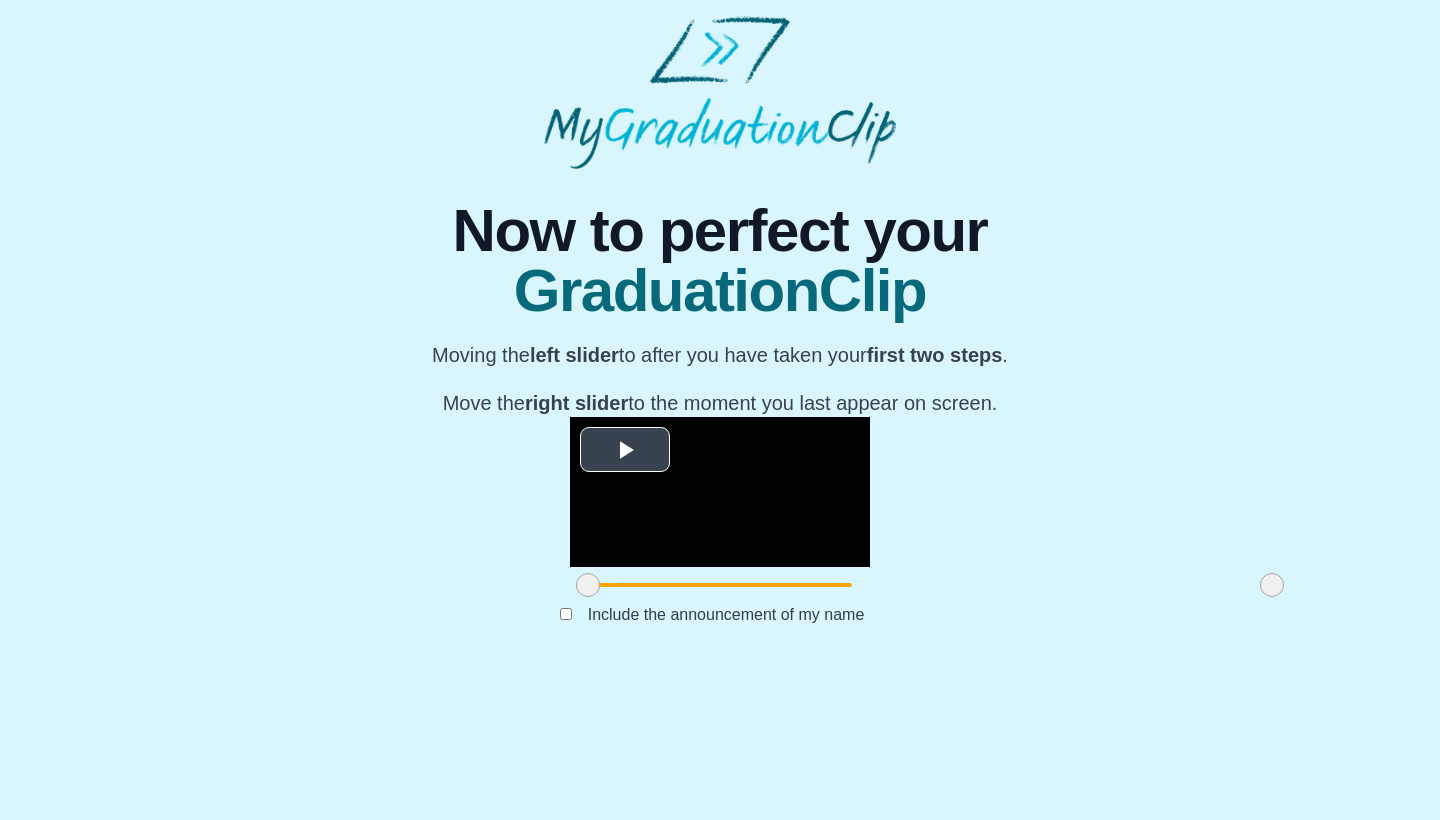 scroll, scrollTop: 117, scrollLeft: 0, axis: vertical 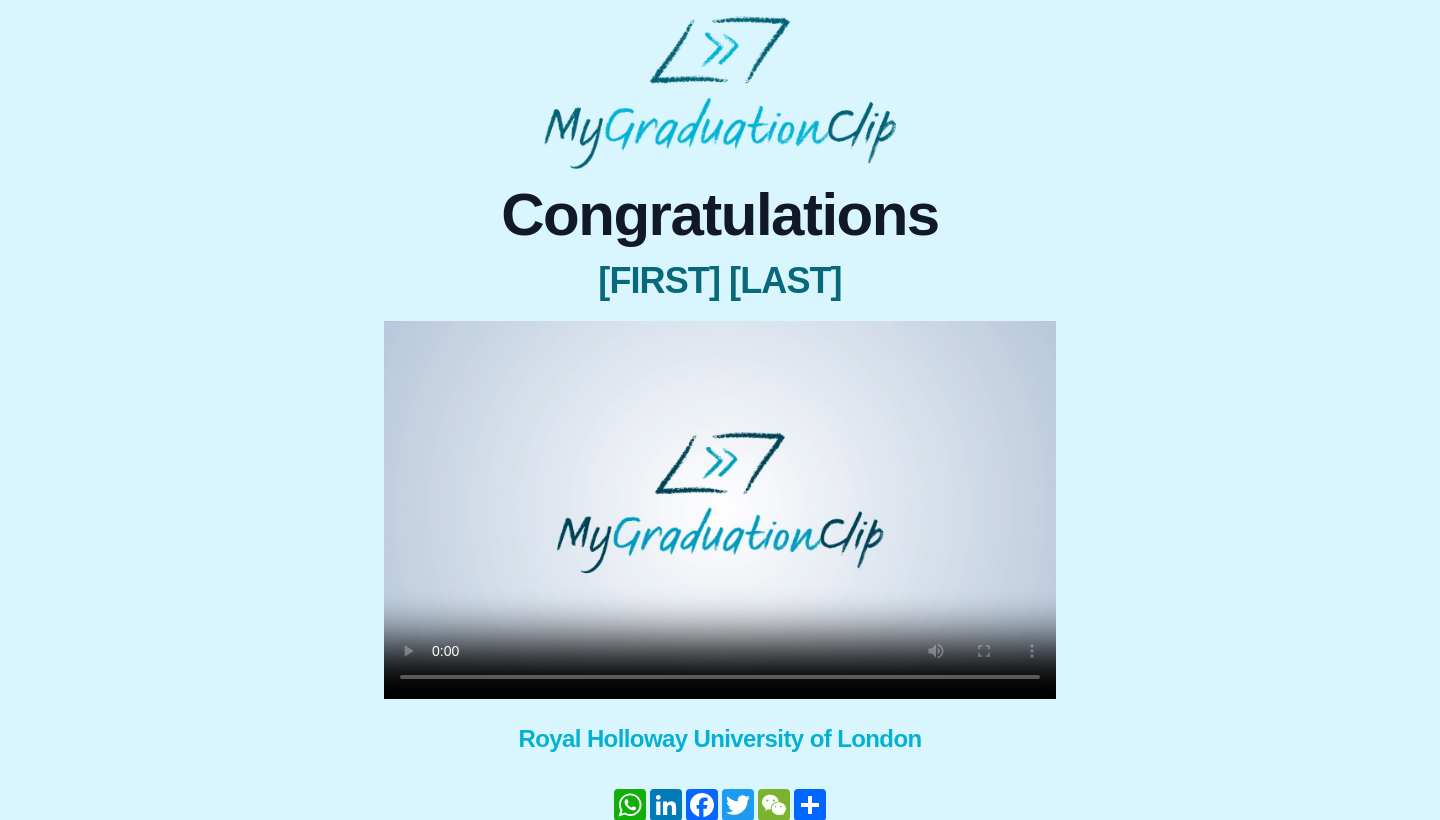 click at bounding box center [720, 510] 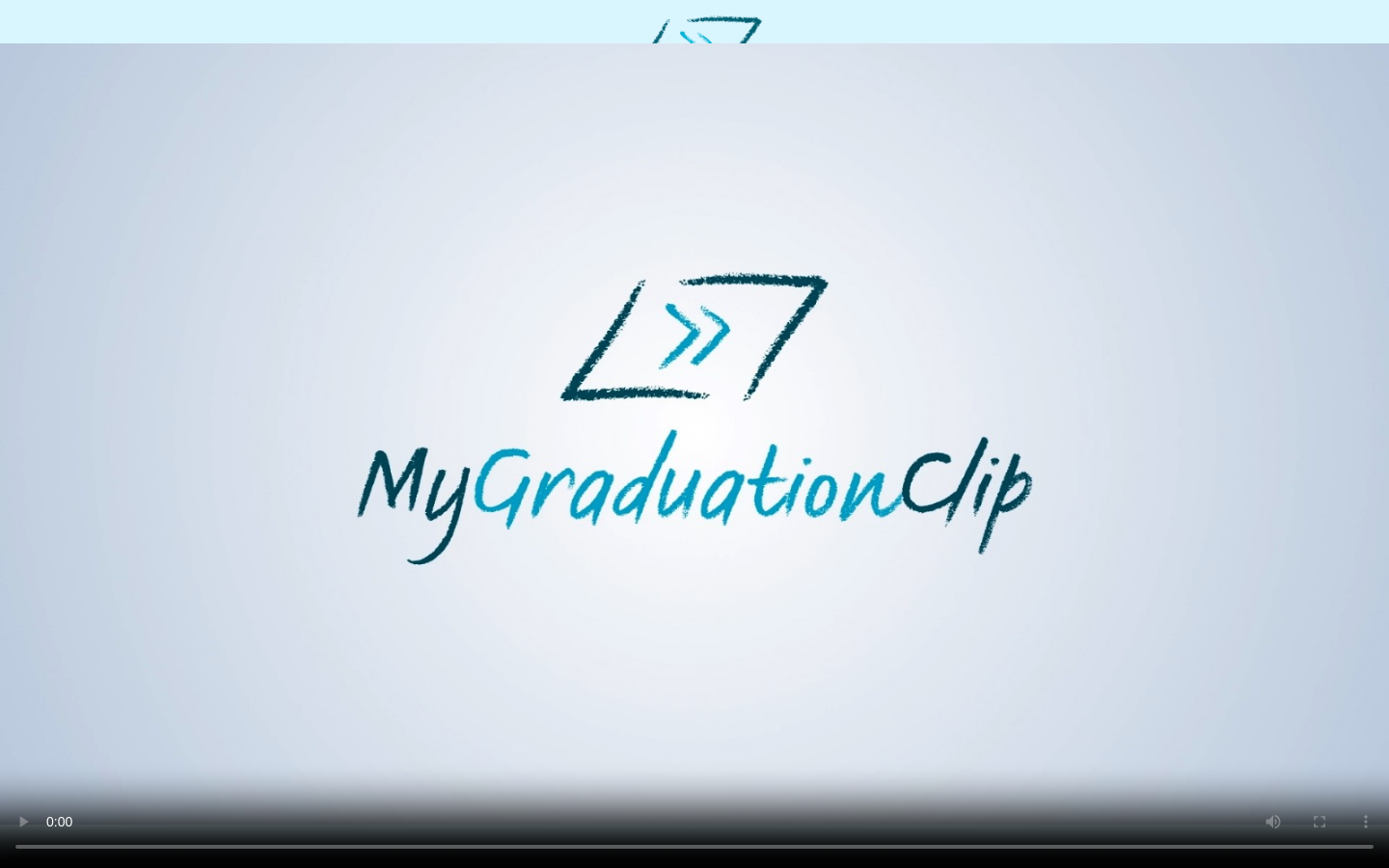 drag, startPoint x: 562, startPoint y: 797, endPoint x: 584, endPoint y: 797, distance: 22 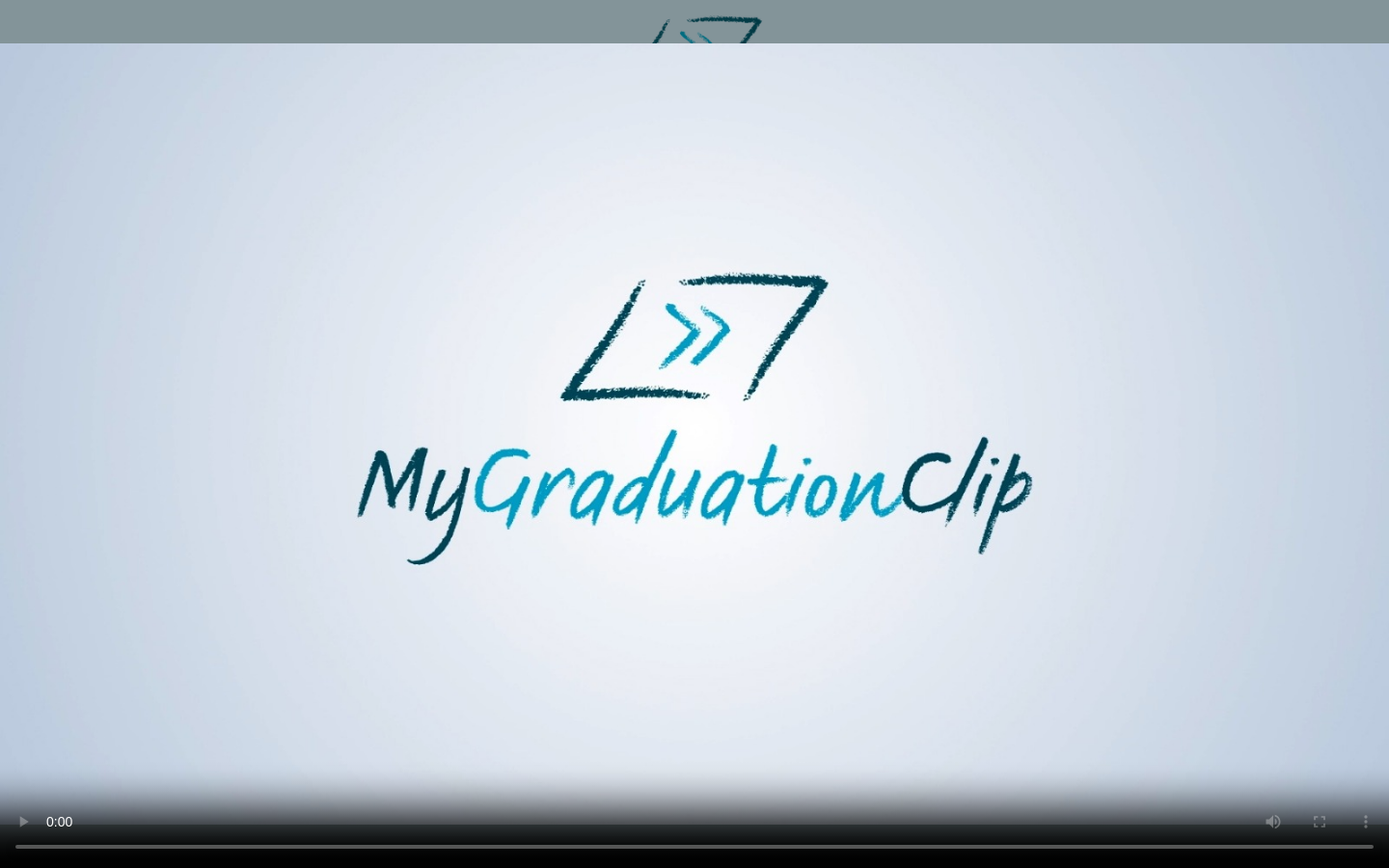 drag, startPoint x: 862, startPoint y: 827, endPoint x: 472, endPoint y: 765, distance: 394.8975 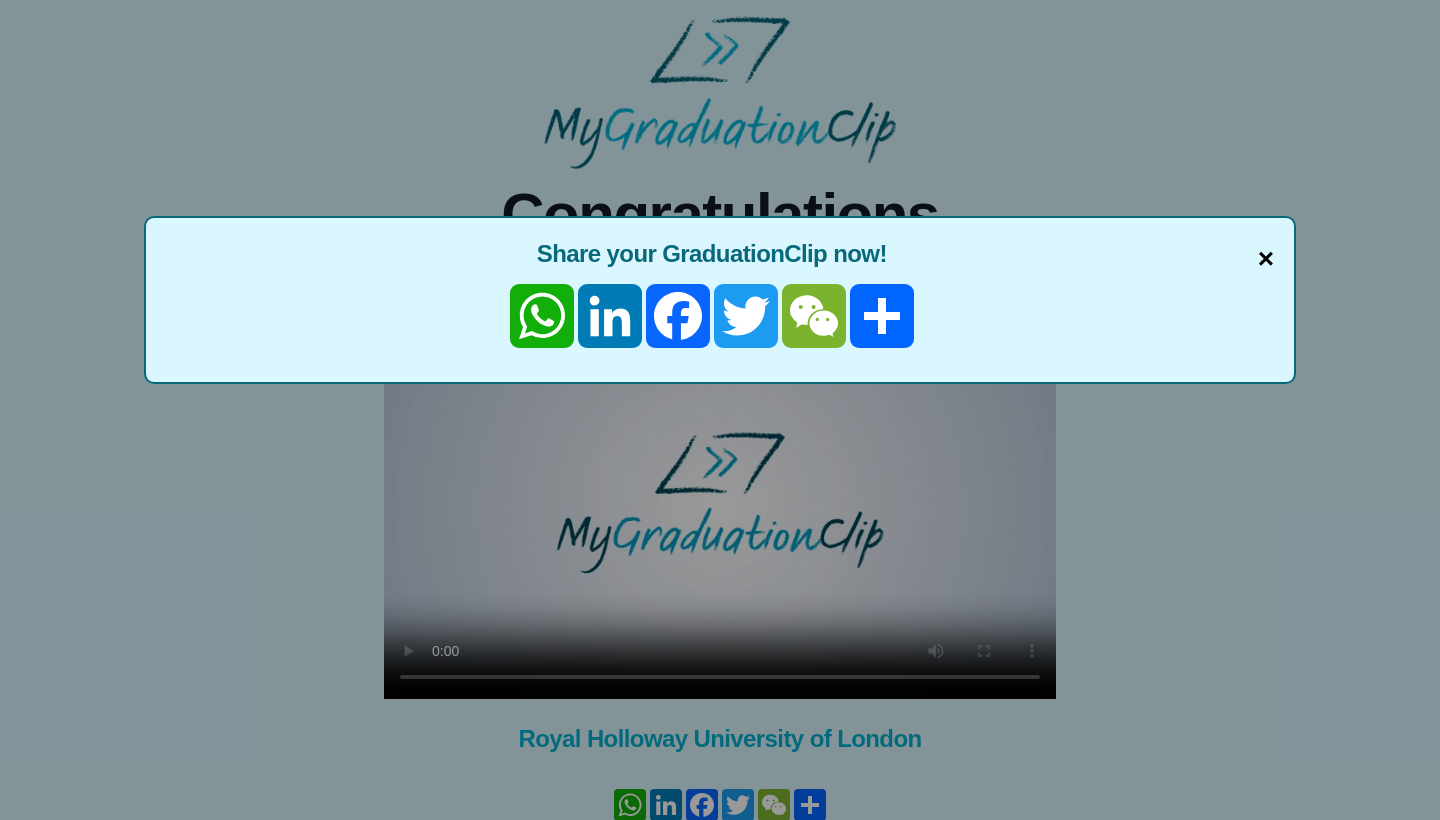 click on "×" at bounding box center [1266, 259] 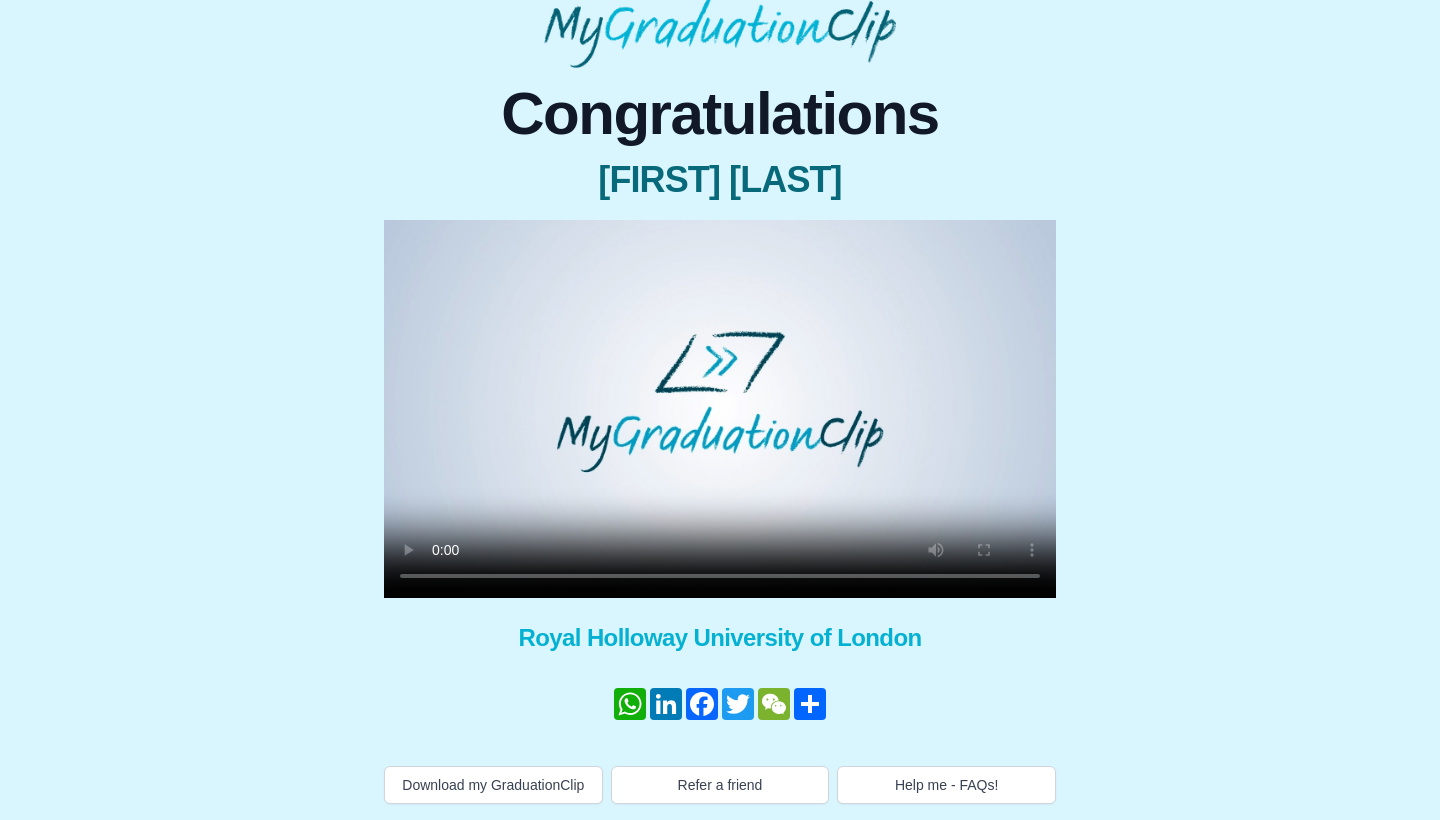 scroll, scrollTop: 121, scrollLeft: 0, axis: vertical 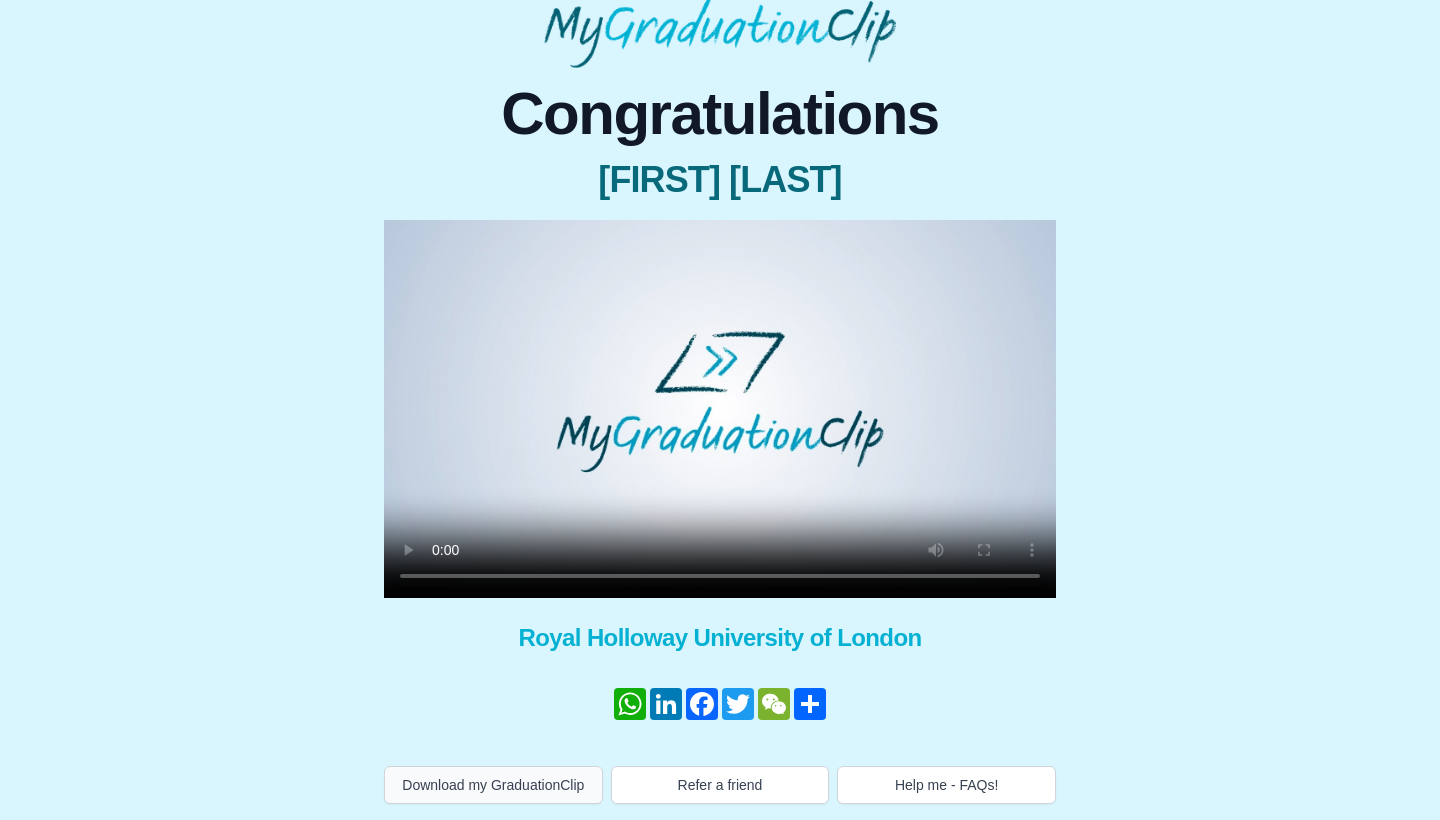 click on "Download my GraduationClip" at bounding box center [493, 785] 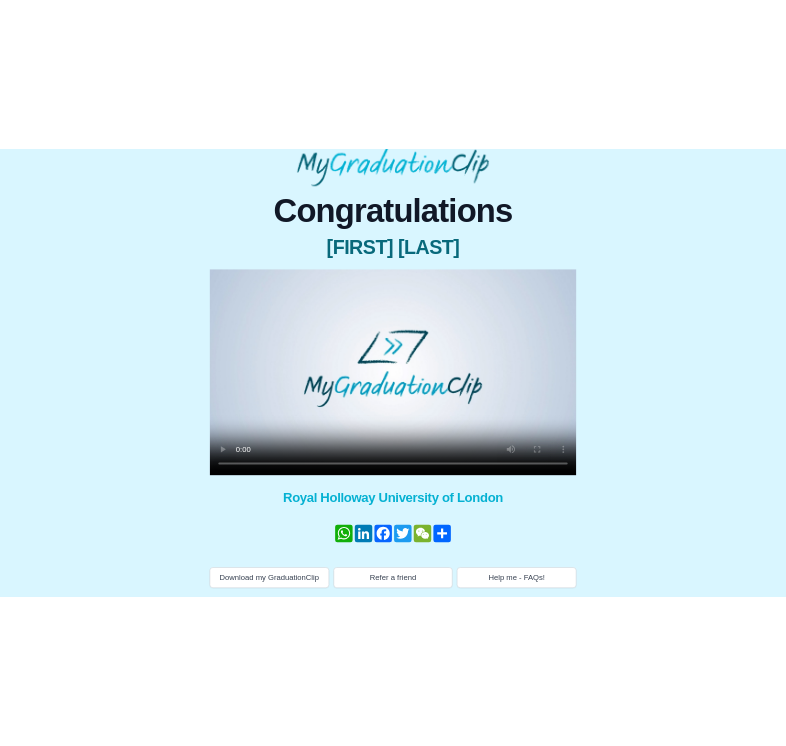 scroll, scrollTop: 0, scrollLeft: 0, axis: both 